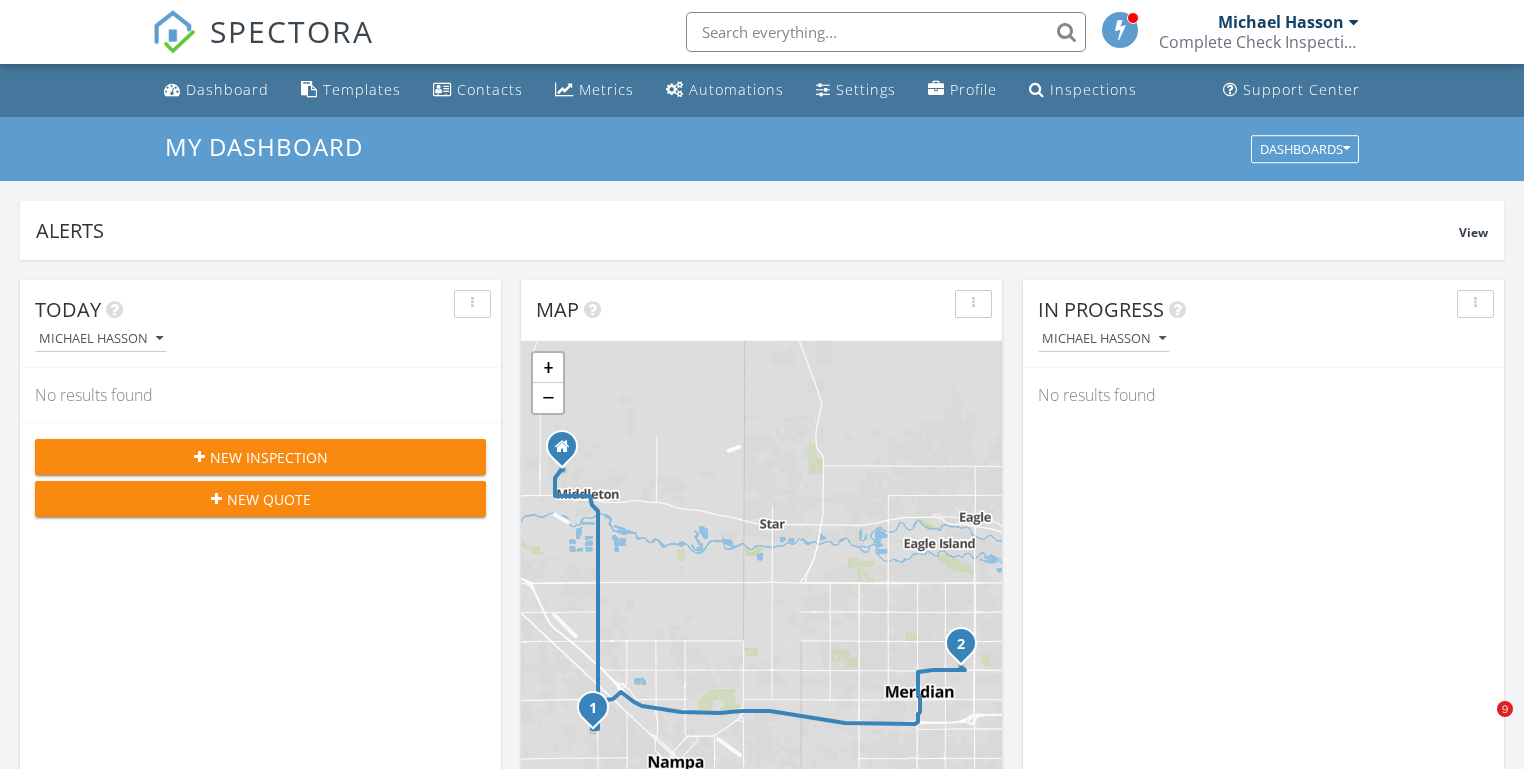 scroll, scrollTop: 671, scrollLeft: 0, axis: vertical 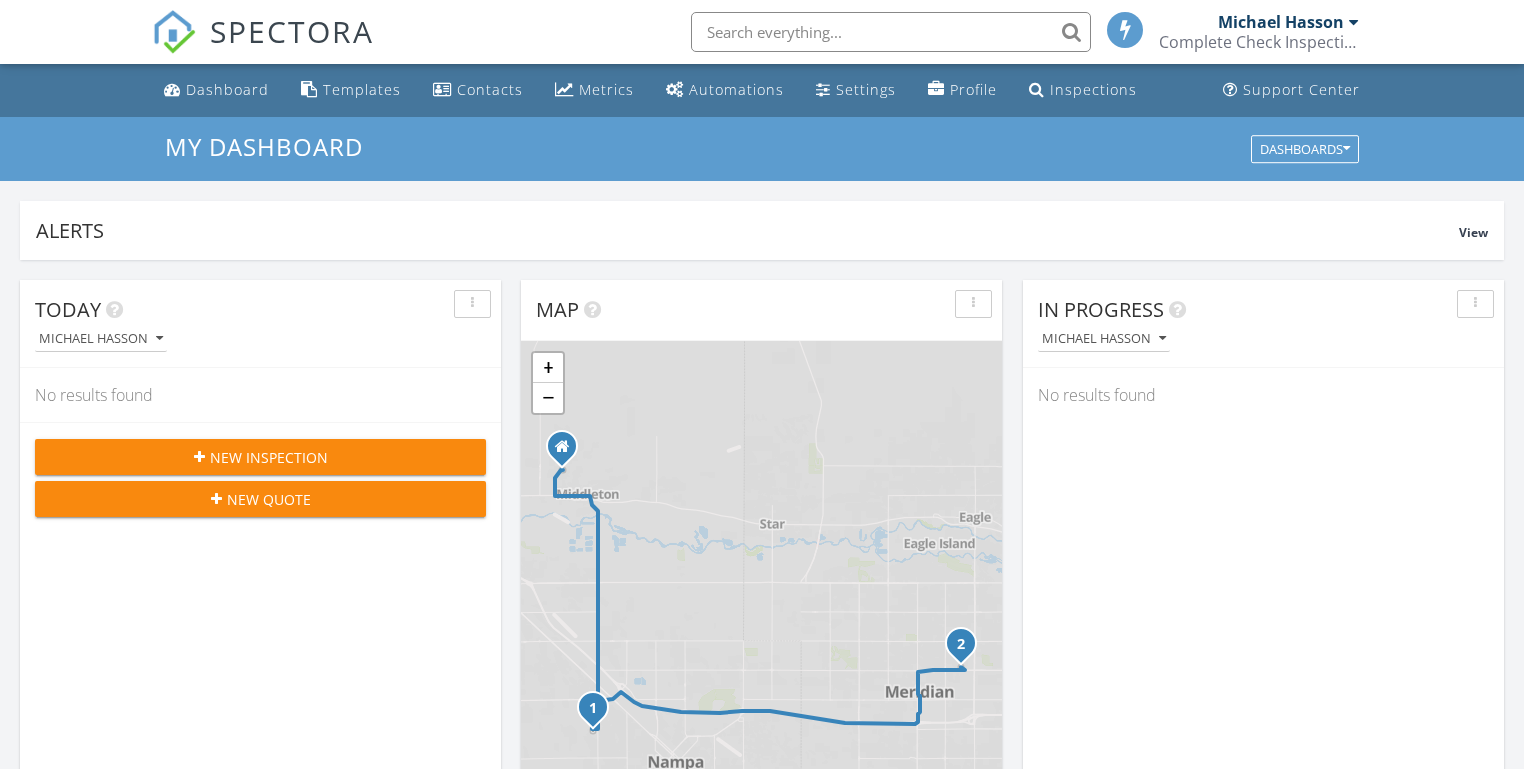 click on "Today
[PERSON]
No results found       New Inspection     New Quote         Map               1 2 + − [STREET] Road, [CITY] [STREET] Road, [COUNTRY] Veterans Memorial Highway, [CITY] [STREET] Avenue 43.1 km, 47 min Head southwest on [STREET] [STREET] 55 m Turn right onto [STREET] [STREET] 55 m Turn right onto [STREET] [STREET] 15 m Turn left to stay on [STREET] [STREET] 25 m Turn left onto [STREET] [STREET] 550 m Turn left onto [STREET] [STREET] 1 km Turn left onto [STREET] [STREET] 2 km Continue onto [STREET] [STREET] (ID 44) 250 m Turn right onto [STREET] [STREET] 15 km Turn right onto [STREET] Avenue 300 m You have arrived at your 1st destination, on the left 0 m Head west on [STREET] Avenue 25 m Turn right onto [STREET] [STREET] Avenue 60 m Turn right onto [STREET] [STREET] Street 300 m Turn right 300 m Turn left 70 m Turn left onto [STREET] [STREET] Road 1.5 km Turn right onto [STREET] [STREET] Road (ID 55) 800 m Continue onto [STATE] Highway 55 (ID 55) 450 m 600 m 15 km 550 m" at bounding box center (762, 1170) 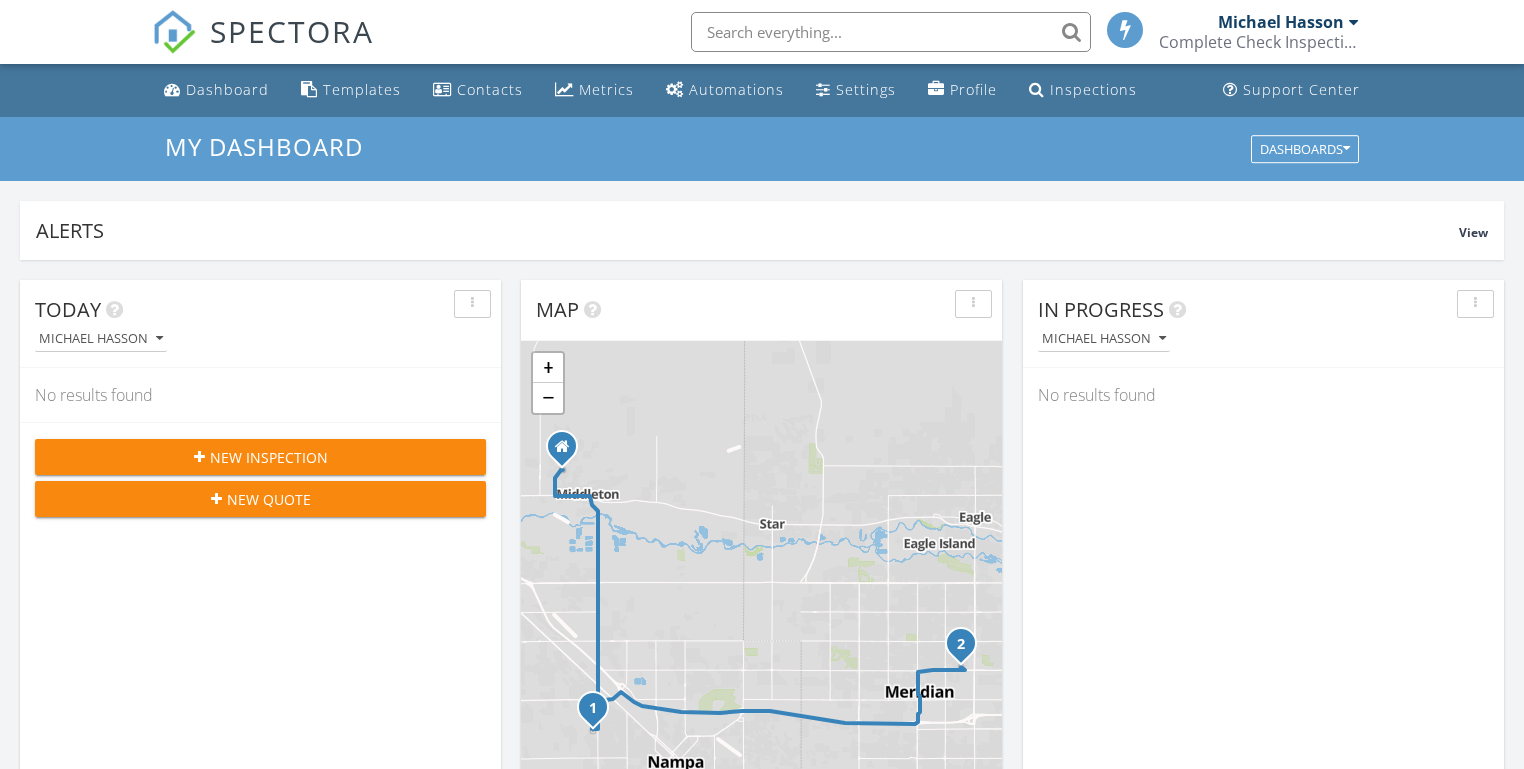scroll, scrollTop: 0, scrollLeft: 0, axis: both 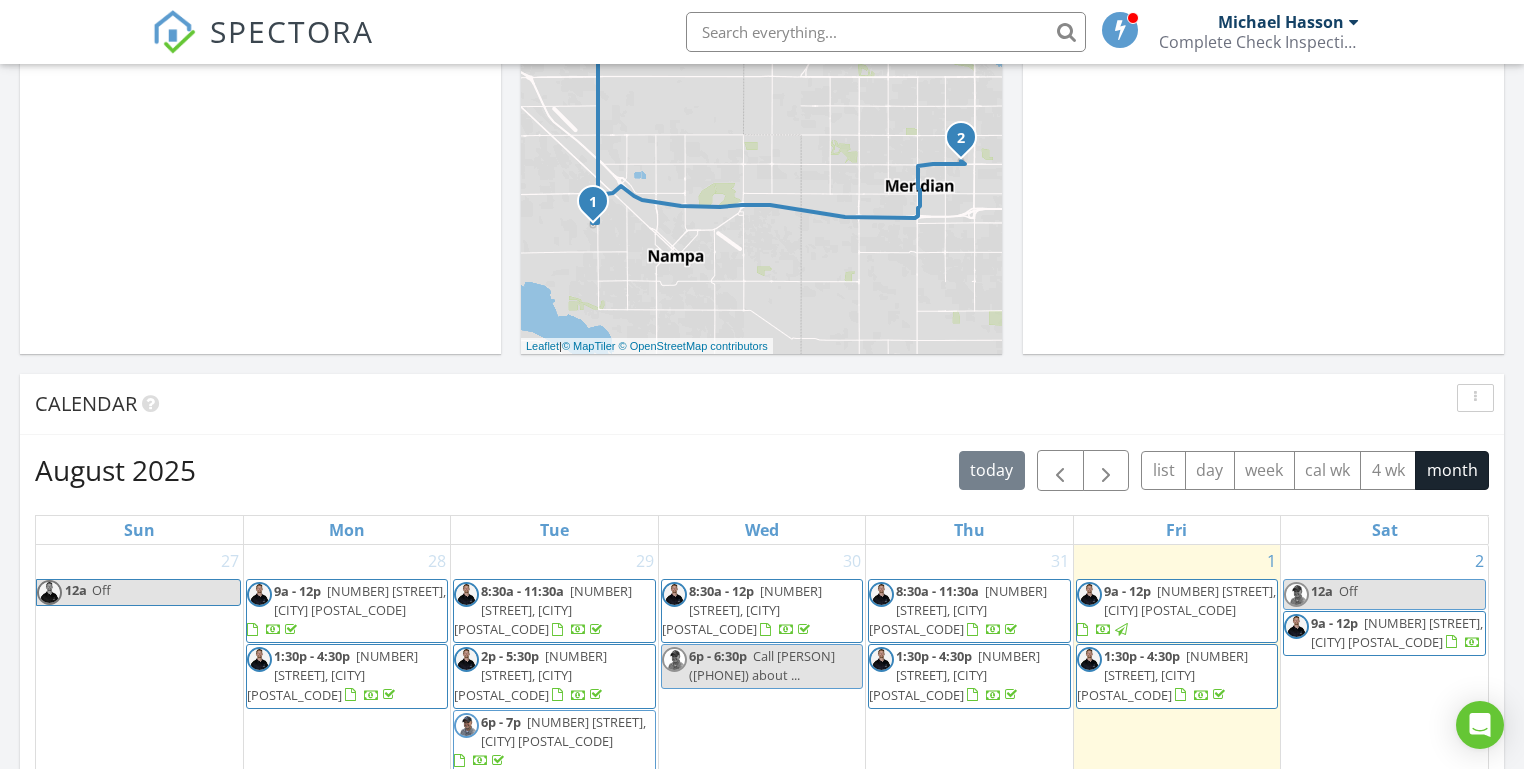 click on "Today
[PERSON]
No results found       New Inspection     New Quote         Map               1 2 + − [STREET] Road, [CITY] [STREET] Road, [COUNTRY] Veterans Memorial Highway, [CITY] [STREET] Avenue 43.1 km, 47 min Head southwest on [STREET] [STREET] 55 m Turn right onto [STREET] [STREET] 55 m Turn right onto [STREET] [STREET] 15 m Turn left to stay on [STREET] [STREET] 25 m Turn left onto [STREET] [STREET] 550 m Turn left onto [STREET] [STREET] 1 km Turn left onto [STREET] [STREET] 2 km Continue onto [STREET] [STREET] (ID 44) 250 m Turn right onto [STREET] [STREET] 15 km Turn right onto [STREET] Avenue 300 m You have arrived at your 1st destination, on the left 0 m Head west on [STREET] Avenue 25 m Turn right onto [STREET] [STREET] Avenue 60 m Turn right onto [STREET] [STREET] Street 300 m Turn right 300 m Turn left 70 m Turn left onto [STREET] [STREET] Road 1.5 km Turn right onto [STREET] [STREET] Road (ID 55) 800 m Continue onto [STATE] Highway 55 (ID 55) 450 m 600 m 15 km 550 m" at bounding box center [762, 664] 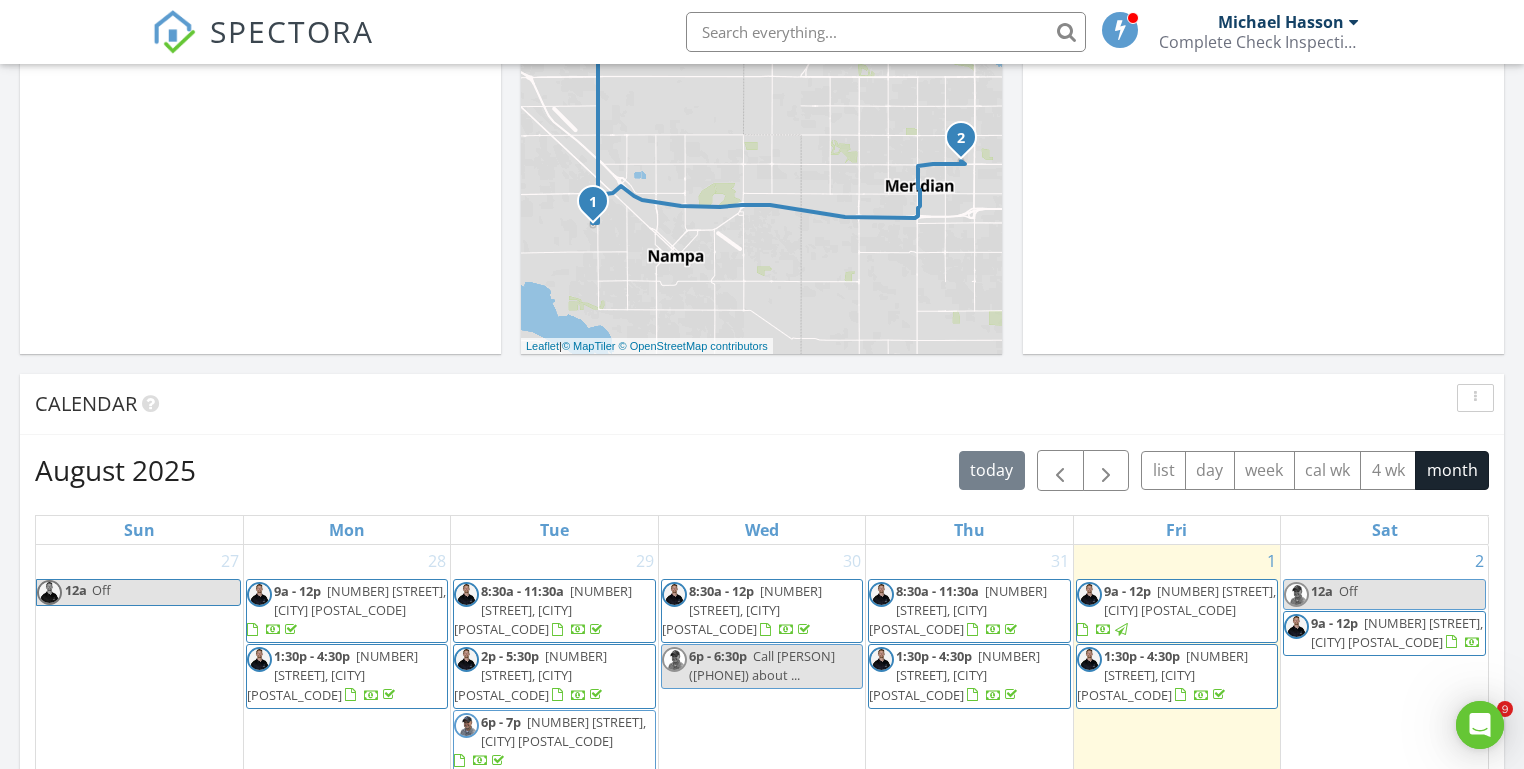 scroll, scrollTop: 0, scrollLeft: 0, axis: both 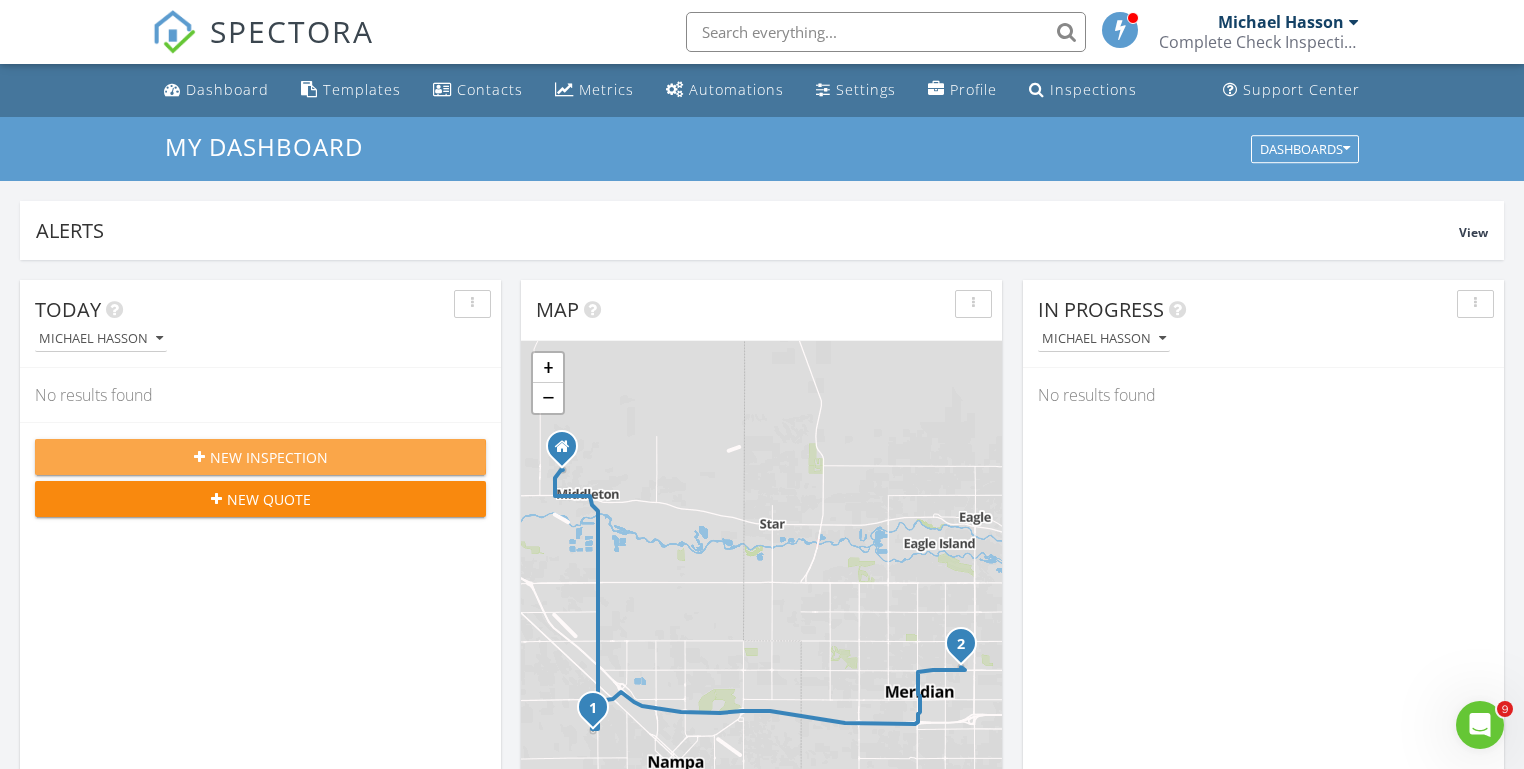 click on "New Inspection" at bounding box center (269, 457) 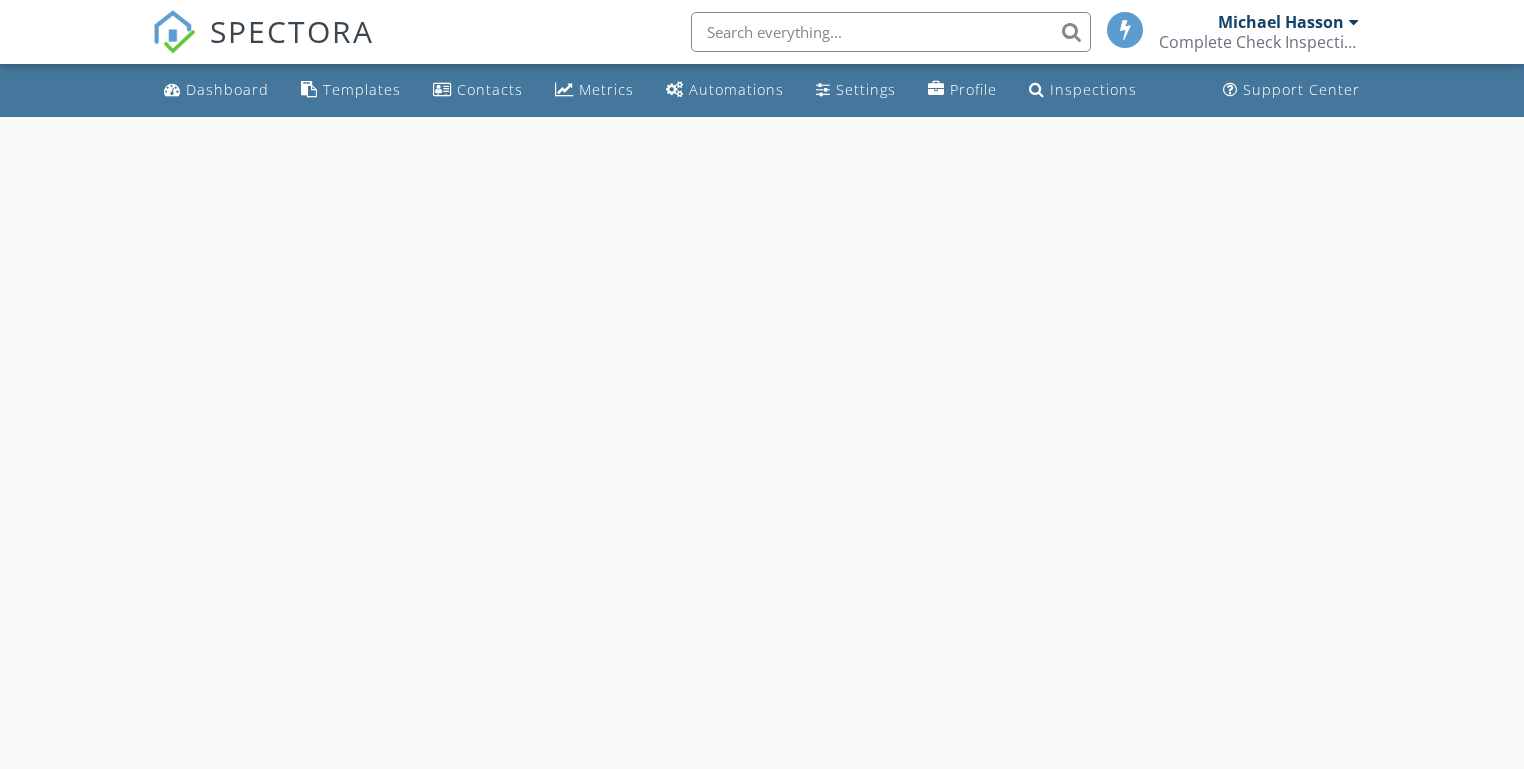 scroll, scrollTop: 0, scrollLeft: 0, axis: both 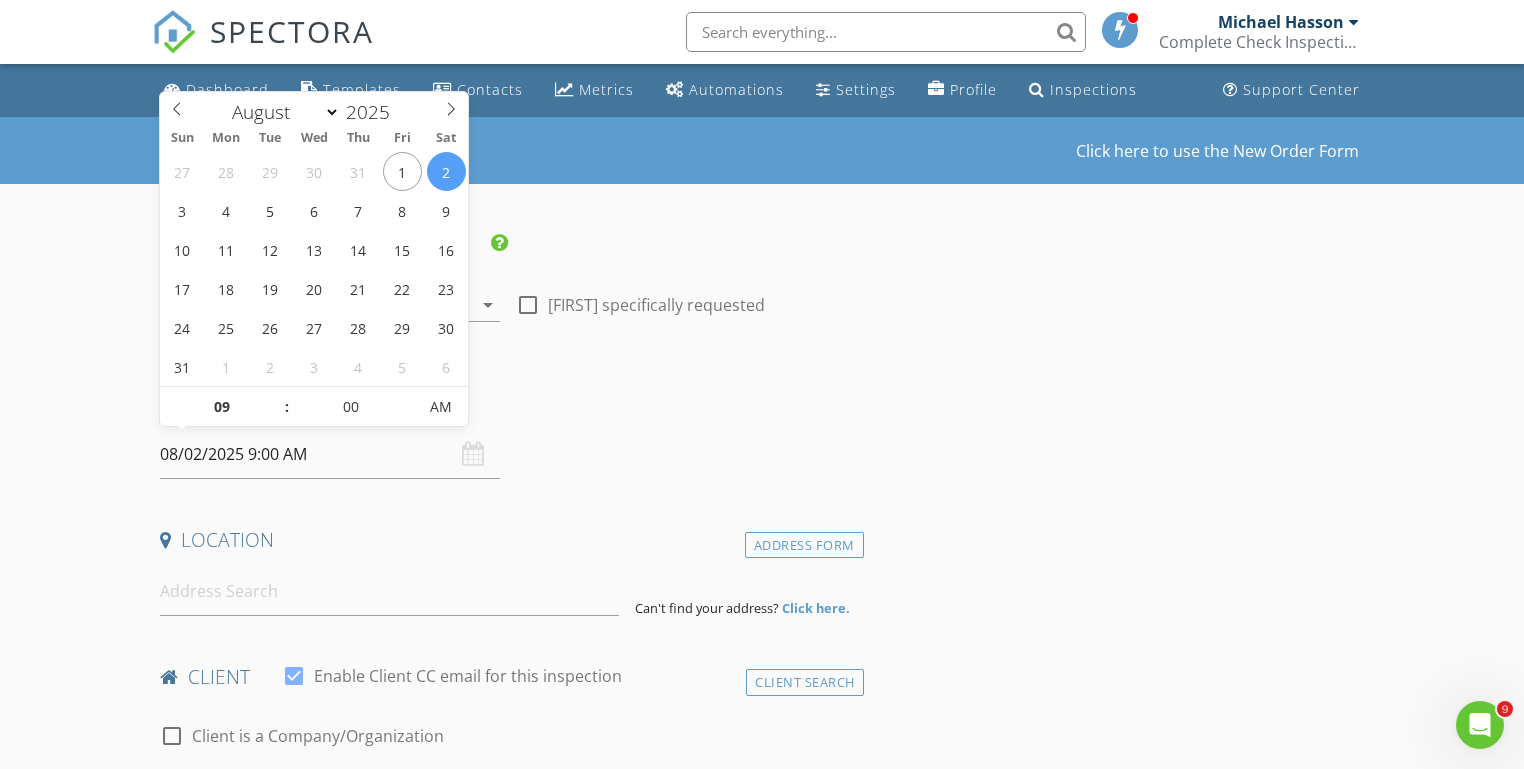 click on "08/02/2025 9:00 AM" at bounding box center (330, 454) 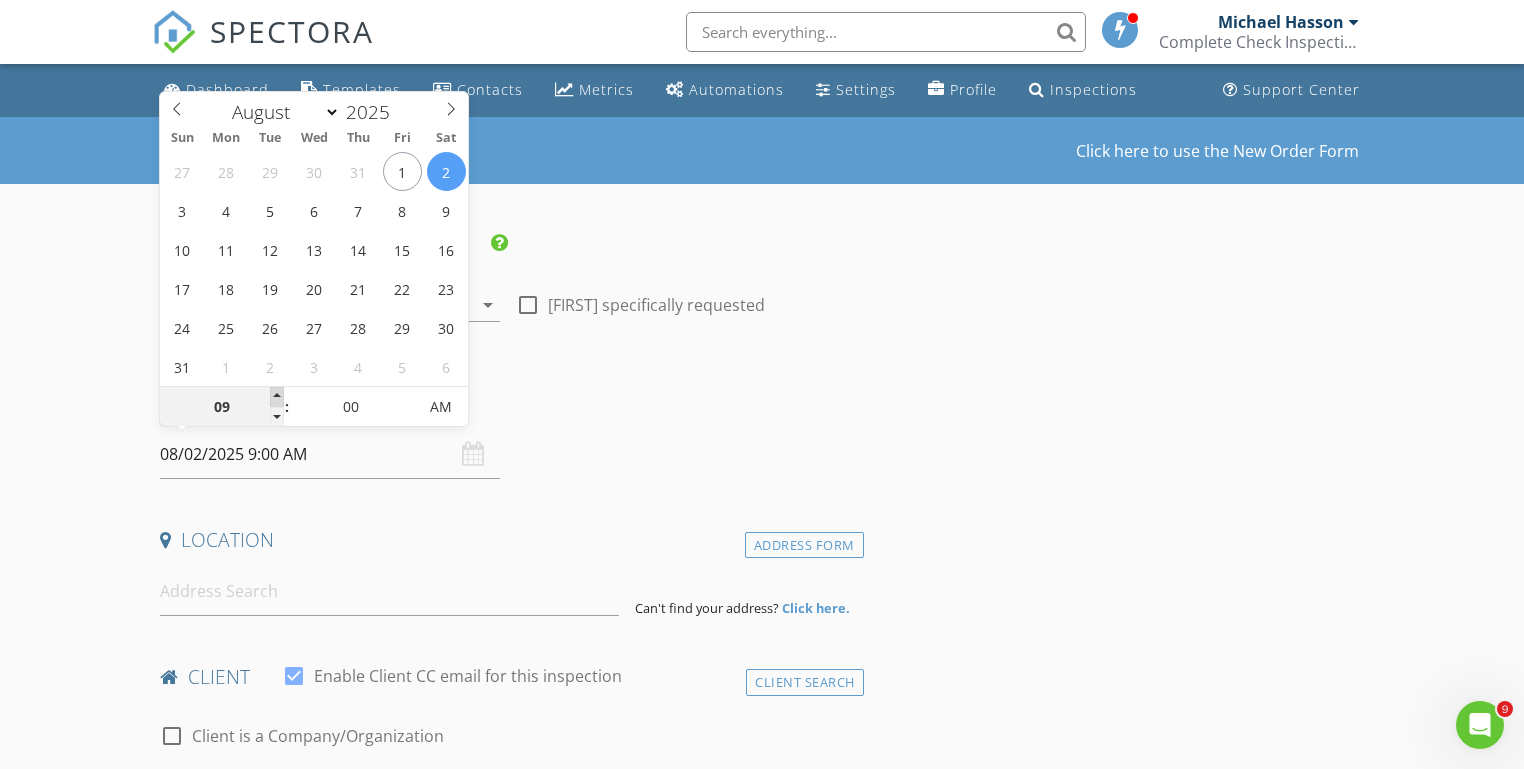type on "10" 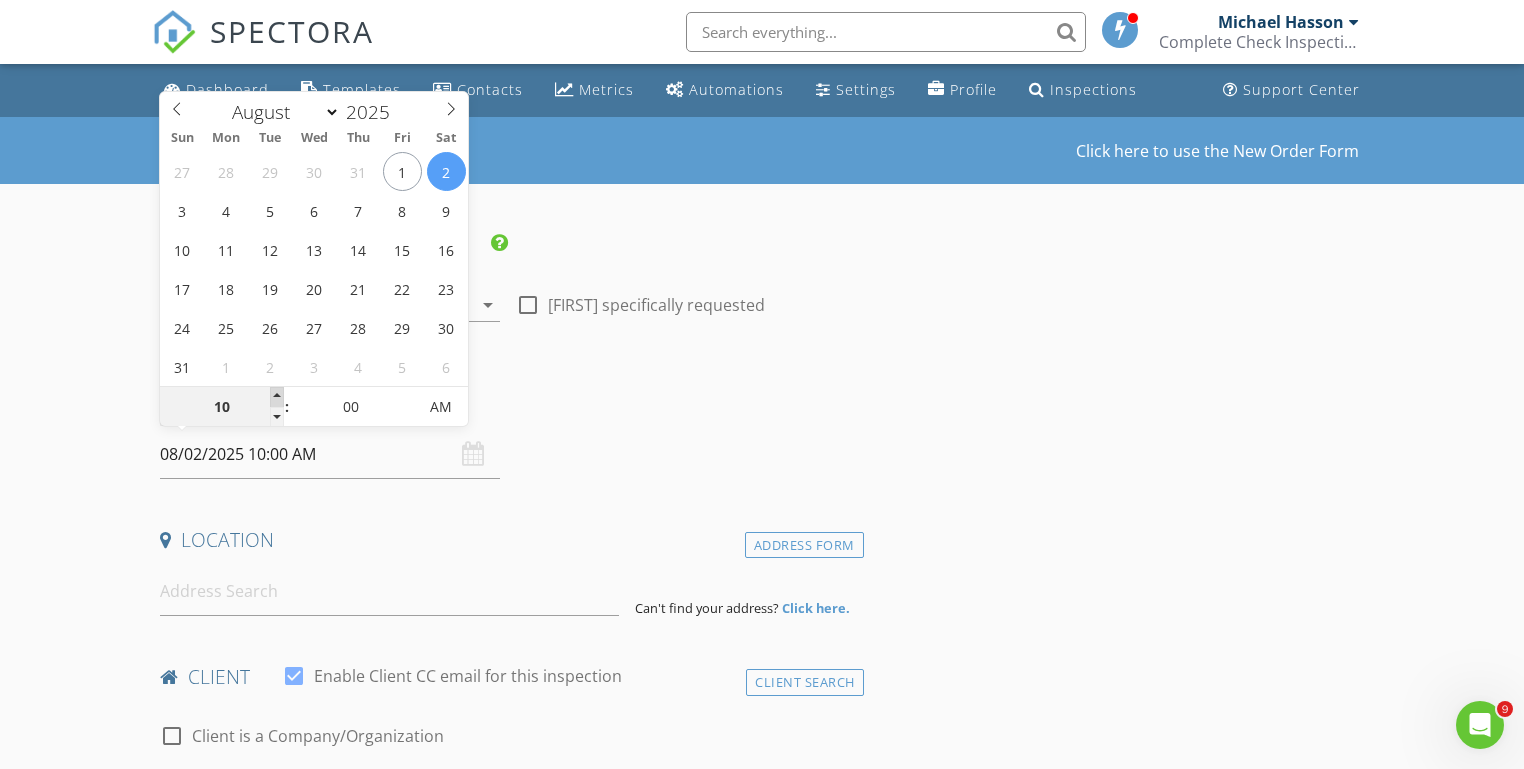 click at bounding box center (277, 397) 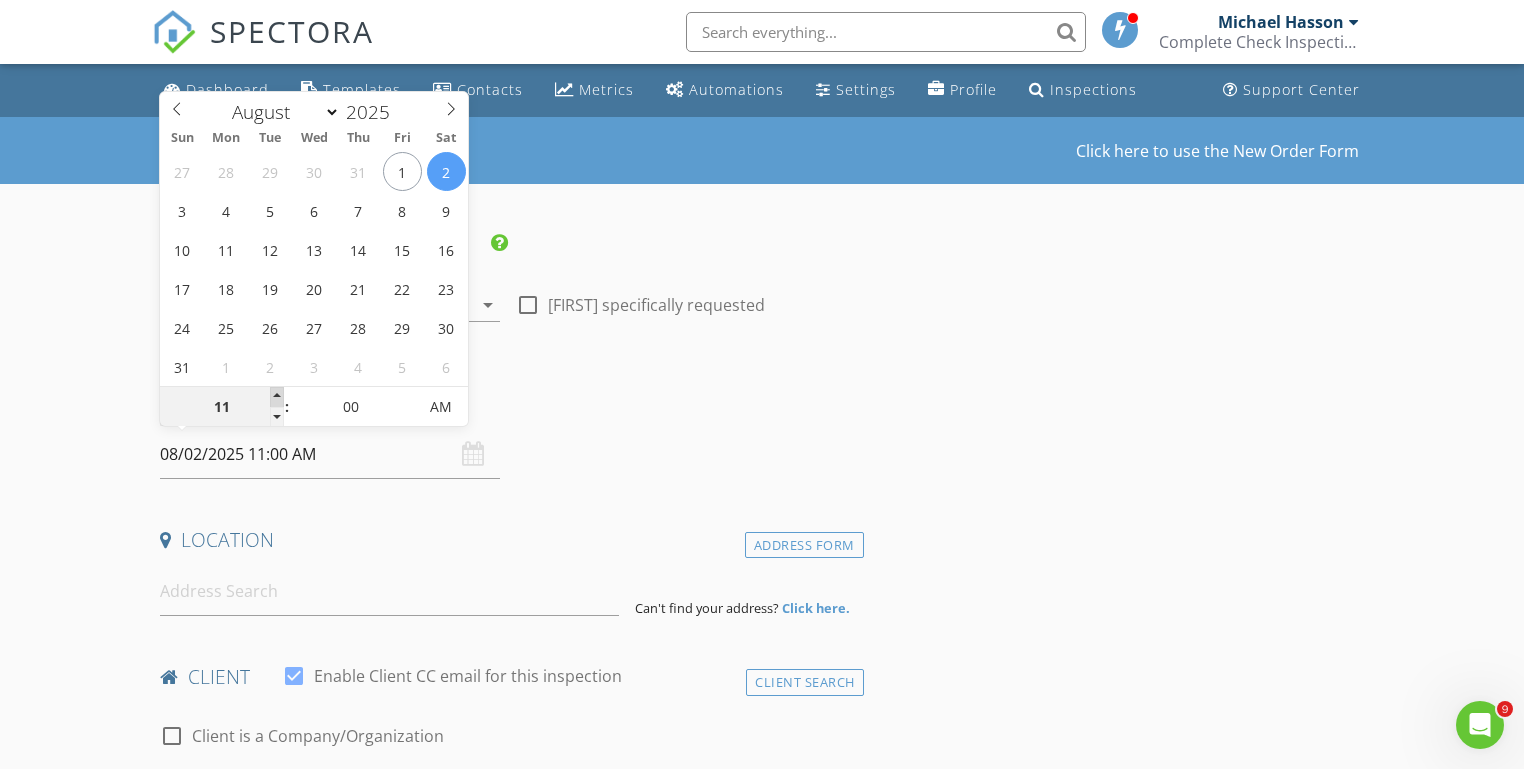 click at bounding box center (277, 397) 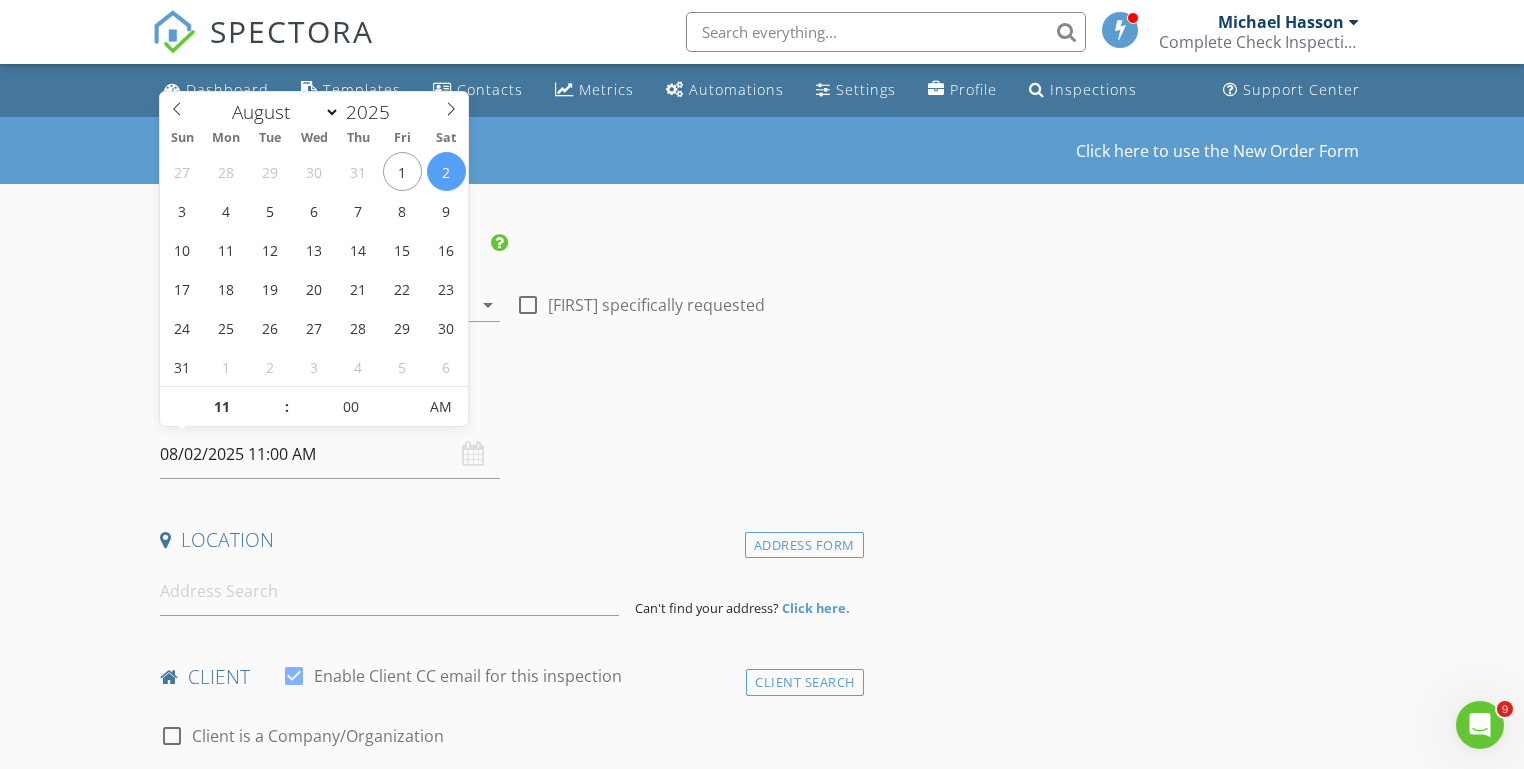 click on "New Inspection
Click here to use the New Order Form
INSPECTOR(S)
check_box   Michael Hasson   PRIMARY   check_box_outline_blank   Steve Taylor     Michael Hasson arrow_drop_down   check_box_outline_blank Michael Hasson specifically requested
Date/Time
08/02/2025 11:00 AM
Location
Address Form       Can't find your address?   Click here.
client
check_box Enable Client CC email for this inspection   Client Search     check_box_outline_blank Client is a Company/Organization     First Name   Last Name   Email   CC Email   Phone           Notes   Private Notes
ADD ADDITIONAL client
SERVICES
check_box_outline_blank   Full Service Home Inspection   check_box_outline_blank   Electrical Inspection Only   check_box_outline_blank   Air Quality Lab Test (3 Samples)" at bounding box center (762, 1667) 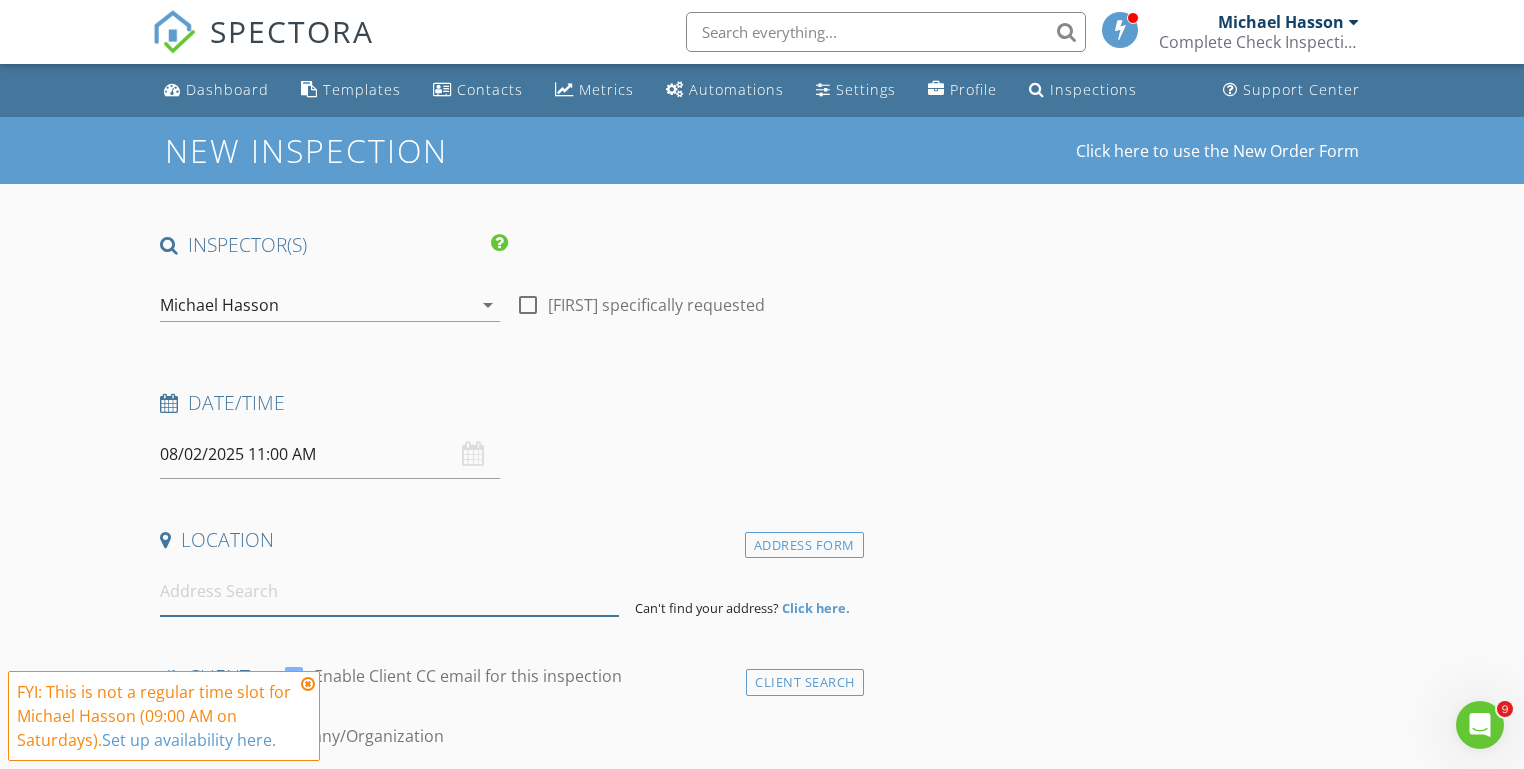 click at bounding box center (389, 591) 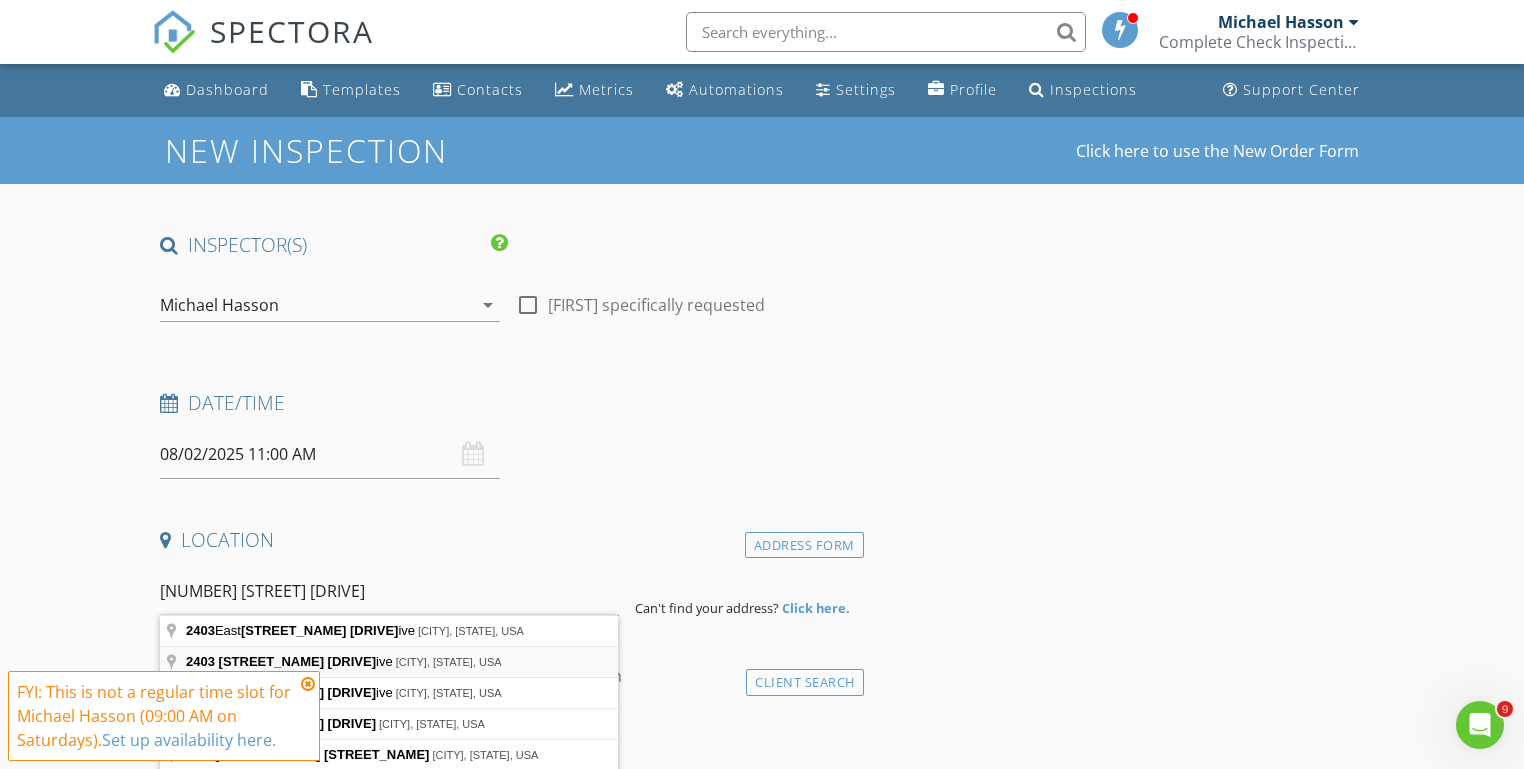 type on "2403 Sunflower Drive, Nampa, ID, USA" 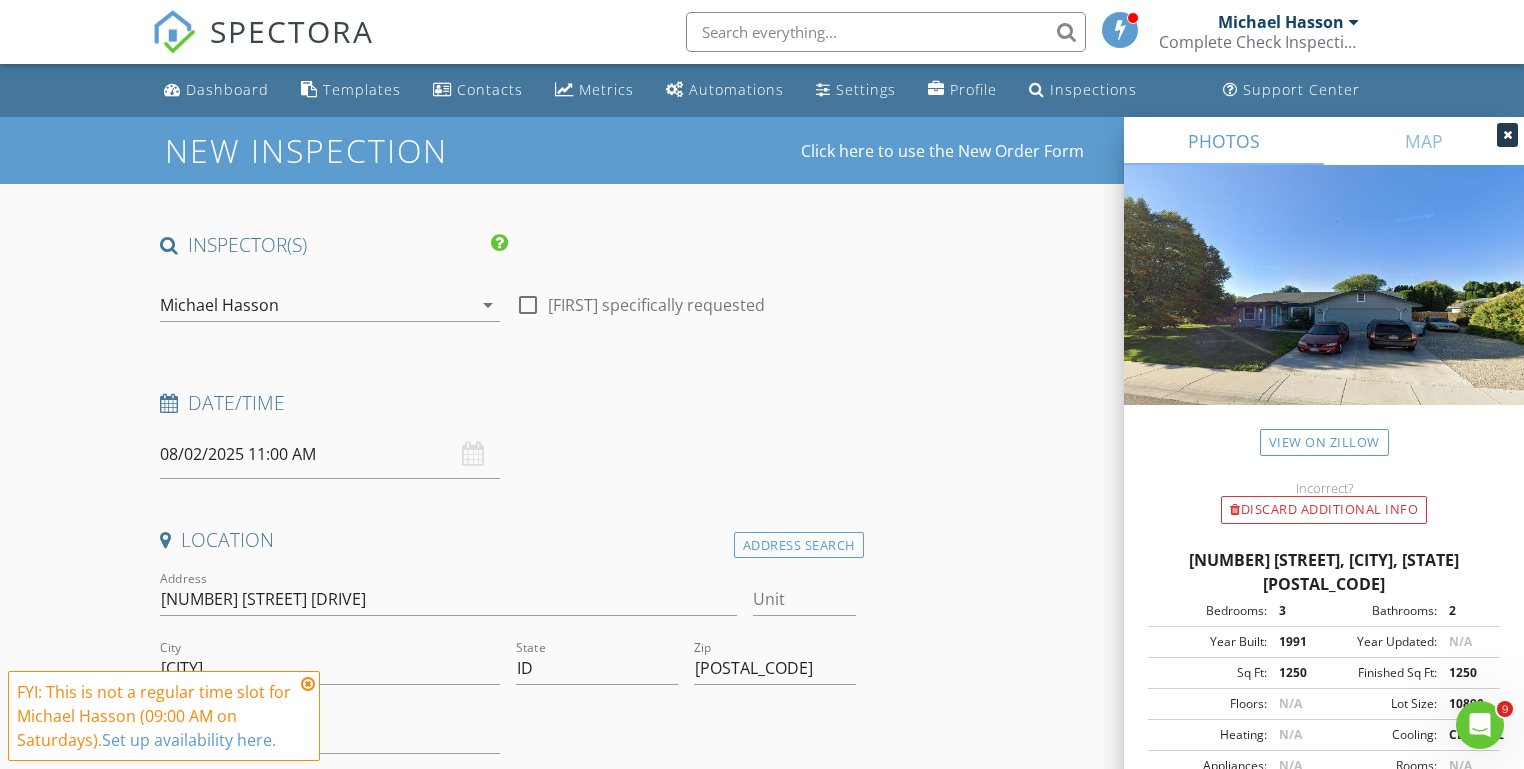 click at bounding box center [308, 684] 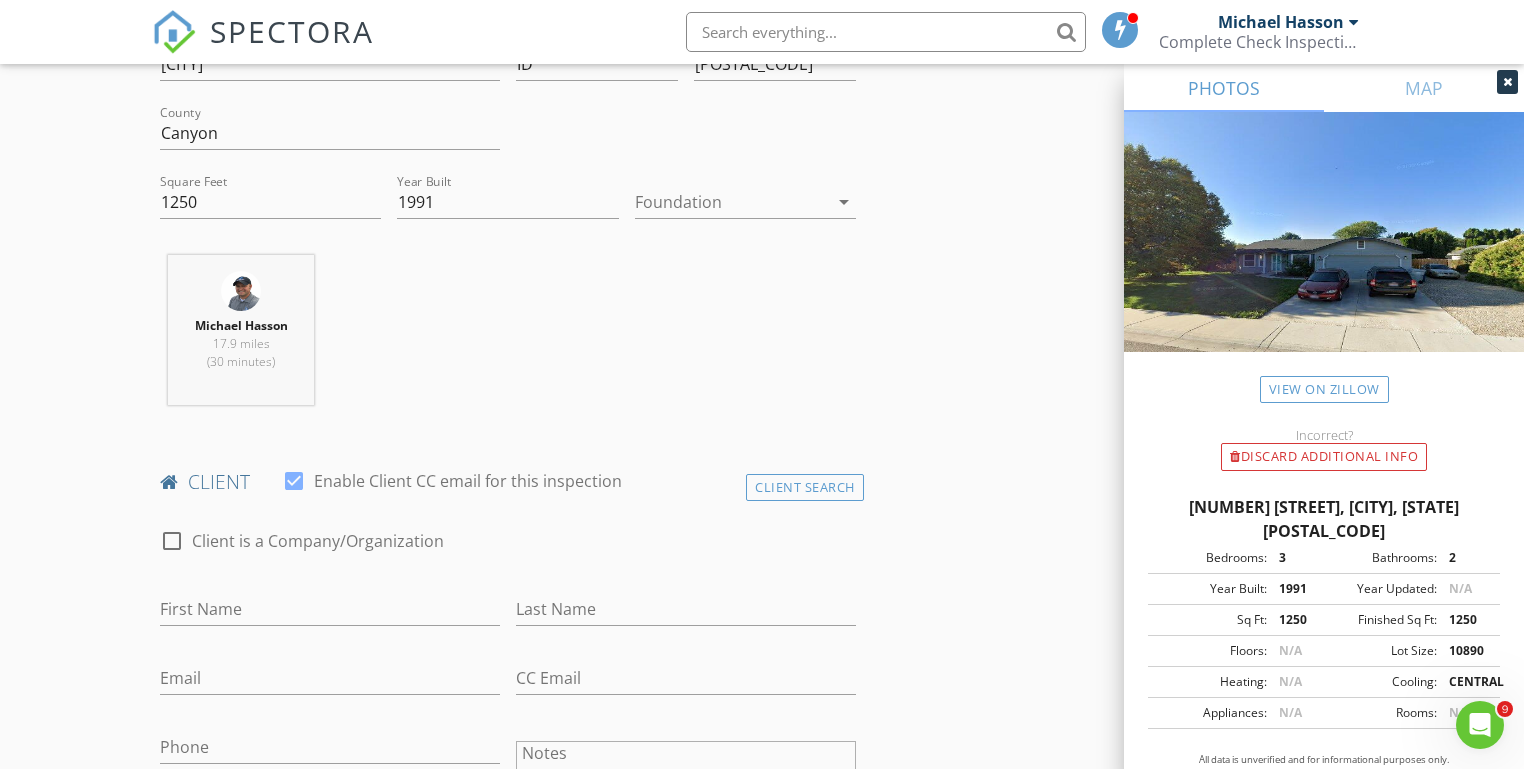 scroll, scrollTop: 717, scrollLeft: 0, axis: vertical 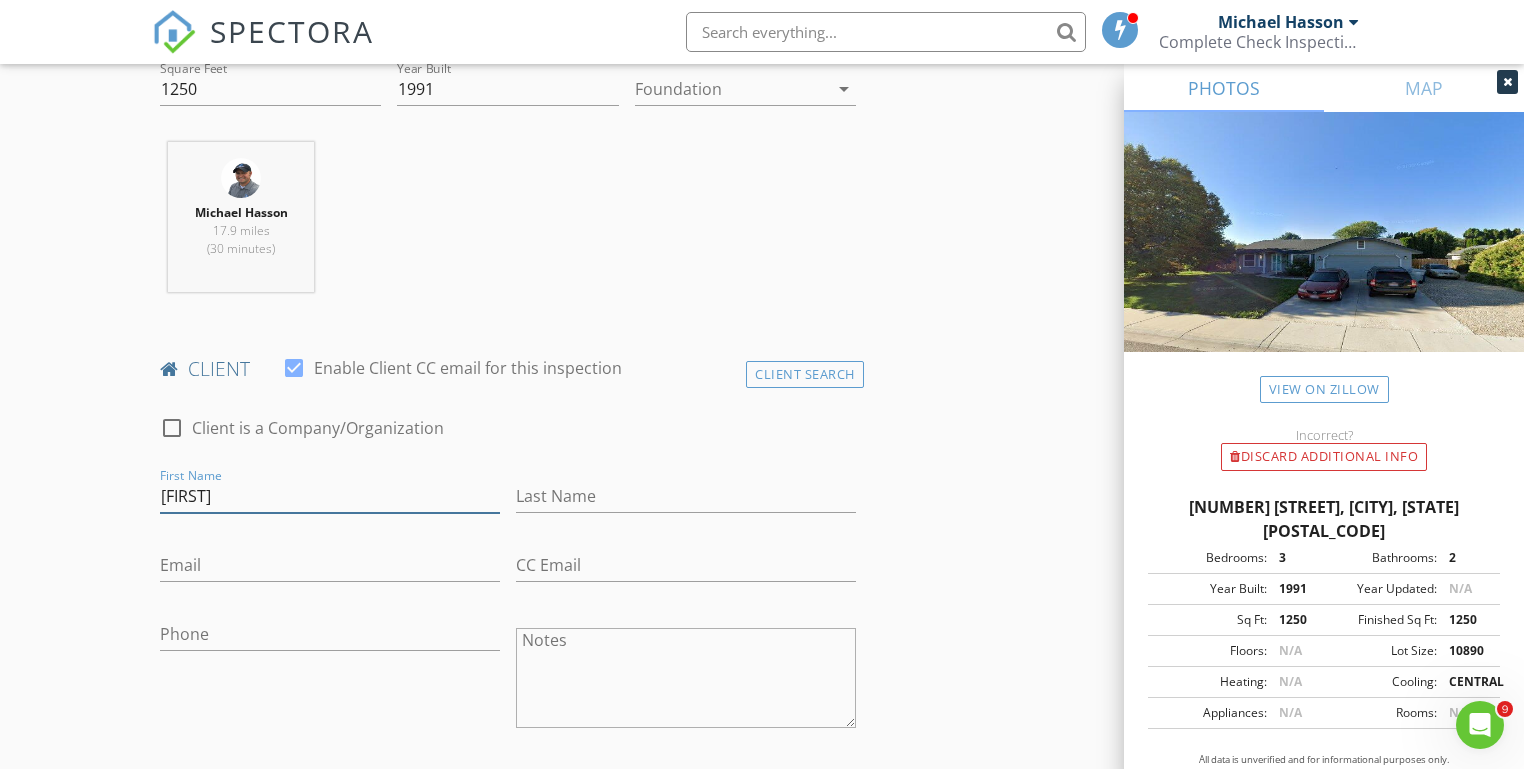 type on "[FIRST]" 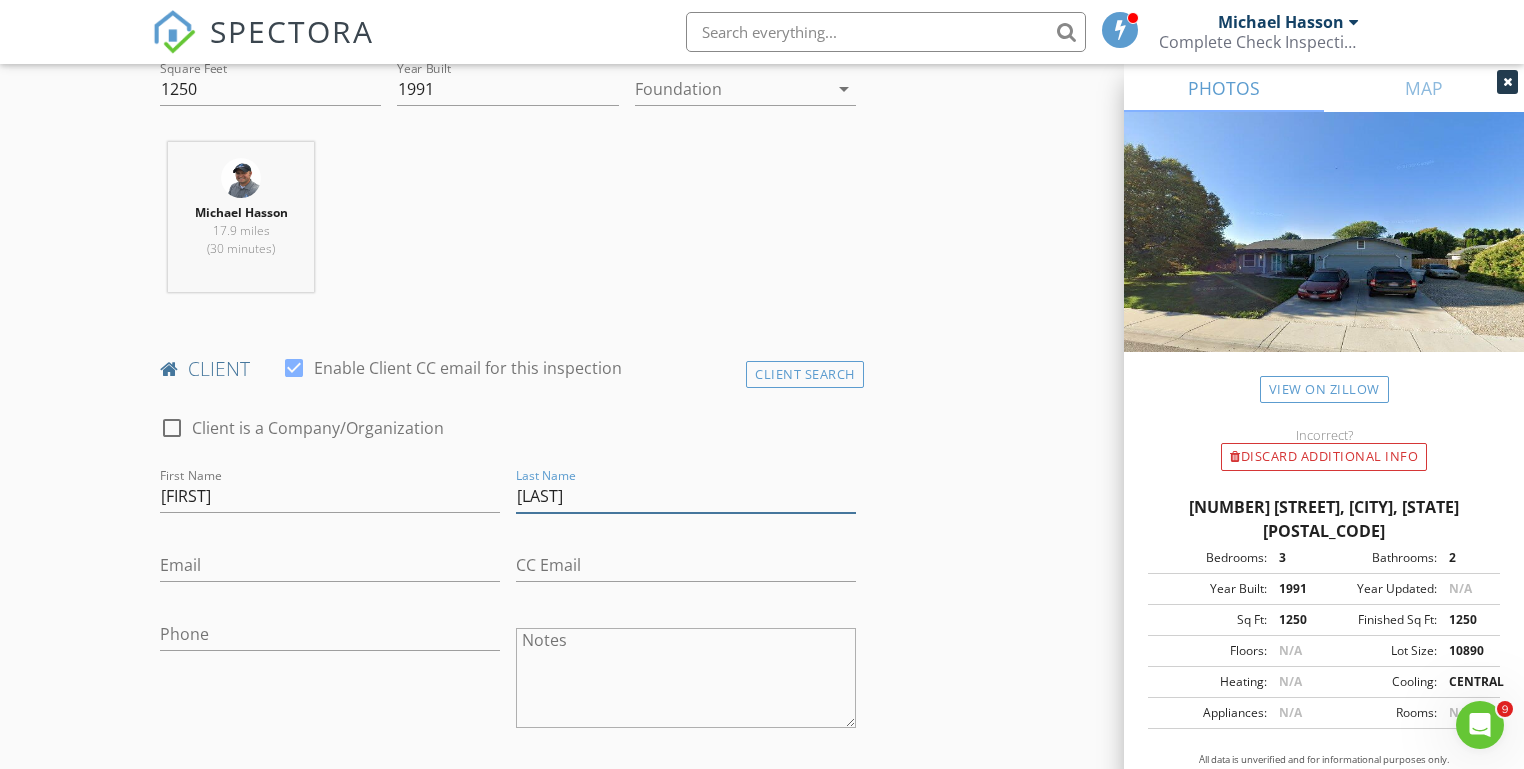 type on "[LAST]" 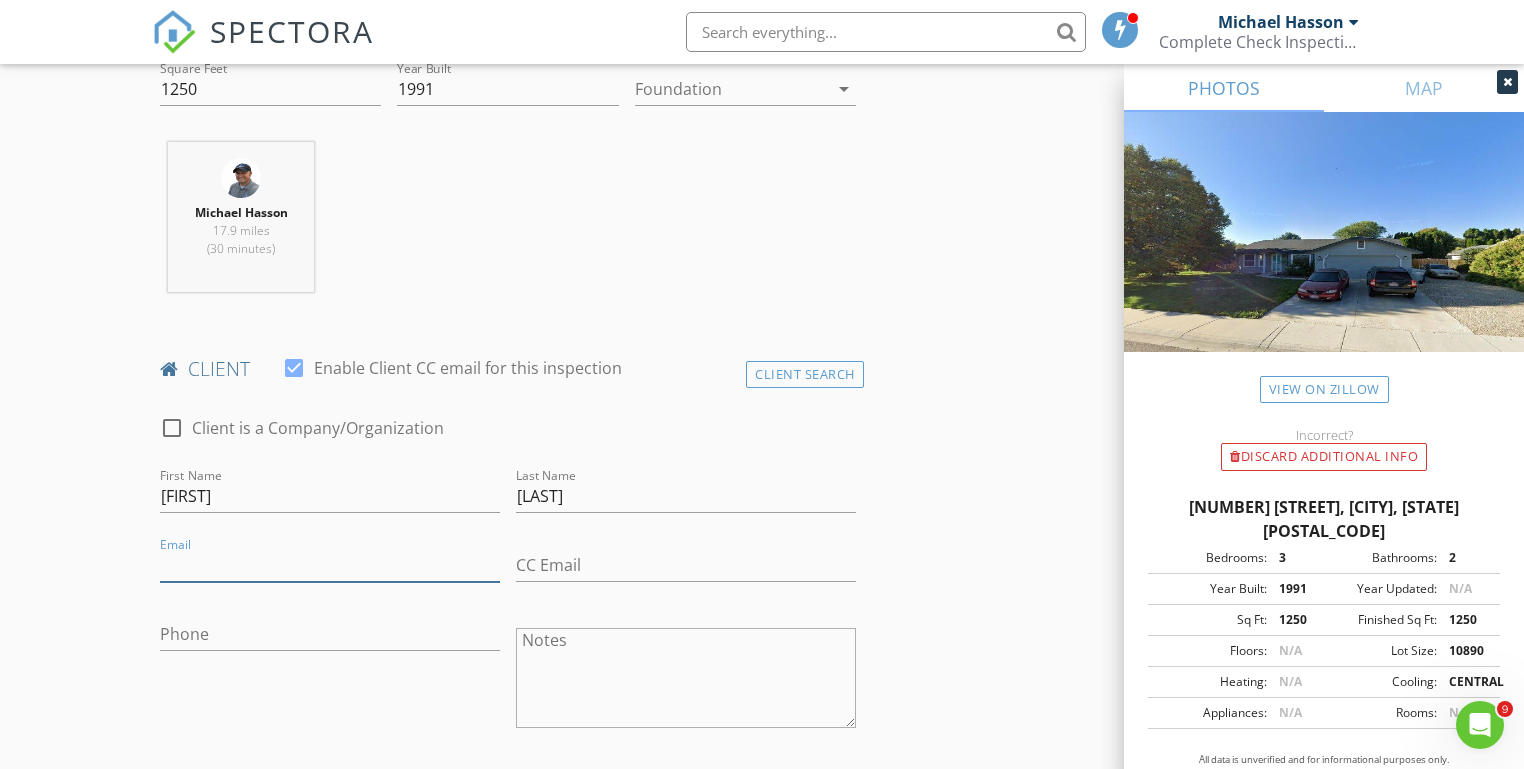 click on "Email" at bounding box center [330, 565] 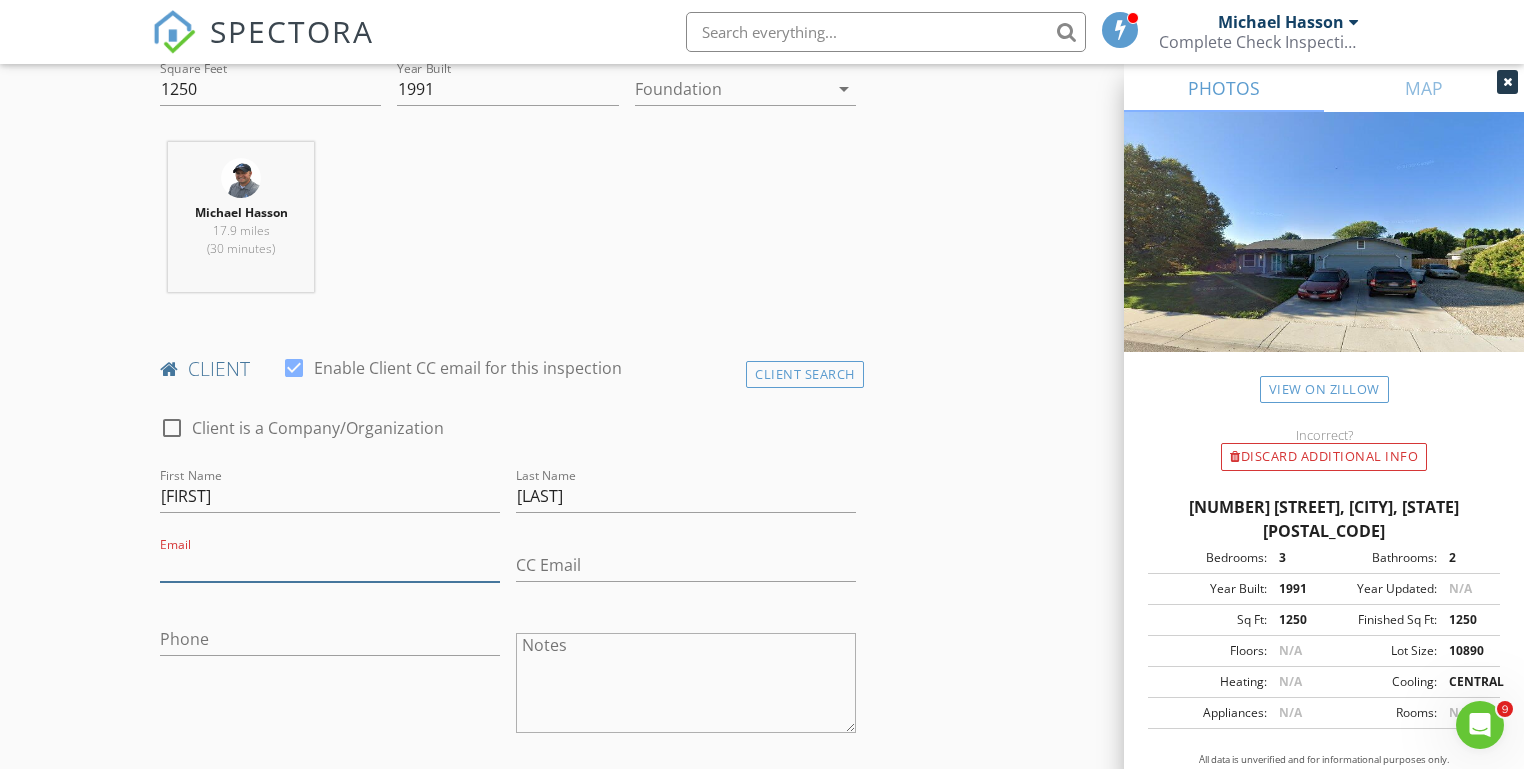 scroll, scrollTop: 799, scrollLeft: 0, axis: vertical 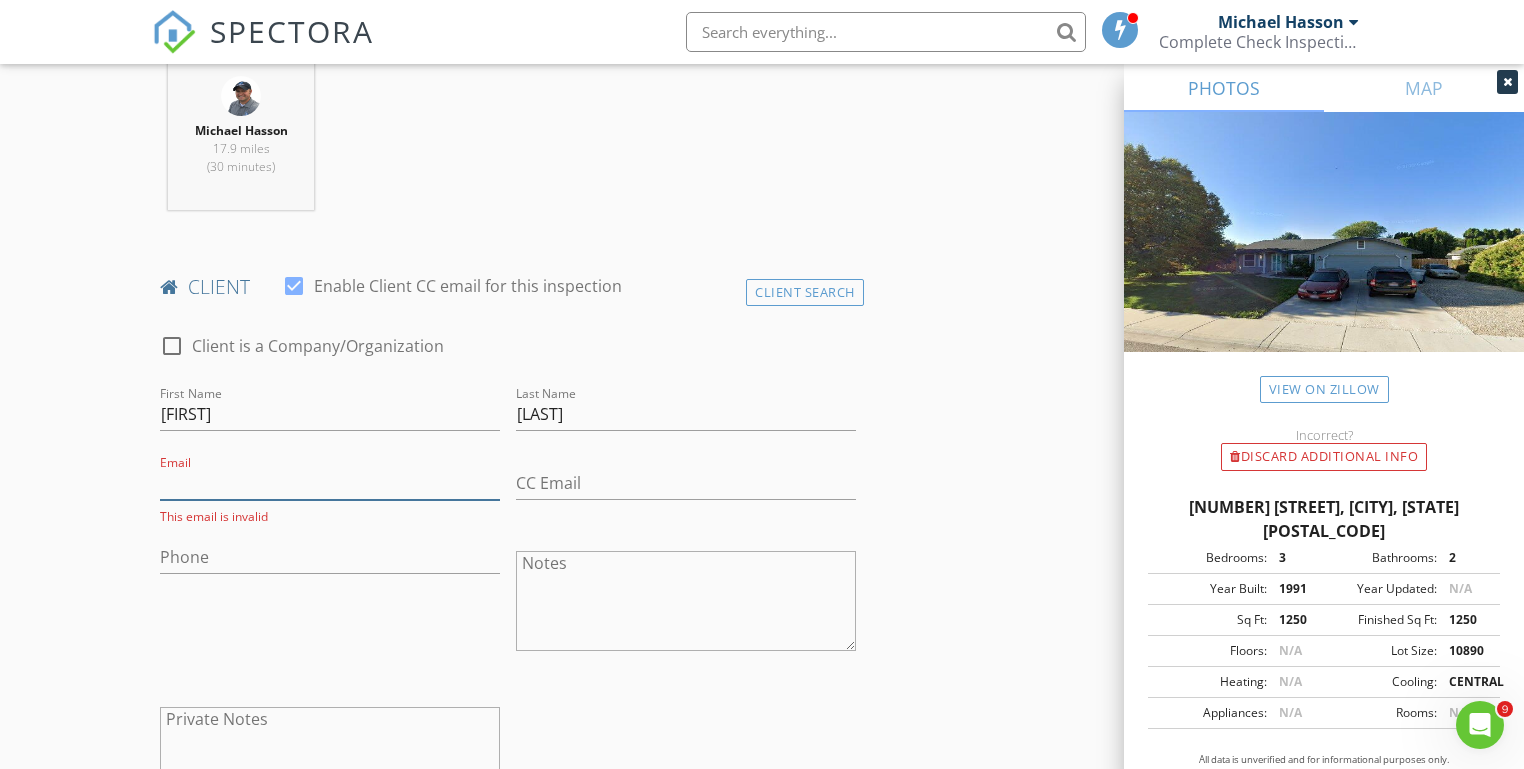 click on "Email" at bounding box center [330, 483] 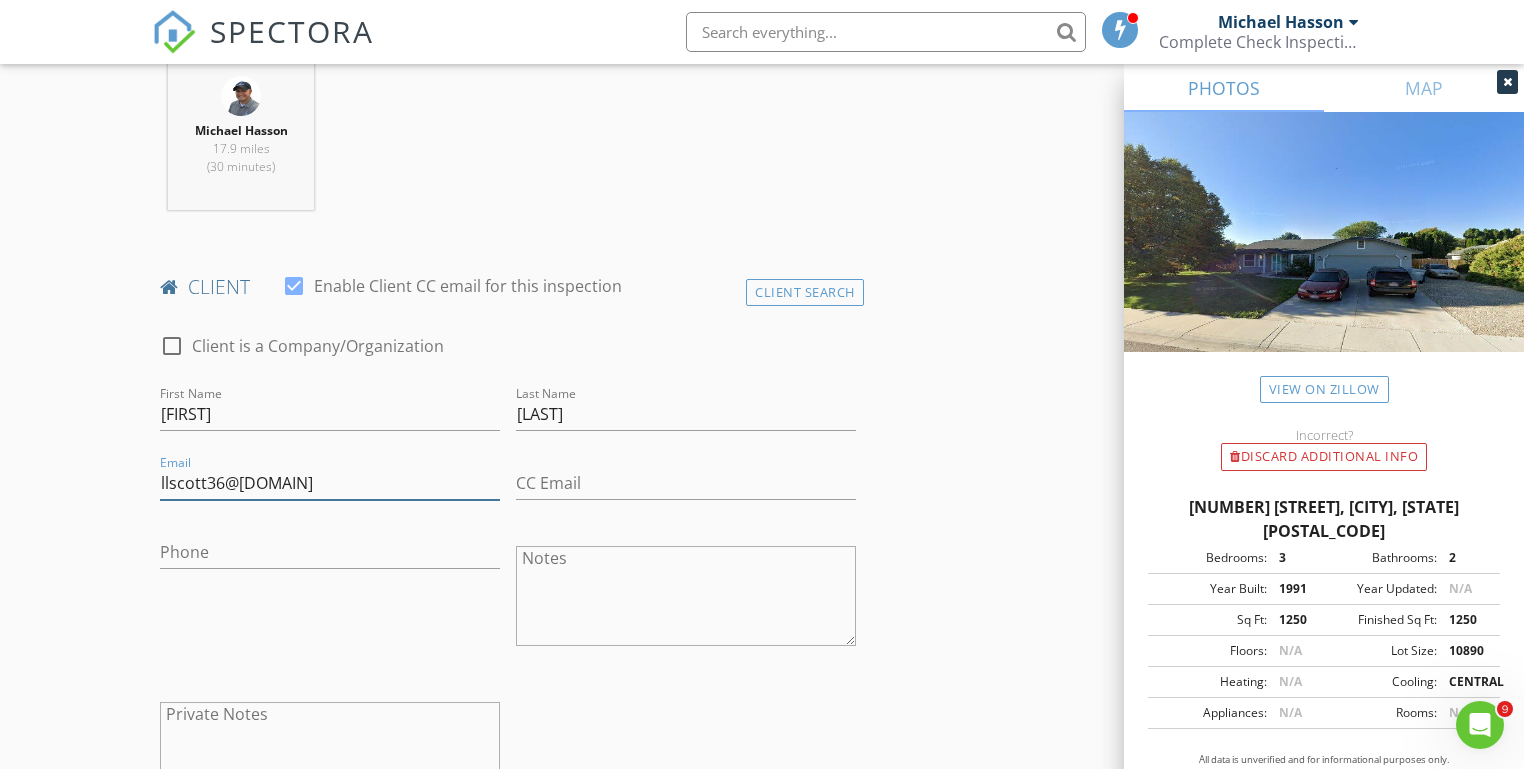 type on "[EMAIL]" 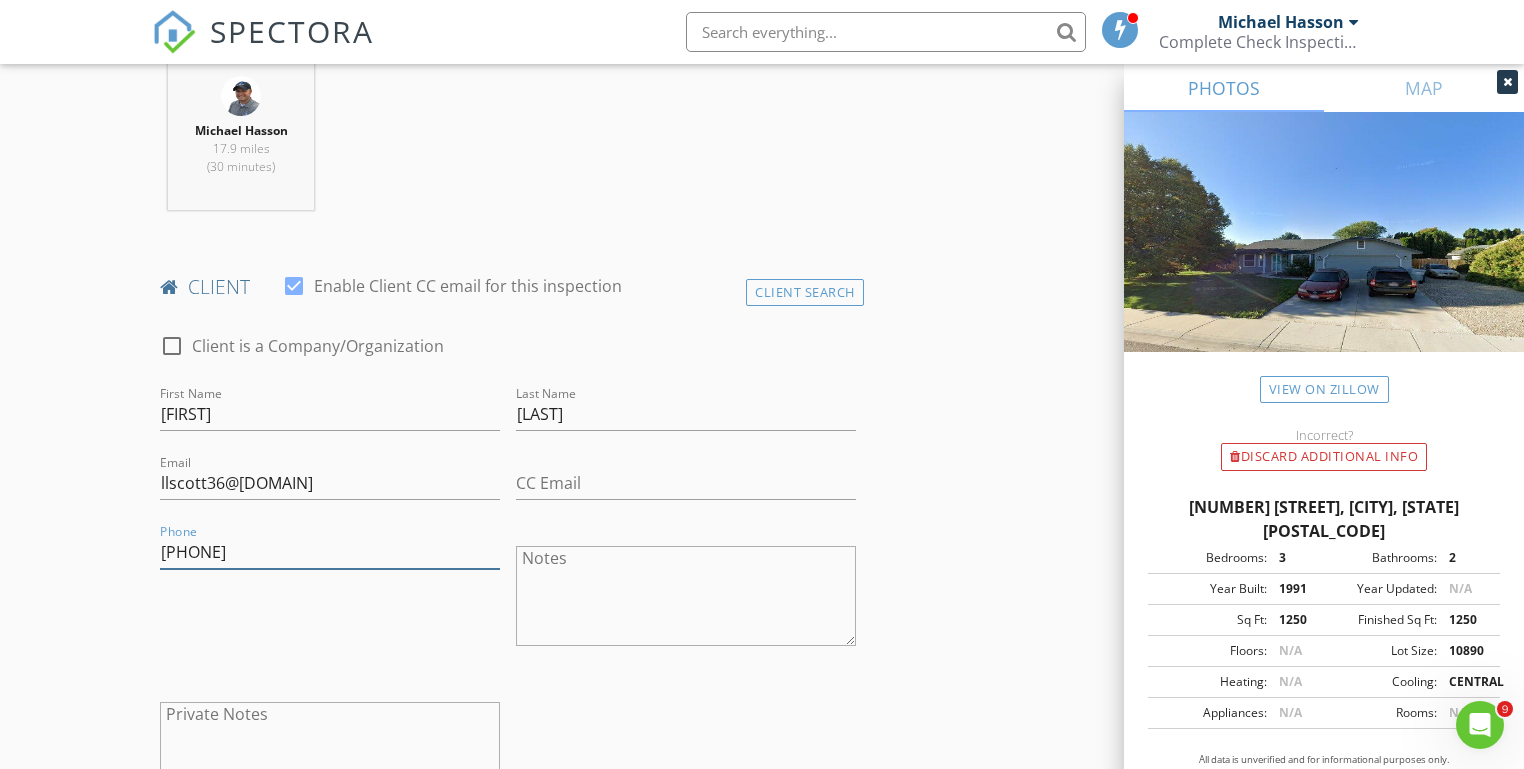 type on "[PHONE]" 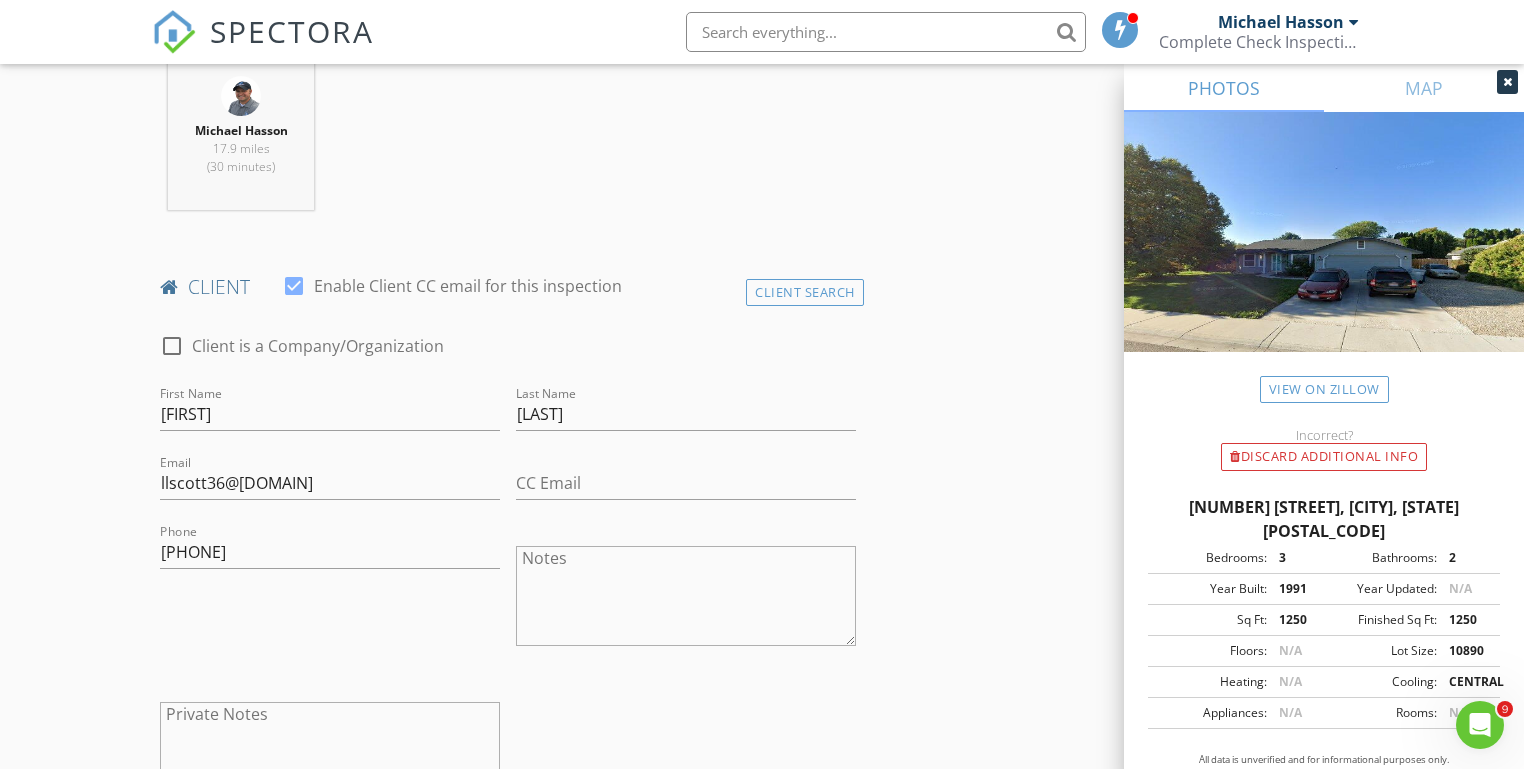 click on "New Inspection
Click here to use the New Order Form
INSPECTOR(S)
check_box   Michael Hasson   PRIMARY   check_box_outline_blank   Steve Taylor     Michael Hasson arrow_drop_down   check_box_outline_blank Michael Hasson specifically requested
Date/Time
08/02/2025 11:00 AM
Location
Address Search       Address 2403 Sunflower Dr   Unit   City Nampa   State ID   Zip 83686   County Canyon     Square Feet 1250   Year Built 1991   Foundation arrow_drop_down     Michael Hasson     17.9 miles     (30 minutes)
client
check_box Enable Client CC email for this inspection   Client Search     check_box_outline_blank Client is a Company/Organization     First Name Lorena   Last Name Gautschi   Email llscott36@gmail.com   CC Email   Phone 208-859-0443           Notes   Private Notes
ADD ADDITIONAL client" at bounding box center (762, 1073) 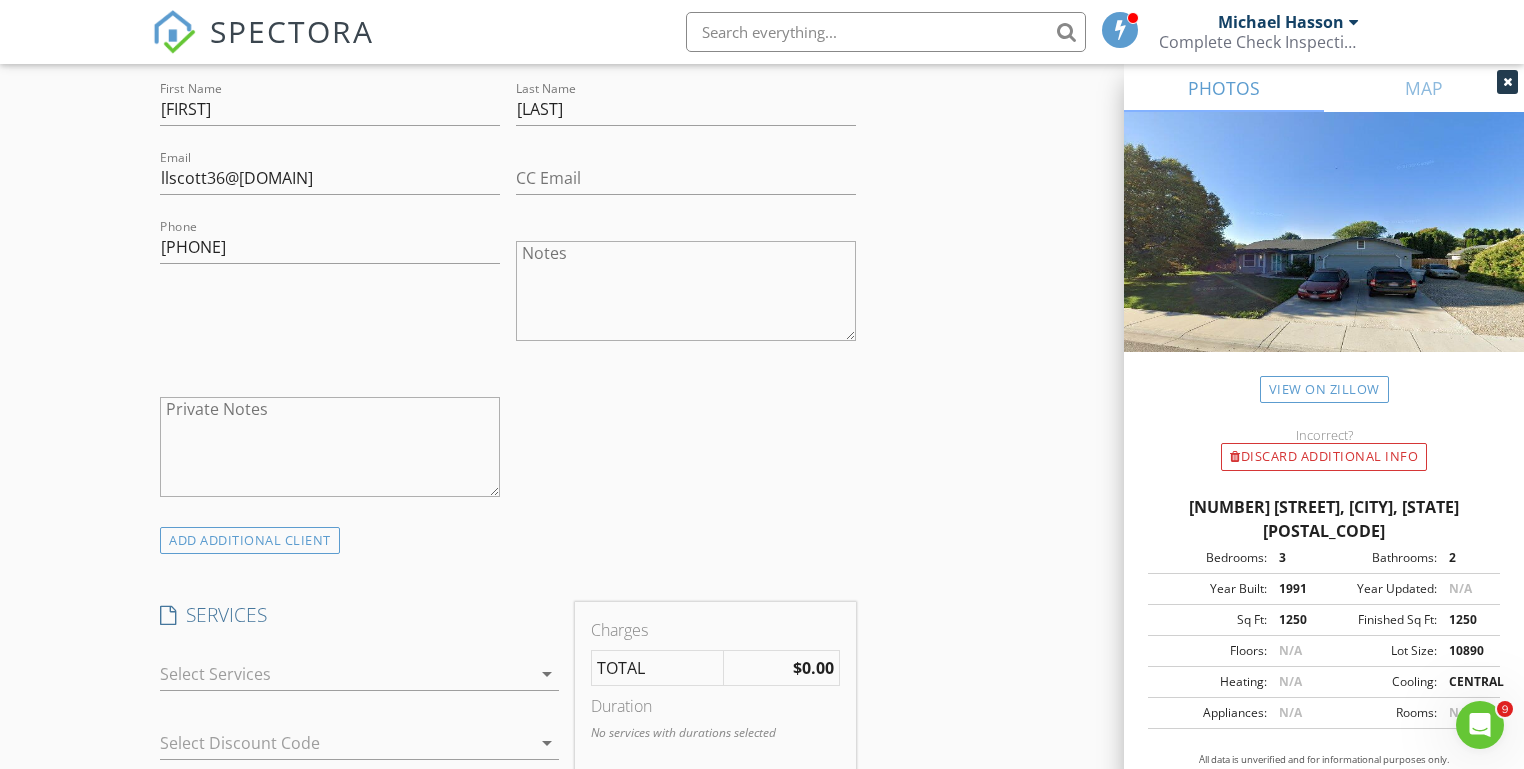 scroll, scrollTop: 1148, scrollLeft: 0, axis: vertical 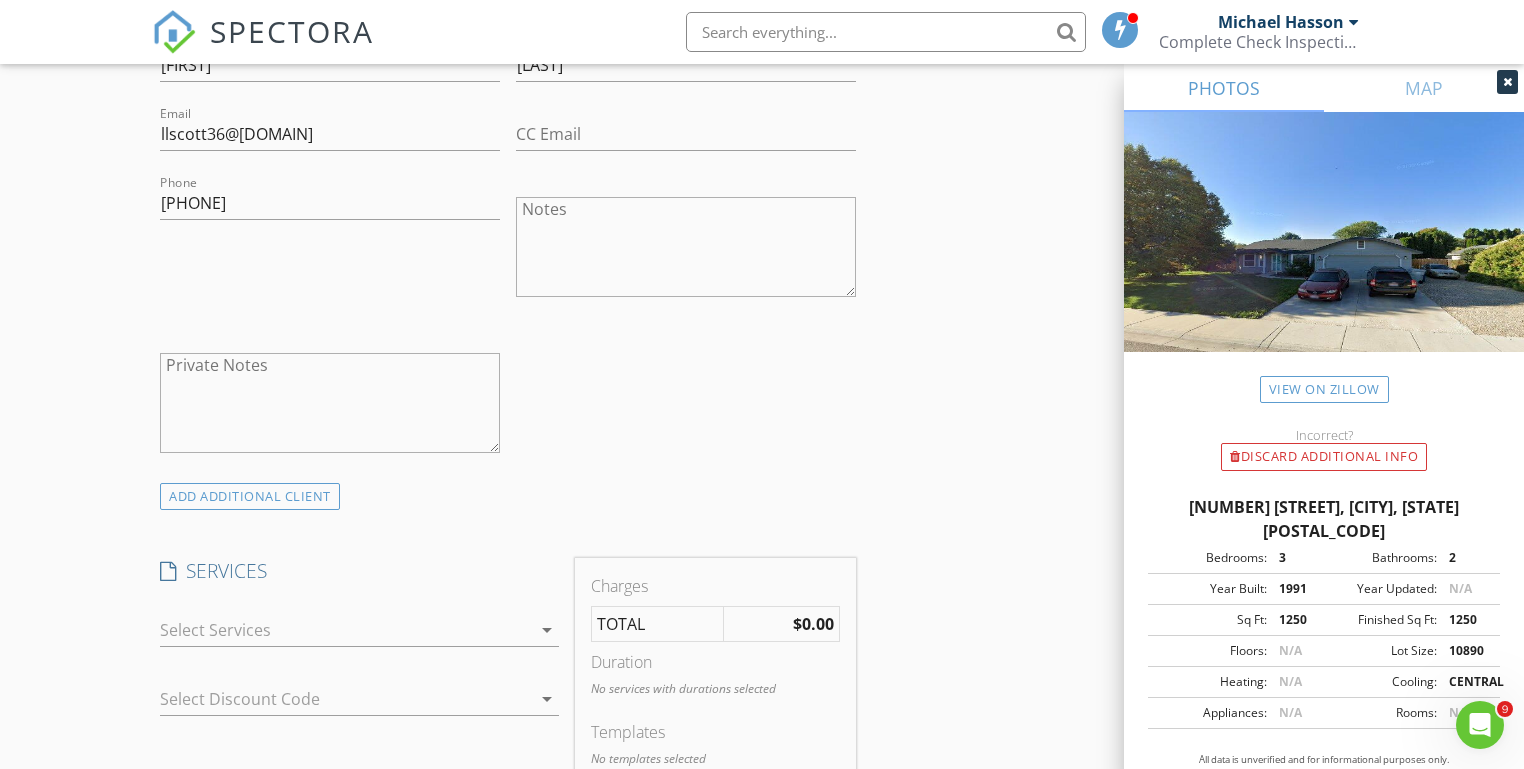 click at bounding box center (345, 630) 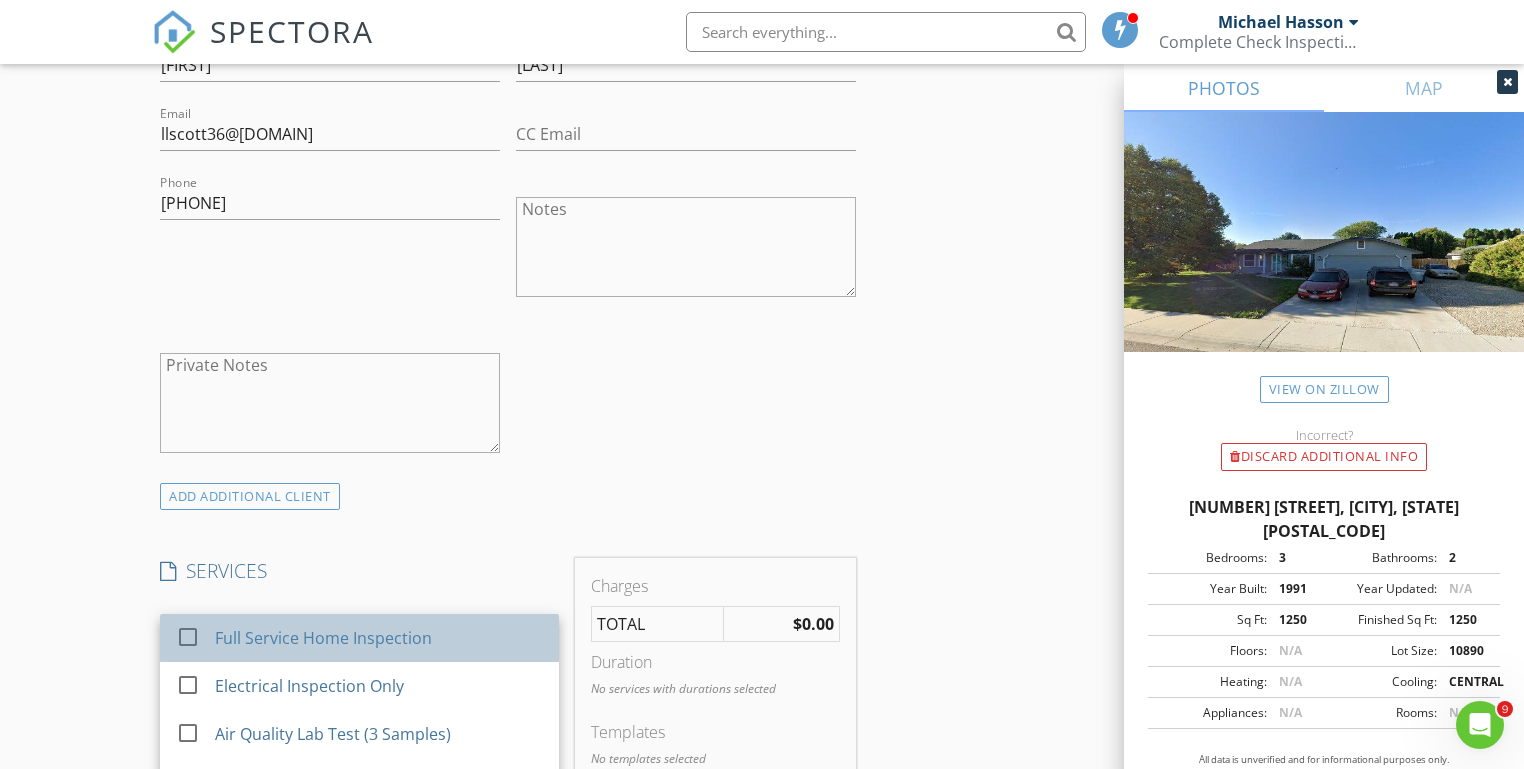 click on "Full Service Home Inspection" at bounding box center (323, 638) 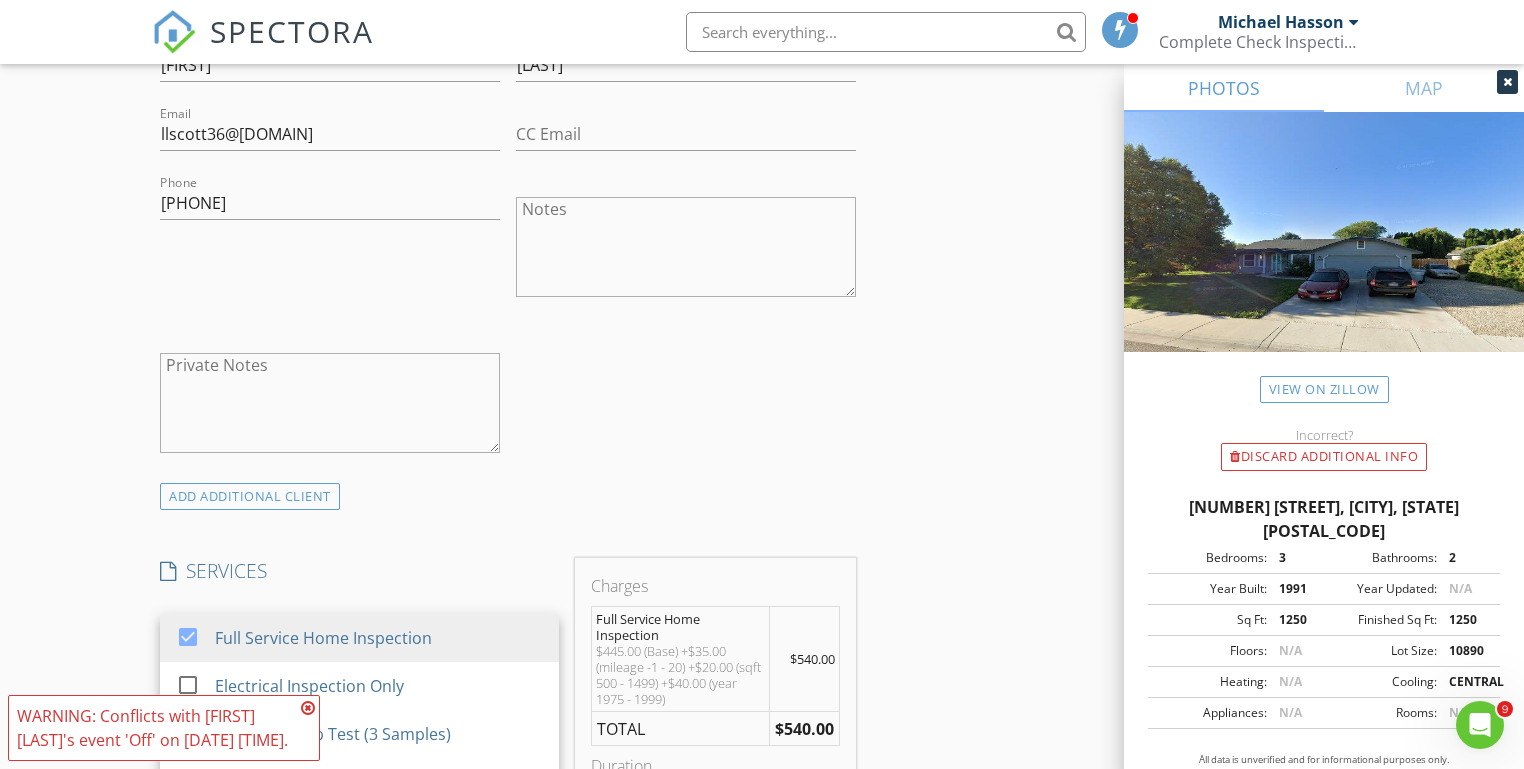 click on "New Inspection
Click here to use the New Order Form
INSPECTOR(S)
check_box   Michael Hasson   PRIMARY   check_box_outline_blank   Steve Taylor     Michael Hasson arrow_drop_down   check_box_outline_blank Michael Hasson specifically requested
Date/Time
08/02/2025 11:00 AM
Location
Address Search       Address 2403 Sunflower Dr   Unit   City Nampa   State ID   Zip 83686   County Canyon     Square Feet 1250   Year Built 1991   Foundation arrow_drop_down     Michael Hasson     17.9 miles     (30 minutes)
client
check_box Enable Client CC email for this inspection   Client Search     check_box_outline_blank Client is a Company/Organization     First Name Lorena   Last Name Gautschi   Email llscott36@gmail.com   CC Email   Phone 208-859-0443           Notes   Private Notes
ADD ADDITIONAL client" at bounding box center (762, 763) 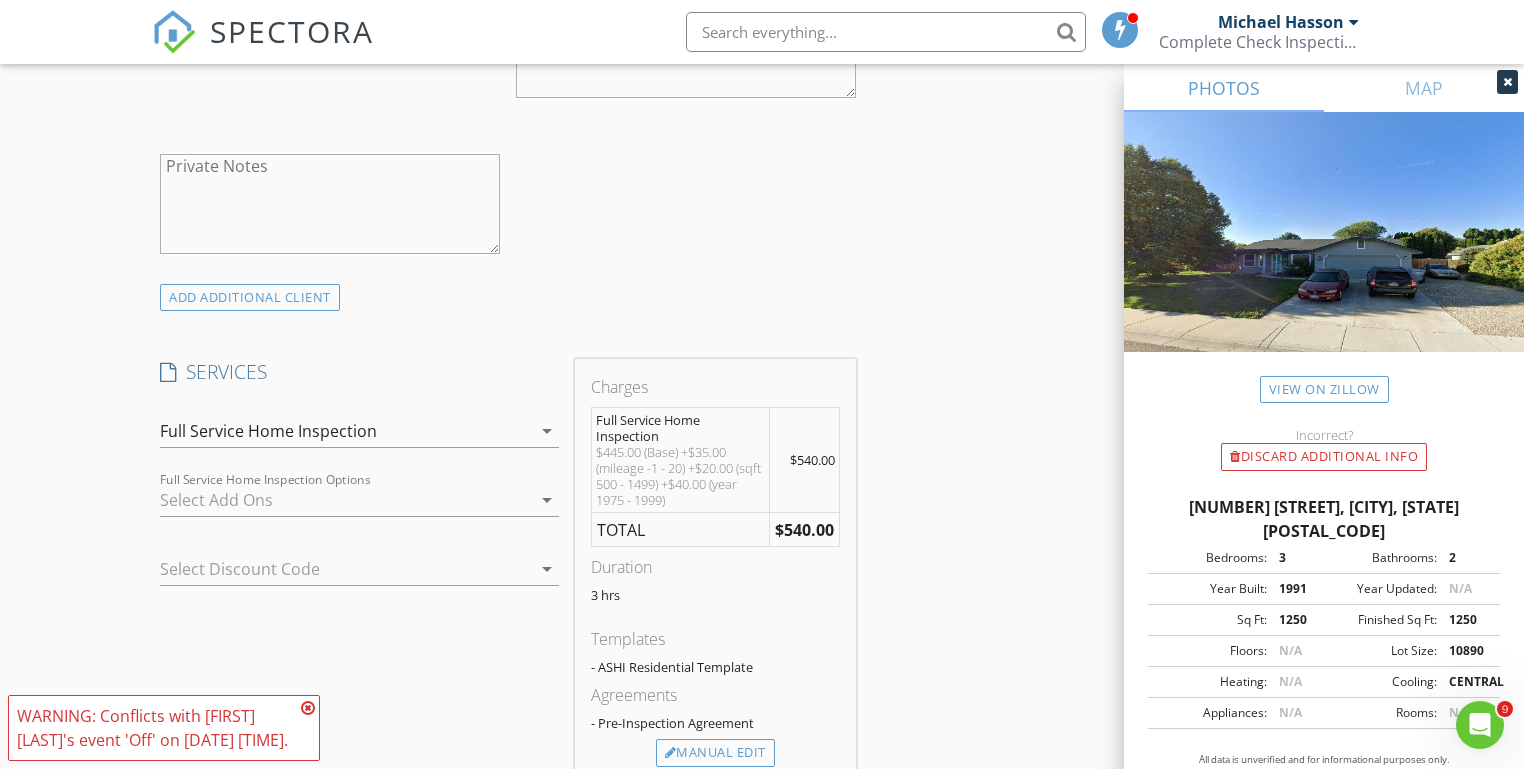 scroll, scrollTop: 1370, scrollLeft: 0, axis: vertical 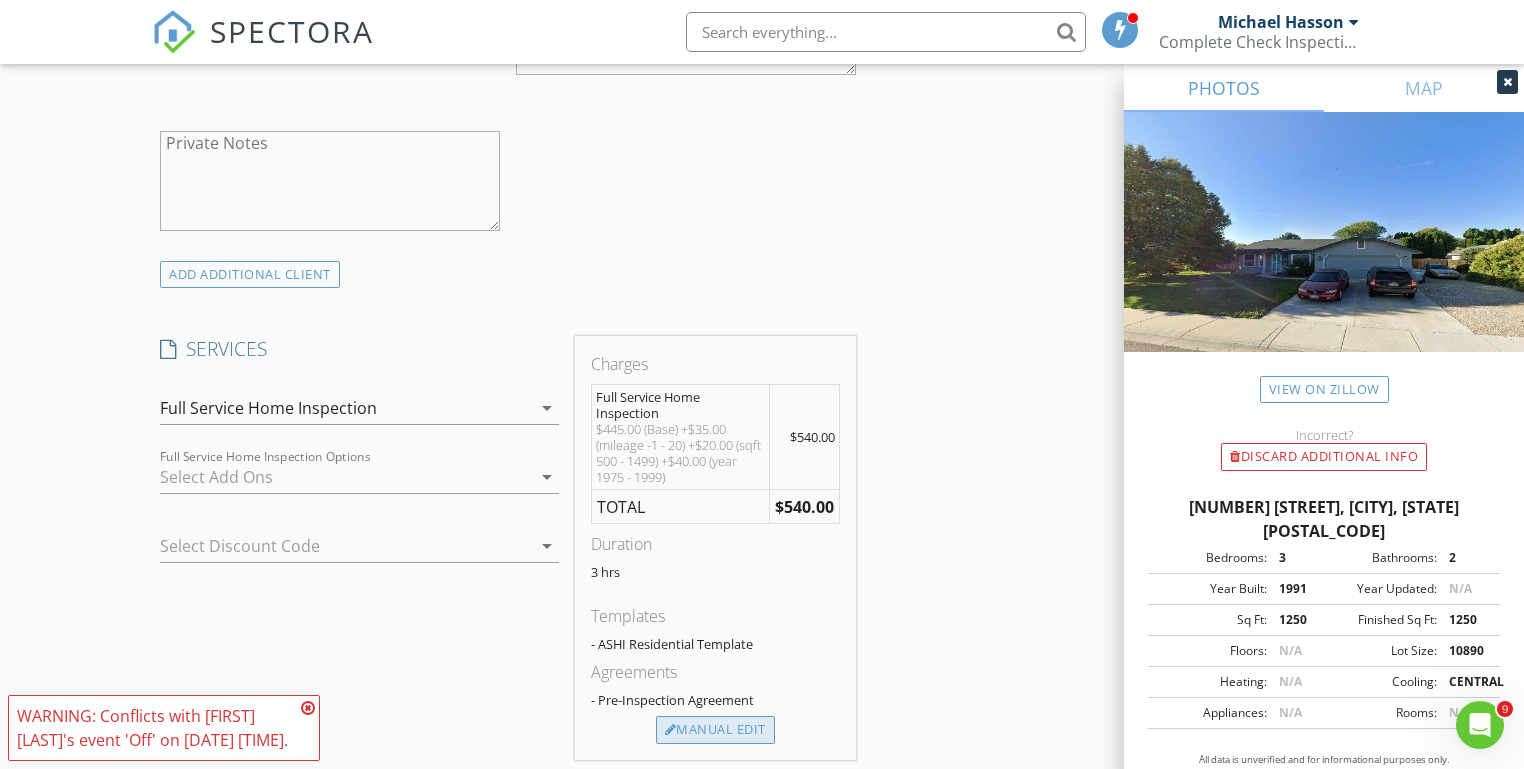 click on "Manual Edit" at bounding box center [715, 730] 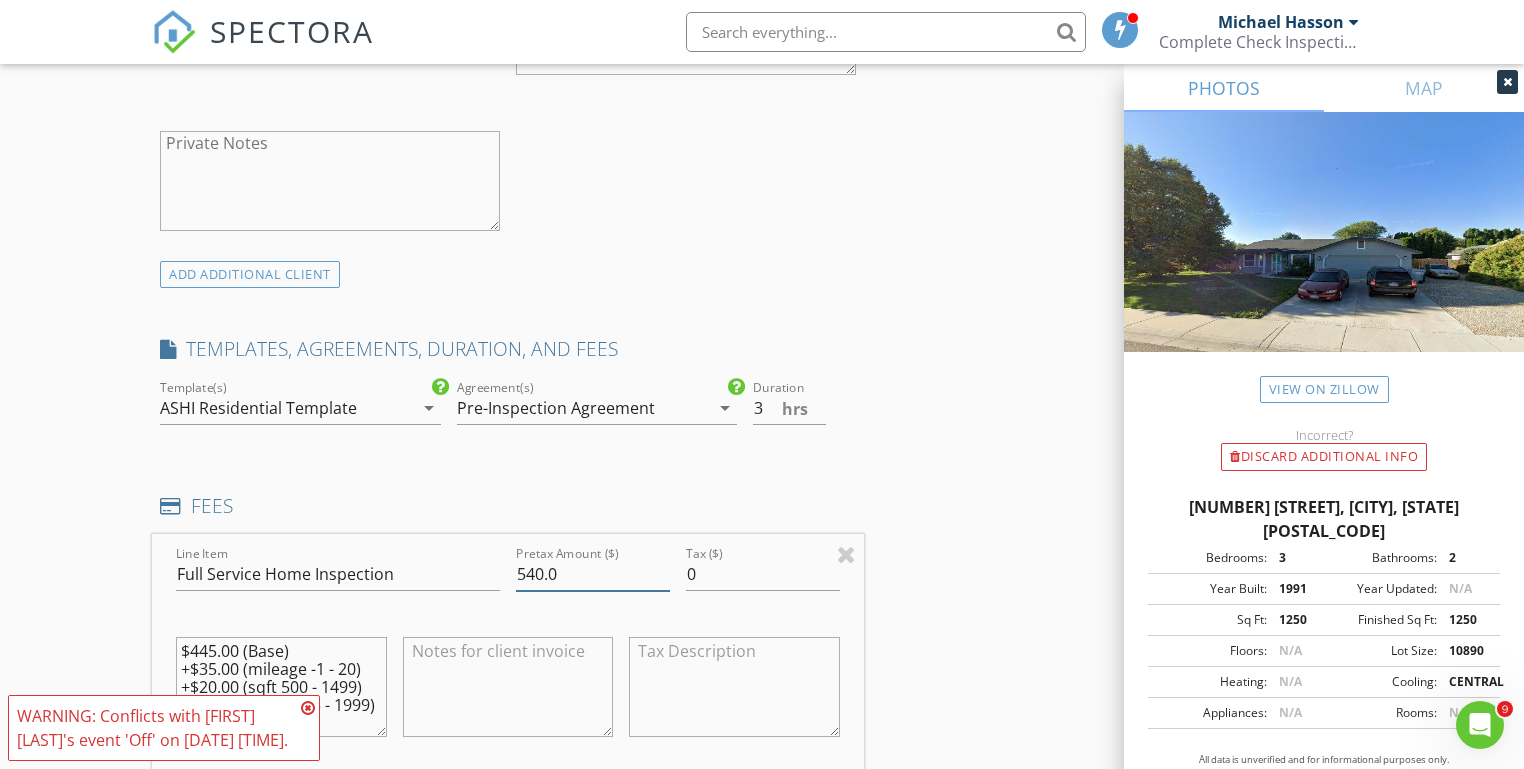 click on "540.0" at bounding box center (593, 574) 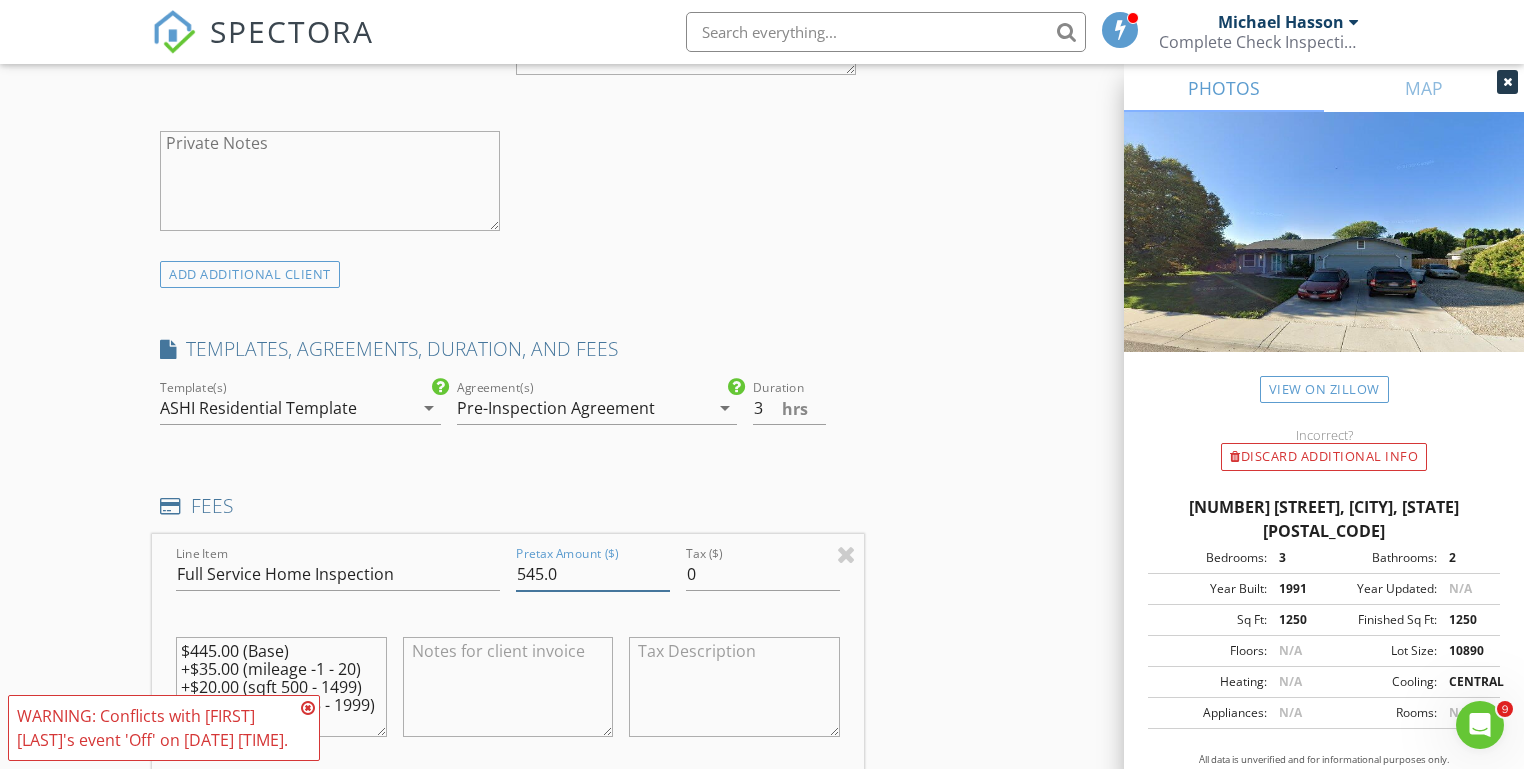 type on "545.0" 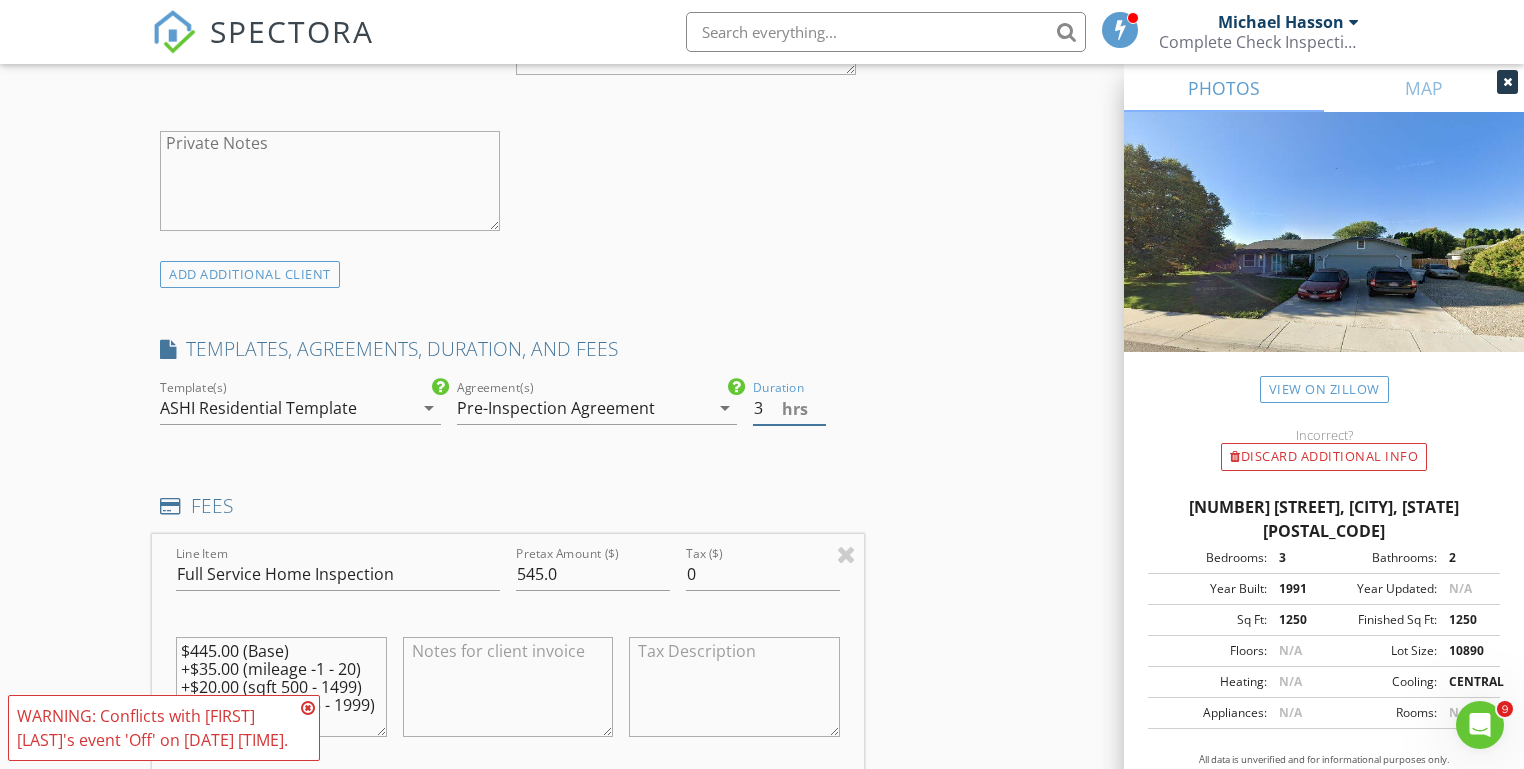 click on "3" at bounding box center (789, 408) 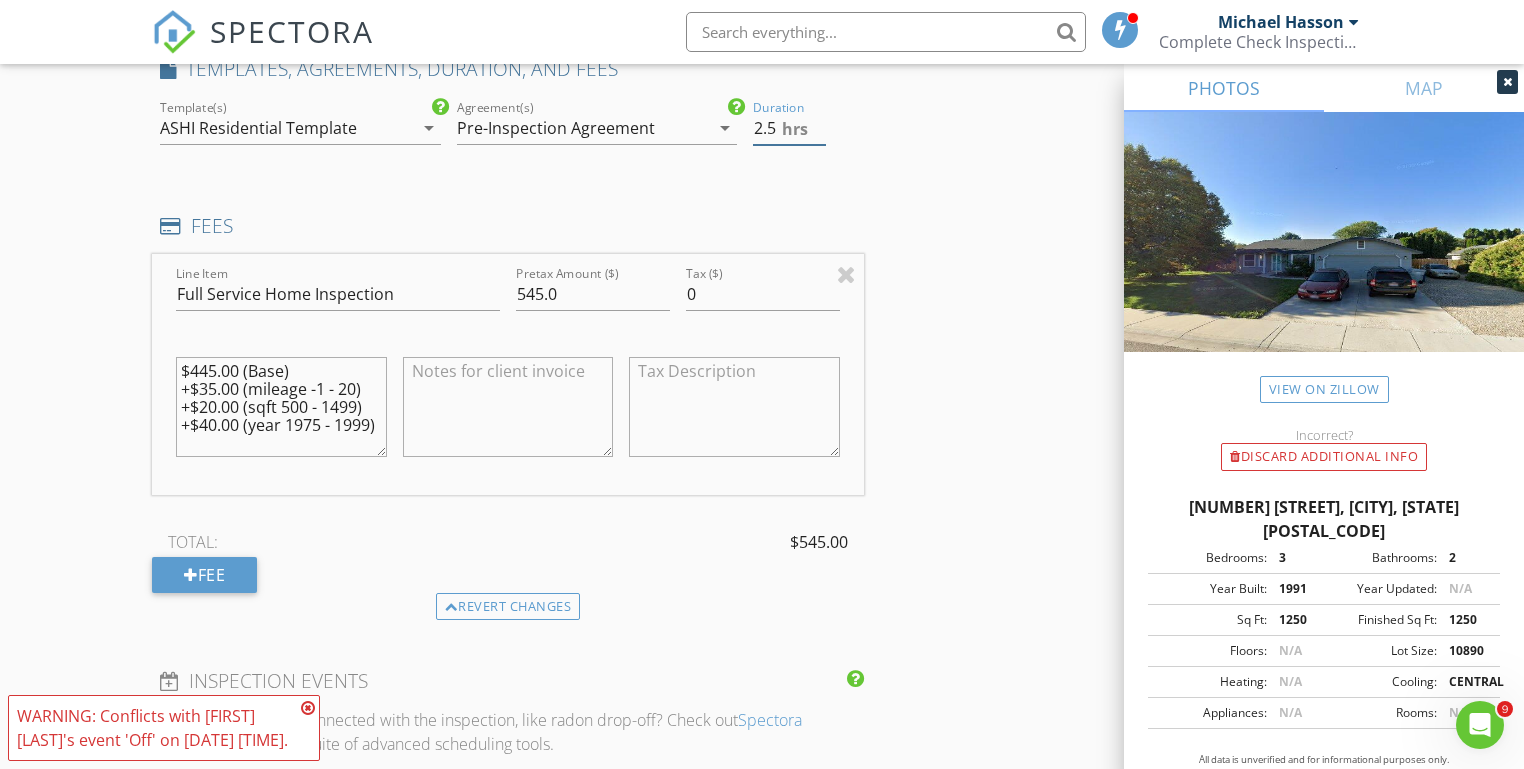 scroll, scrollTop: 1745, scrollLeft: 0, axis: vertical 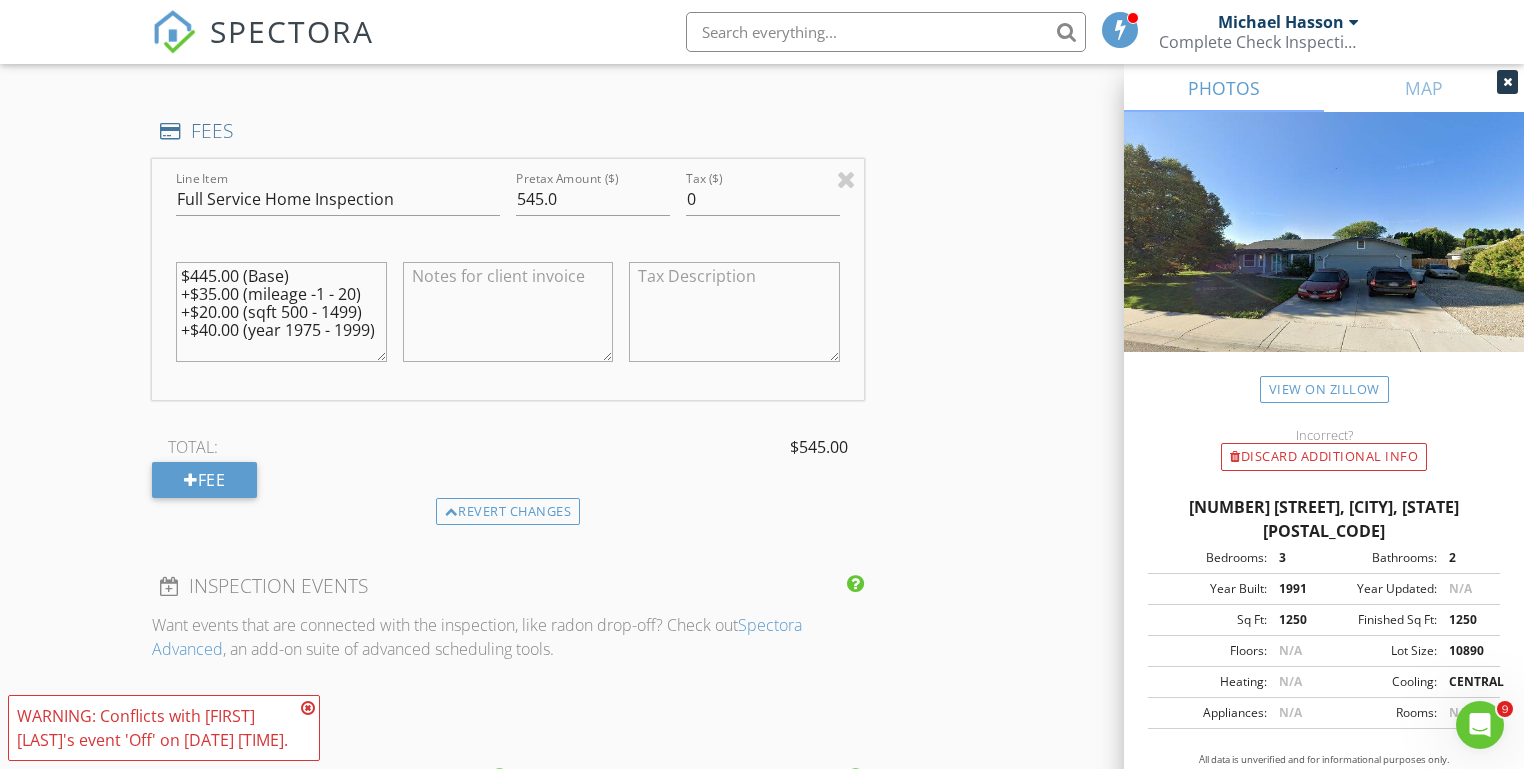 type on "2.5" 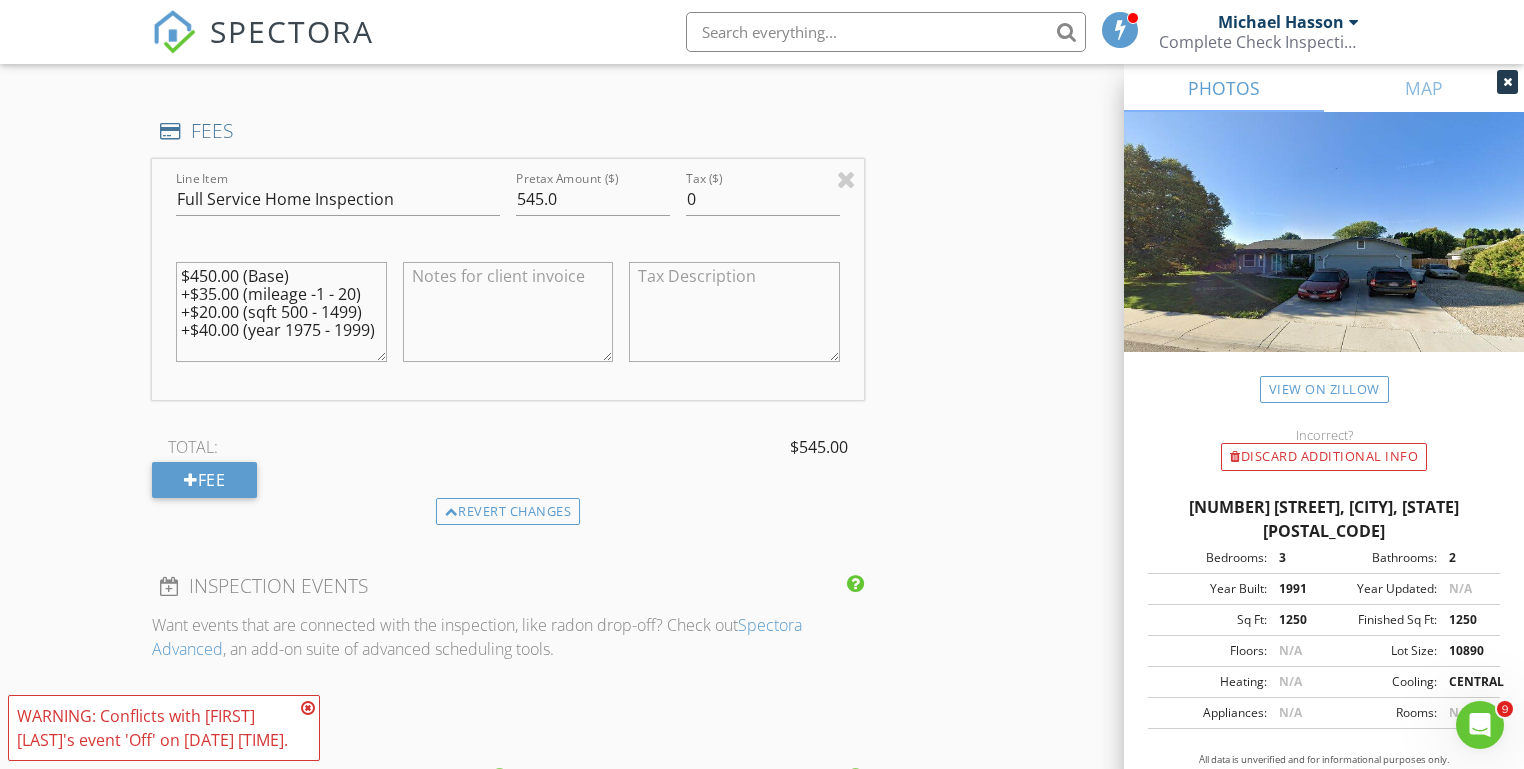 type on "$450.00 (Base)
+$35.00 (mileage -1 - 20)
+$20.00 (sqft 500 - 1499)
+$40.00 (year 1975 - 1999)" 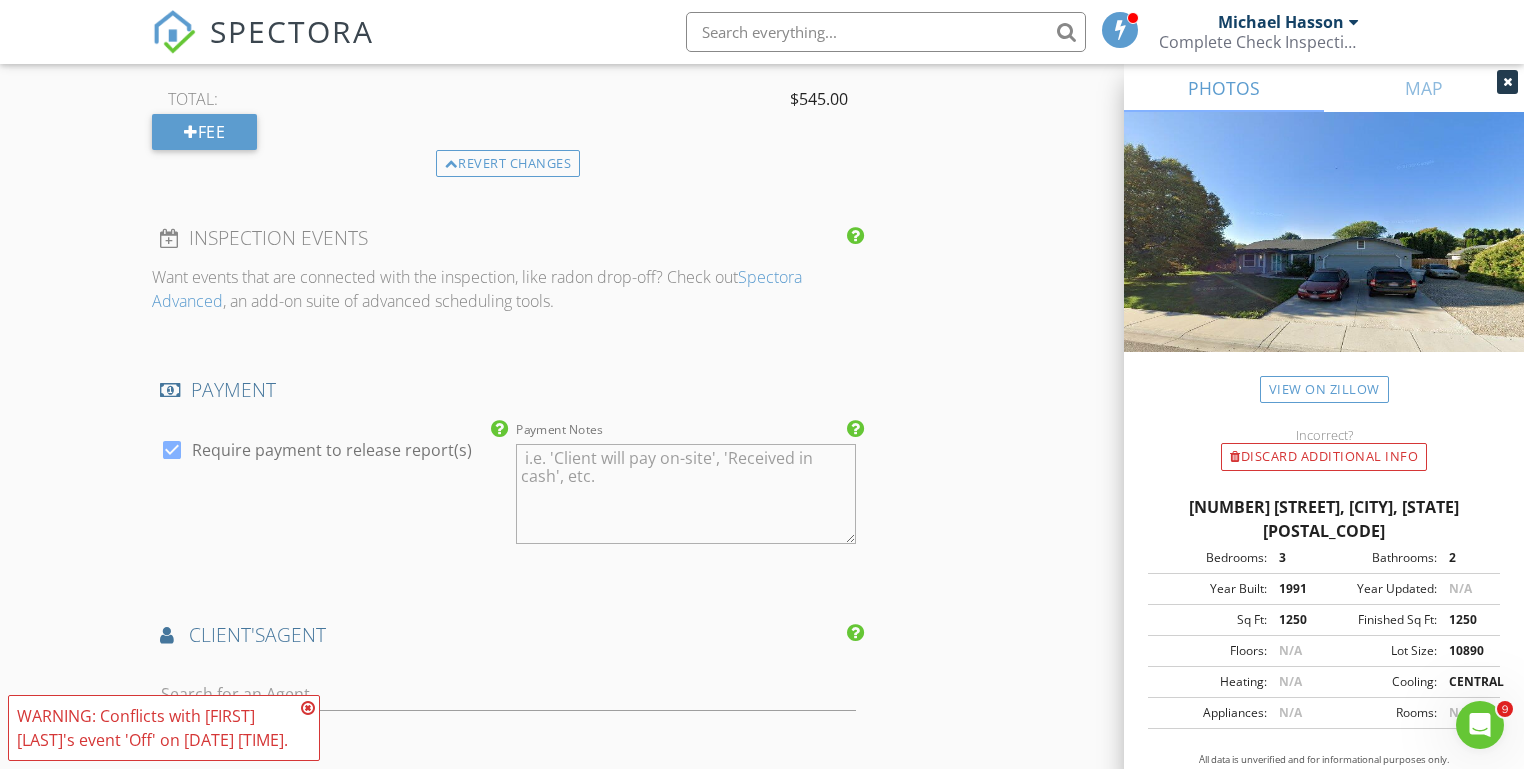 scroll, scrollTop: 2218, scrollLeft: 0, axis: vertical 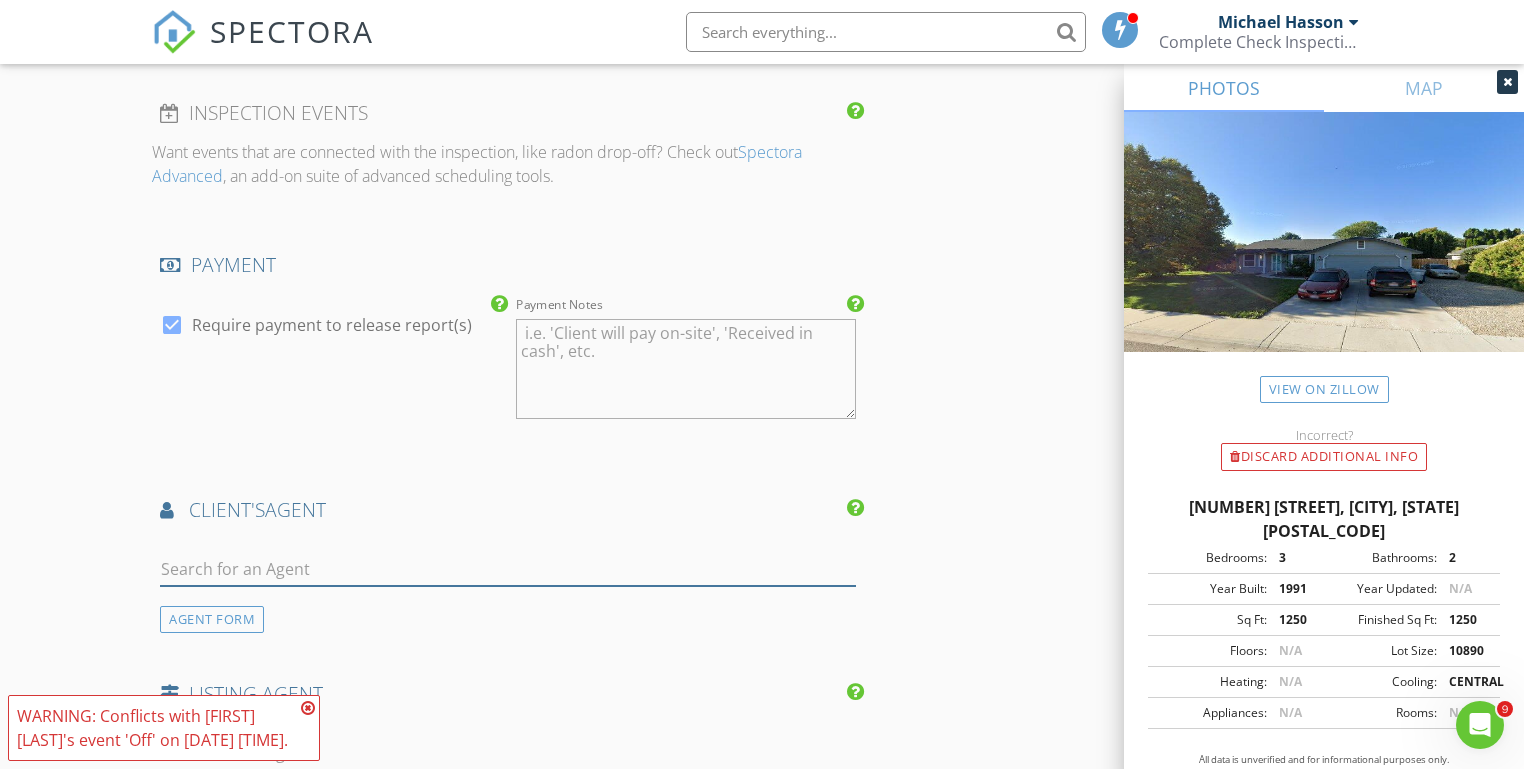 click at bounding box center (507, 569) 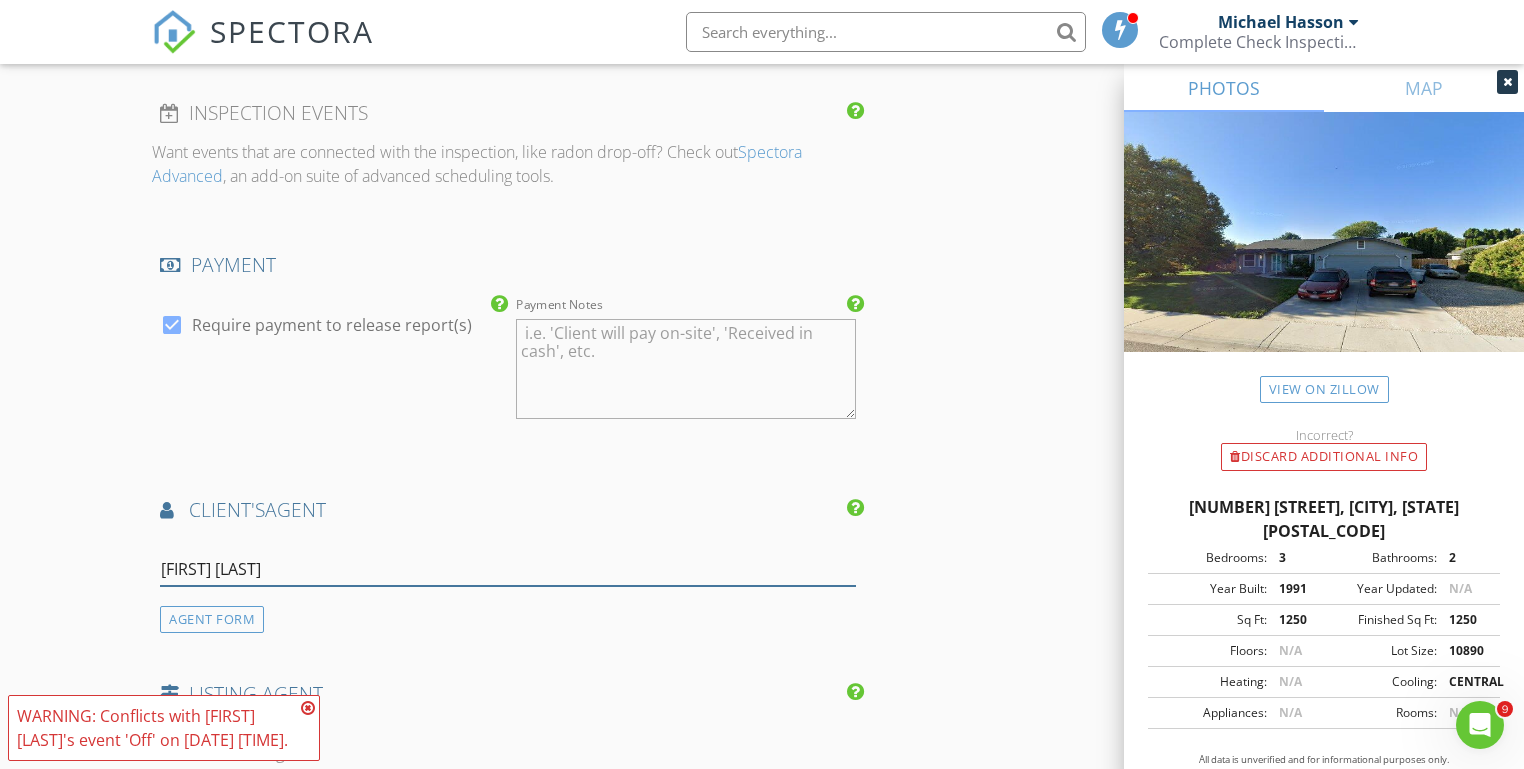 type on "Jan Wil" 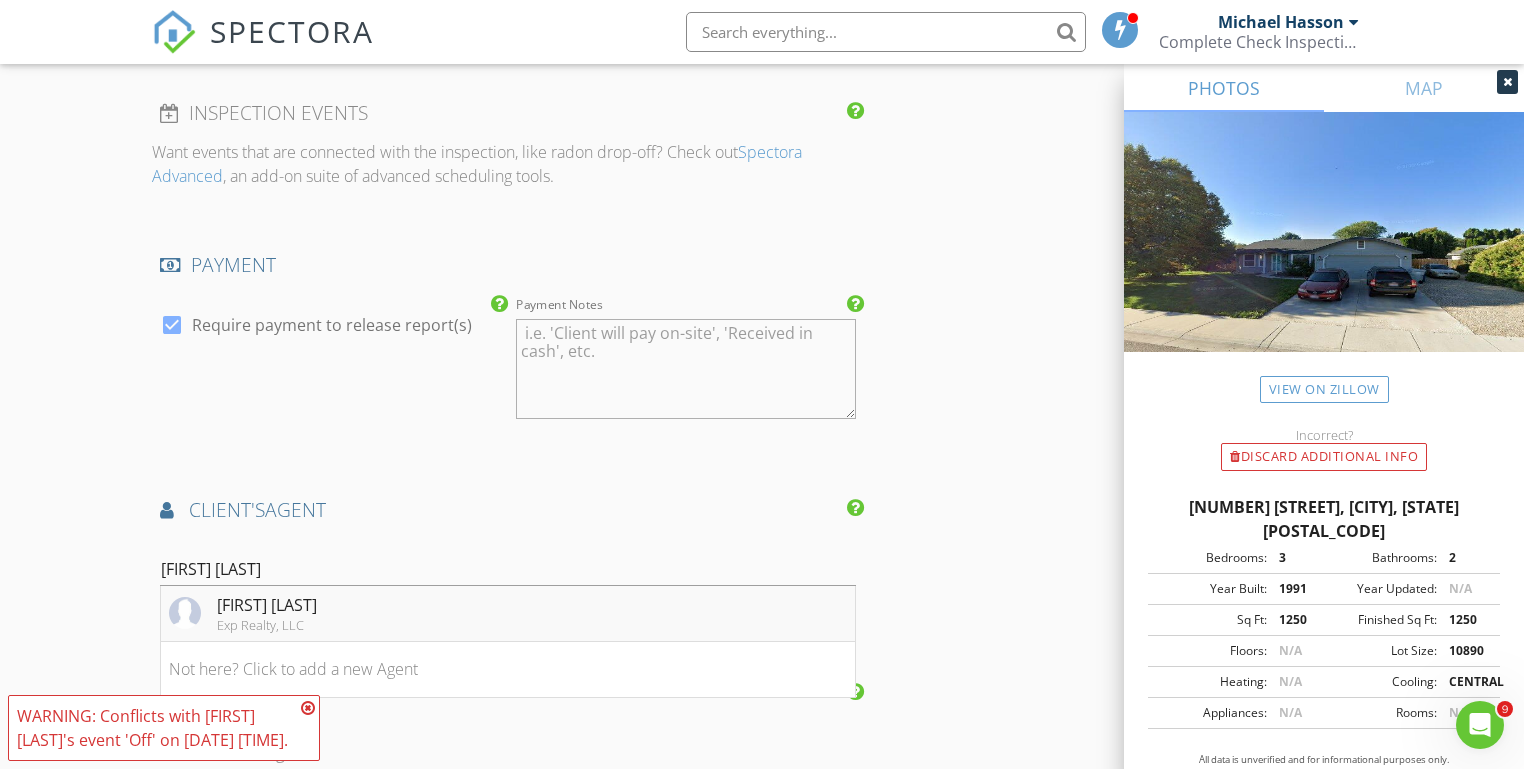 click on "[FIRST] [LAST]" at bounding box center [267, 605] 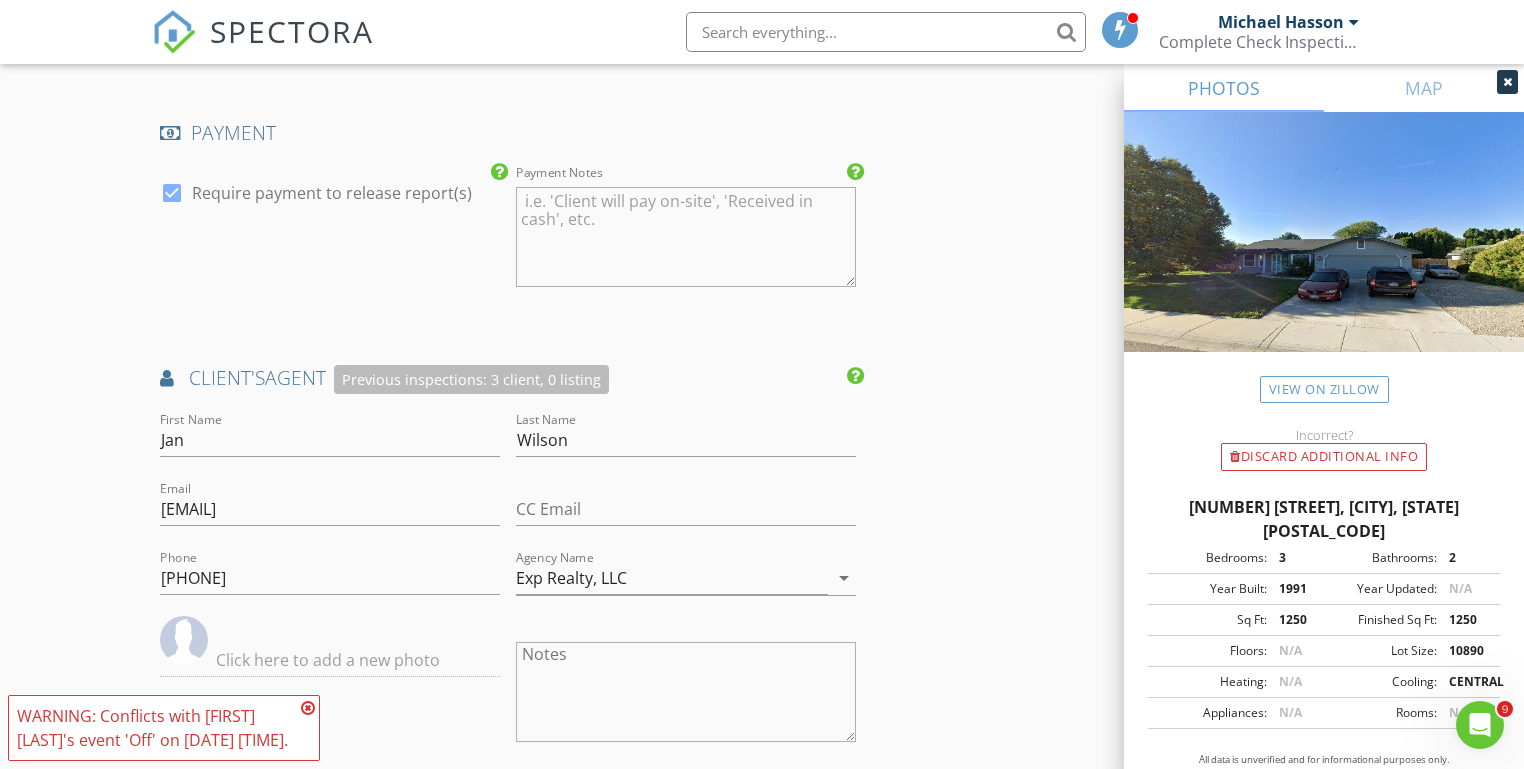 scroll, scrollTop: 2443, scrollLeft: 0, axis: vertical 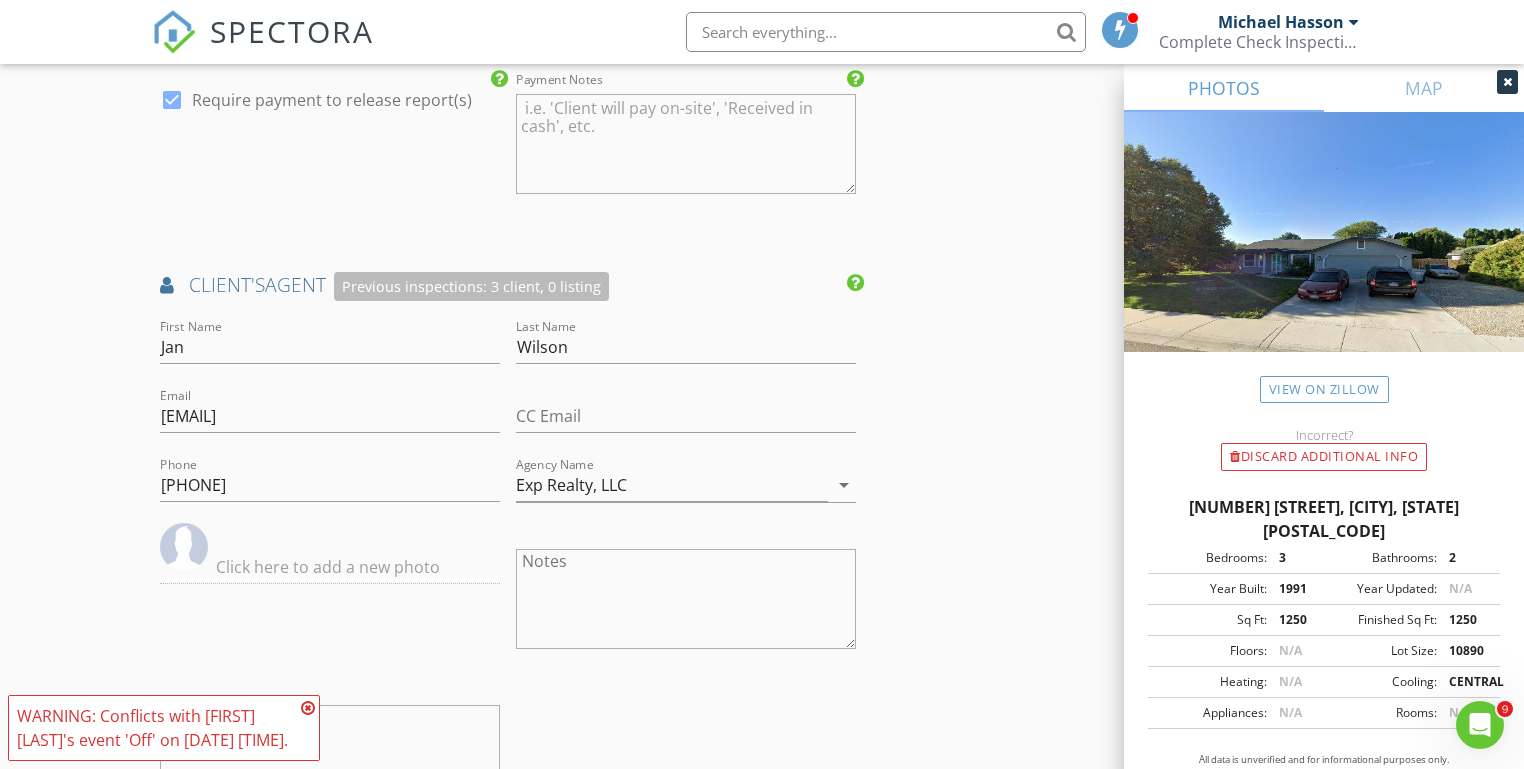 click at bounding box center (308, 708) 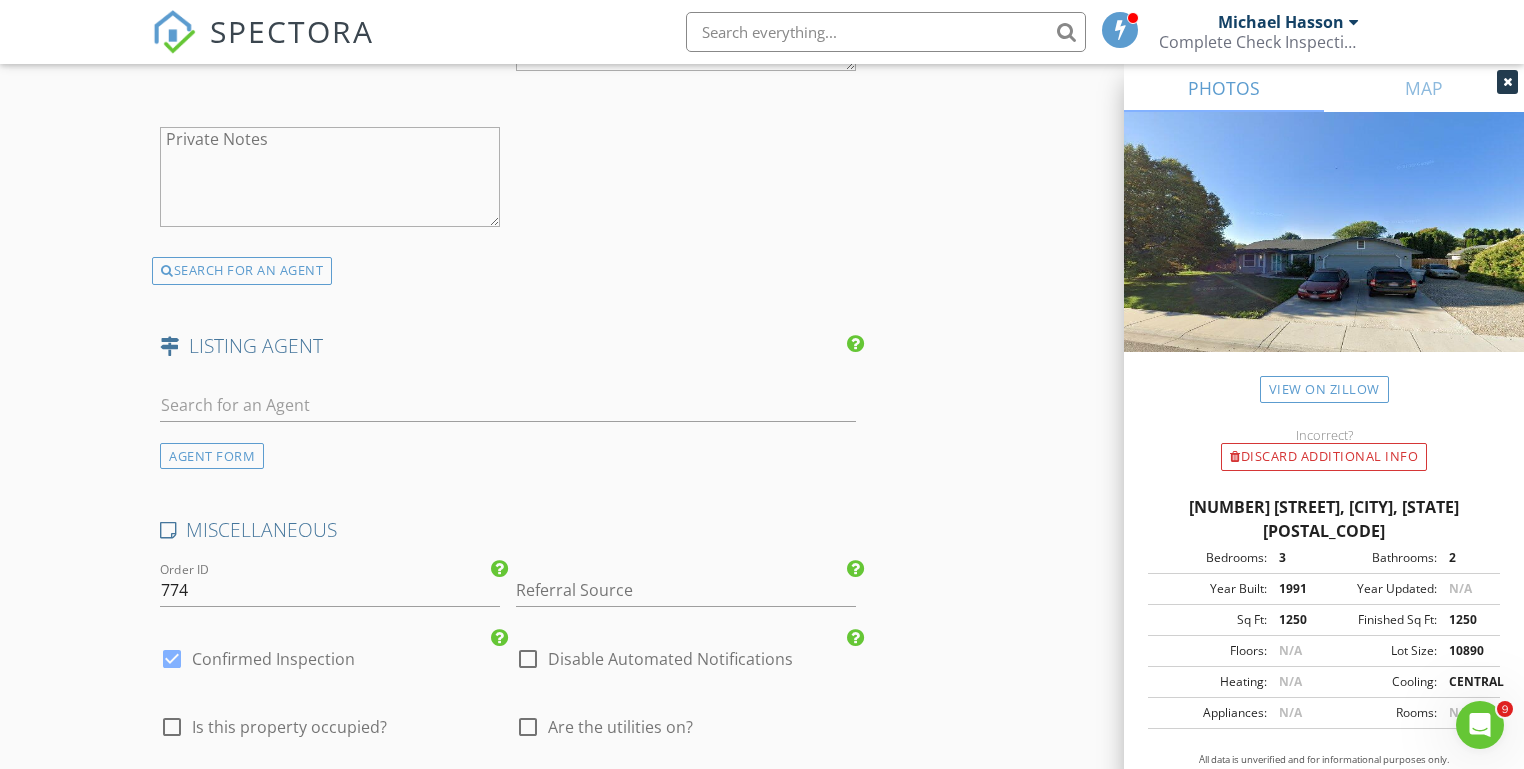 scroll, scrollTop: 3141, scrollLeft: 0, axis: vertical 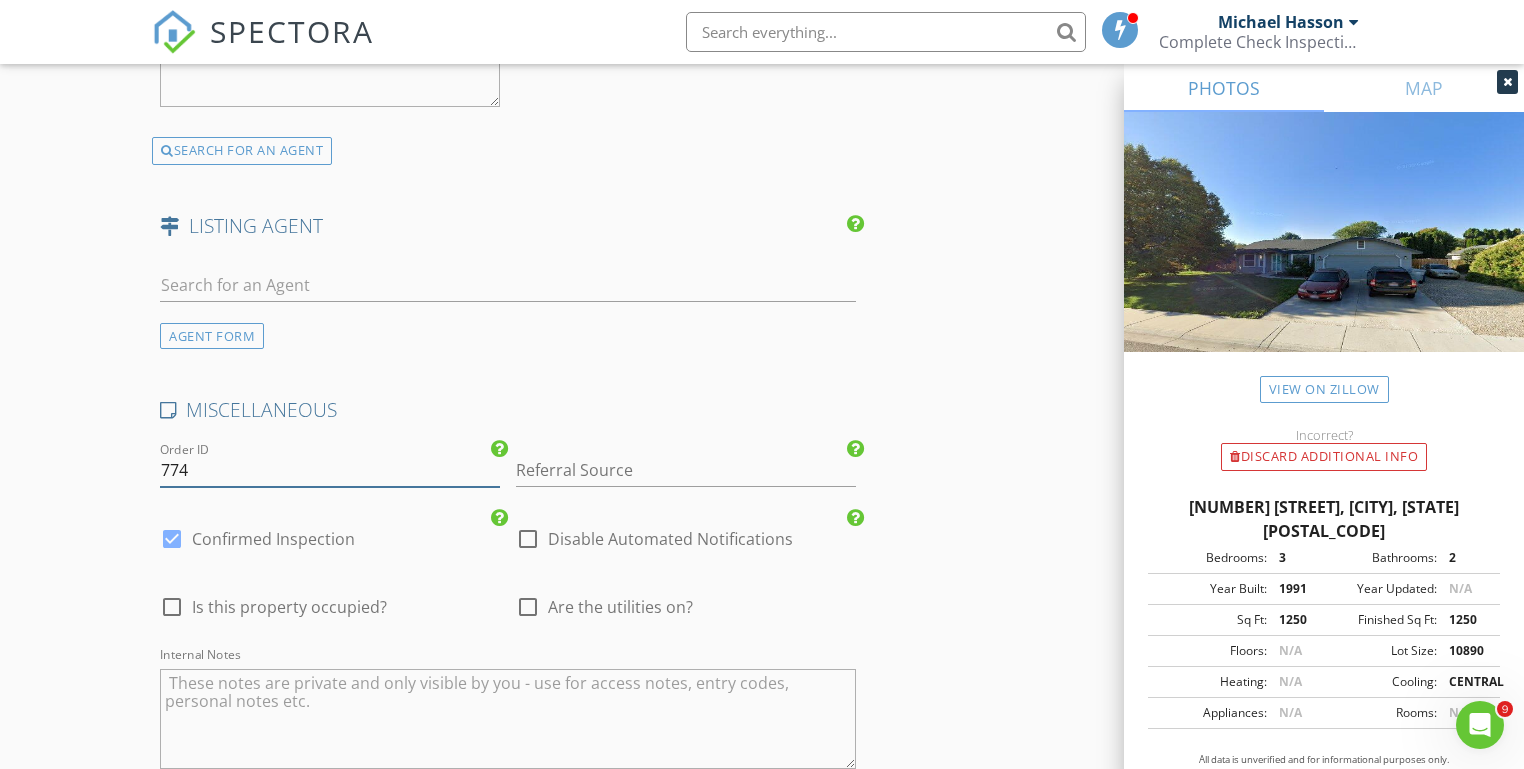 click on "774" at bounding box center (330, 470) 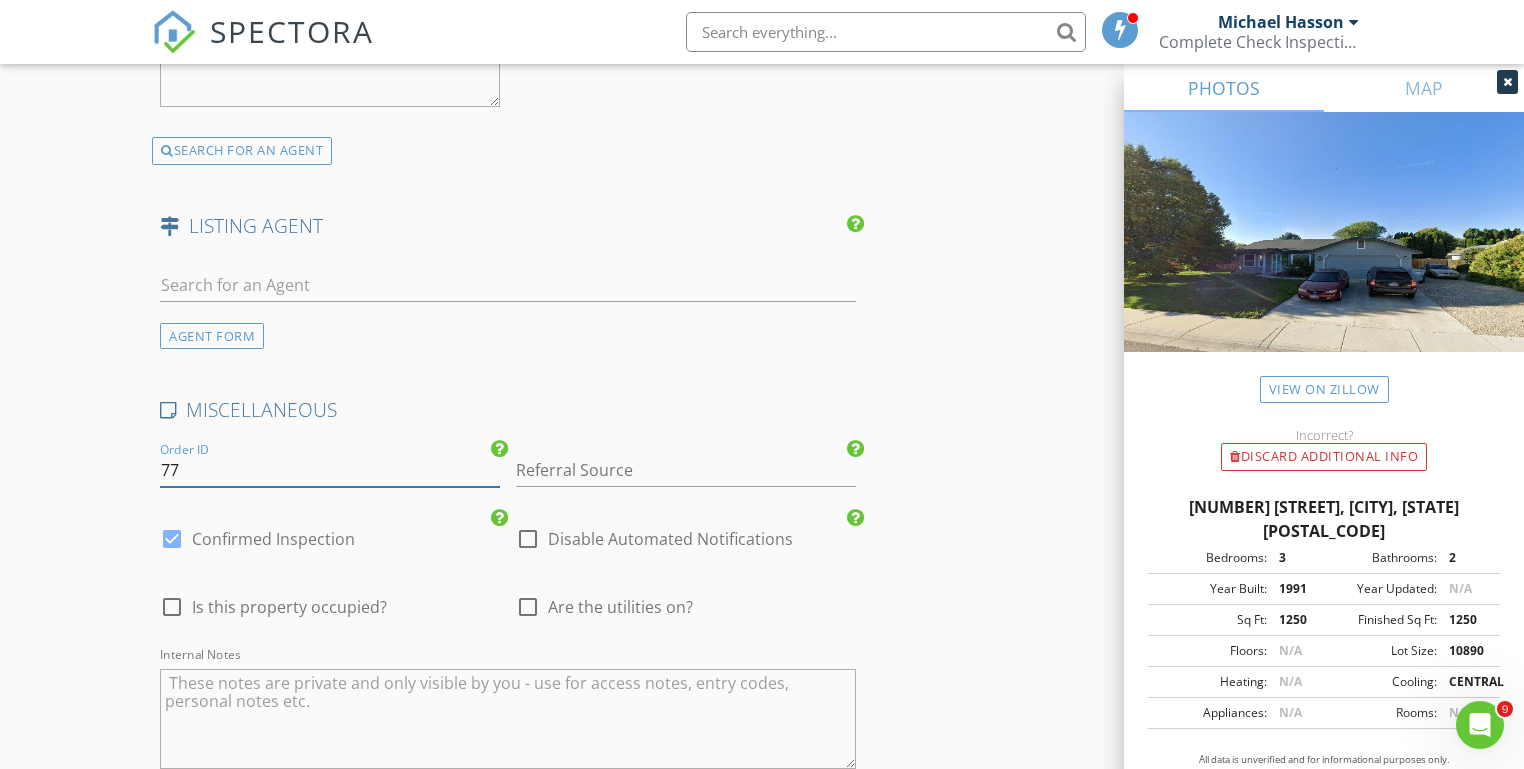 type on "7" 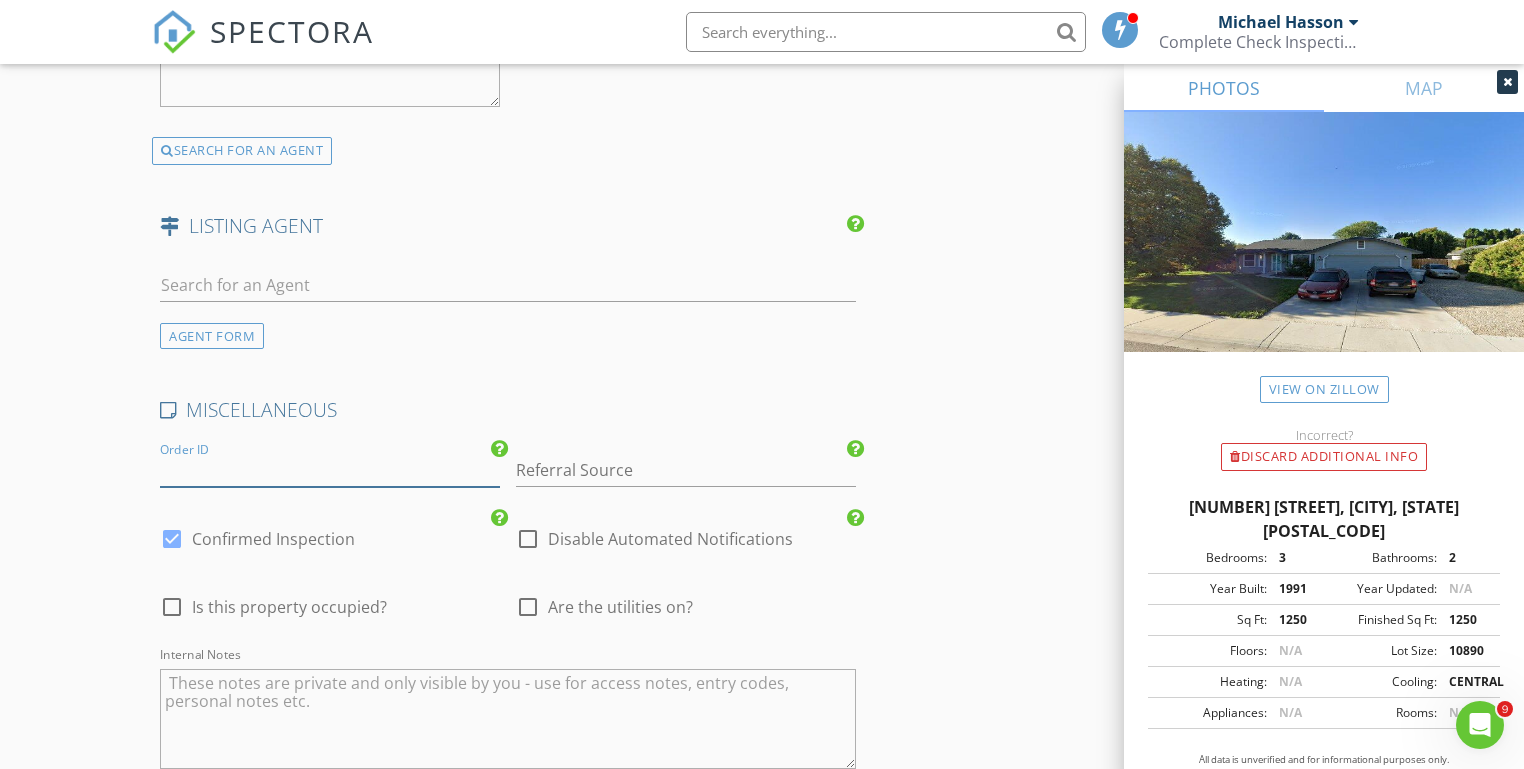 type 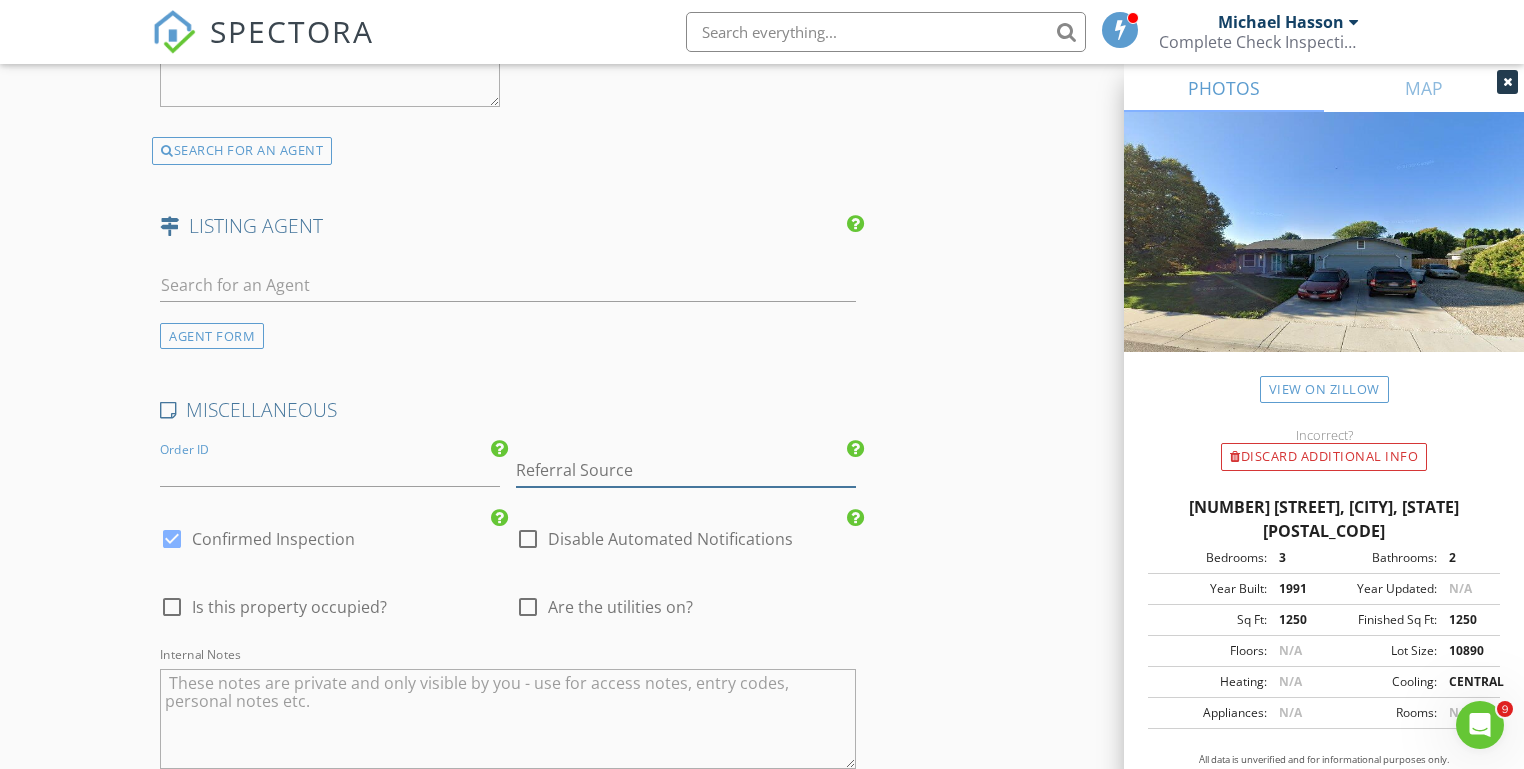 click at bounding box center (686, 470) 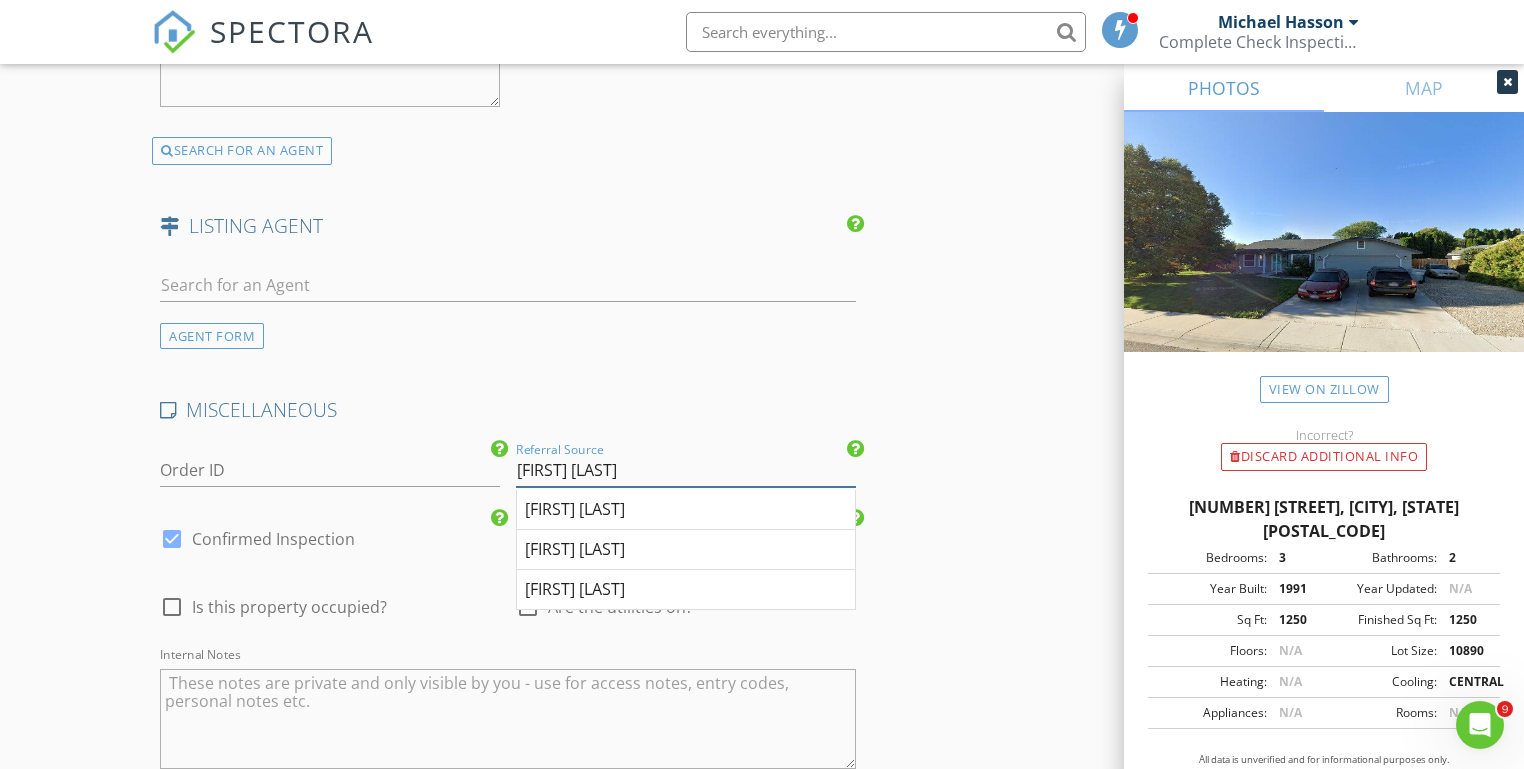 type on "[FIRST] [LAST]" 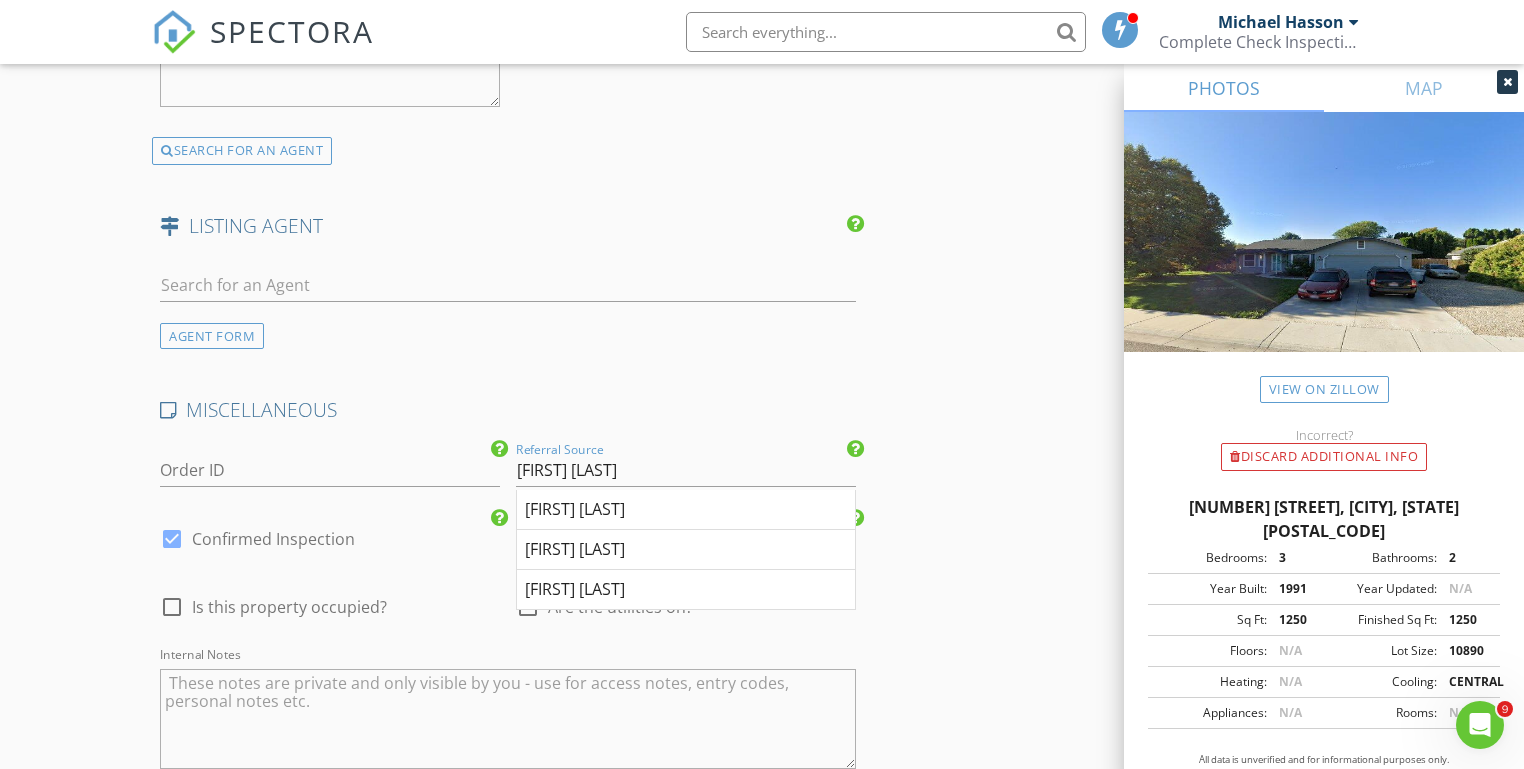click on "check_box Confirmed Inspection" at bounding box center (330, 541) 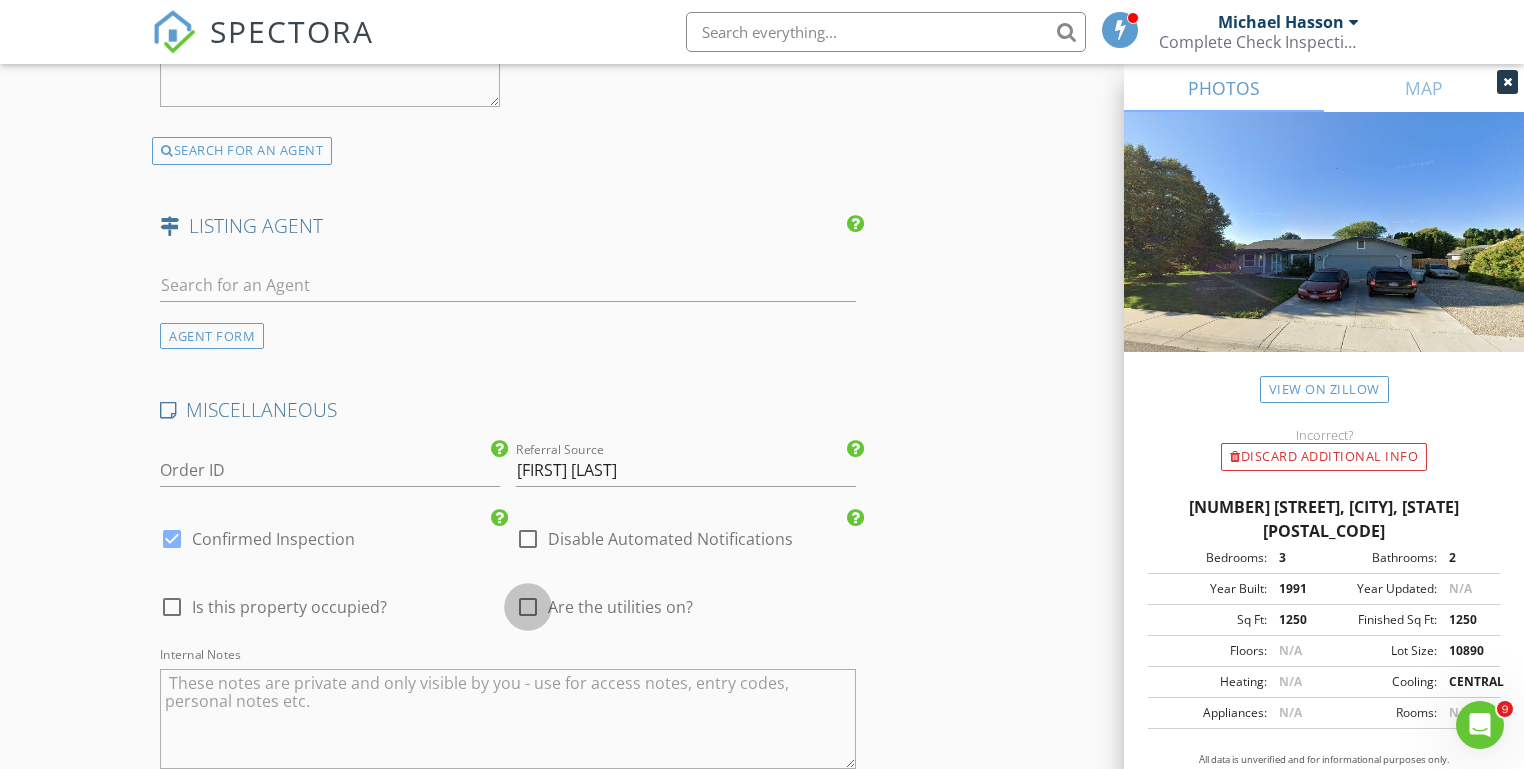 click at bounding box center [528, 607] 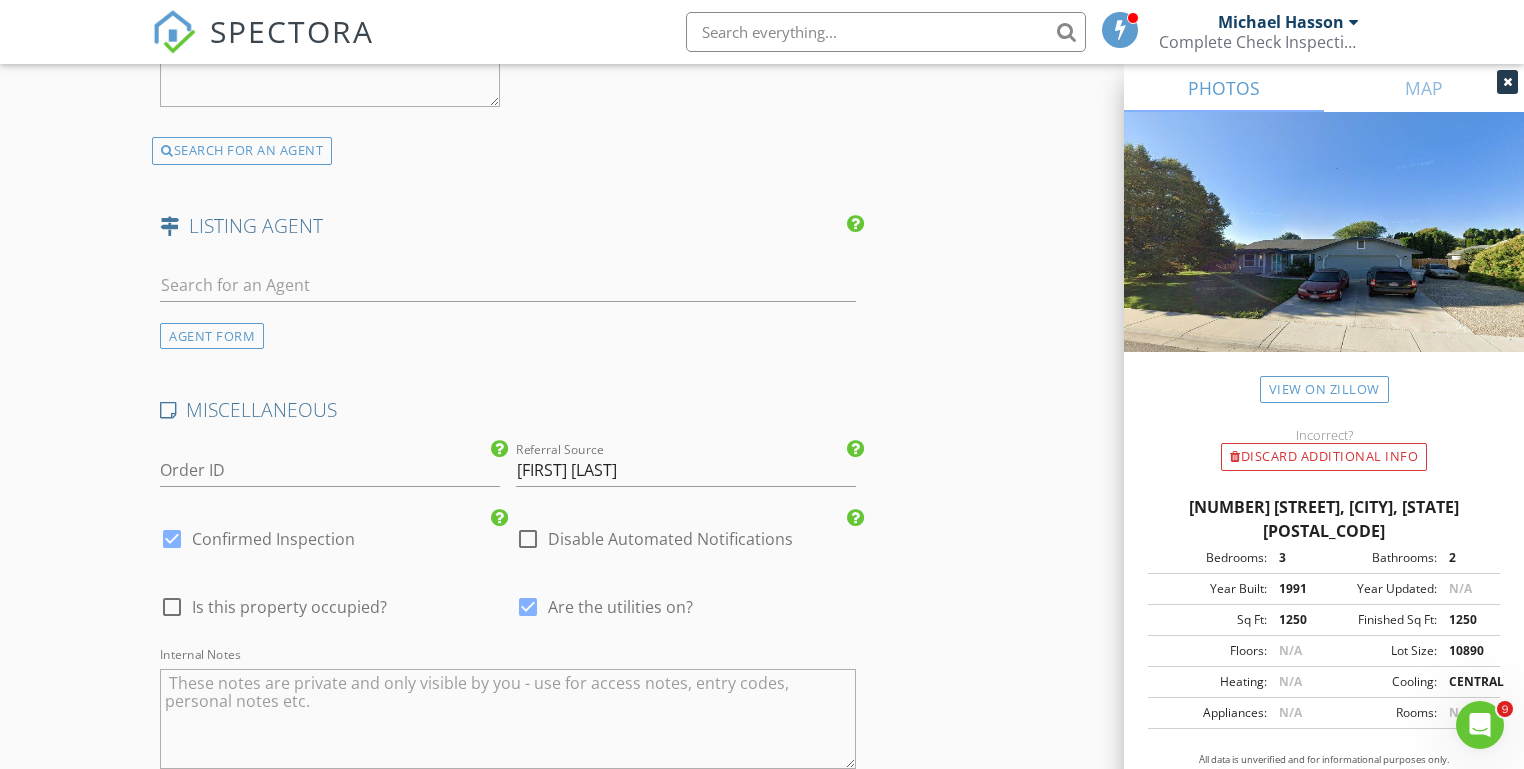 click at bounding box center (172, 607) 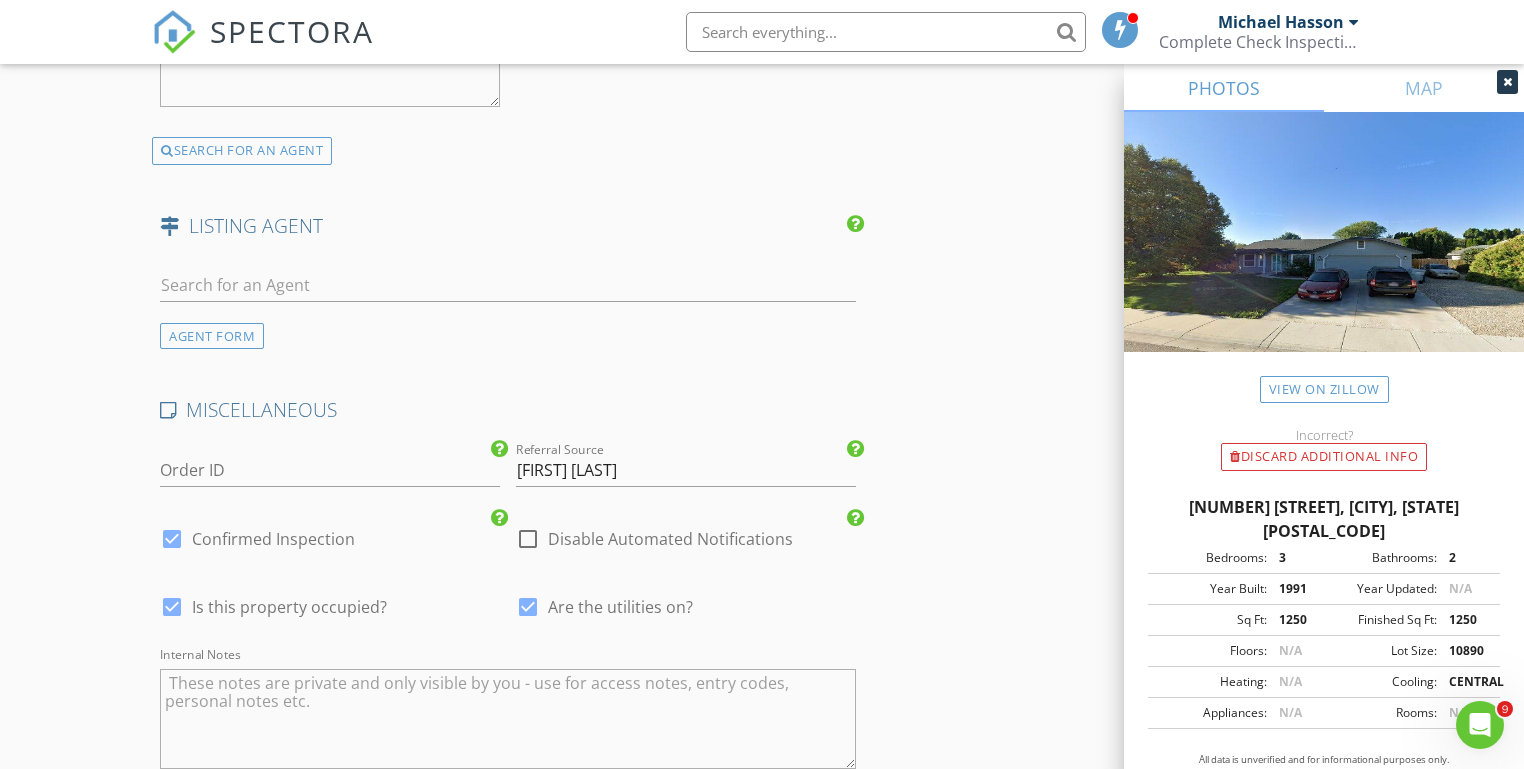 click at bounding box center [507, 719] 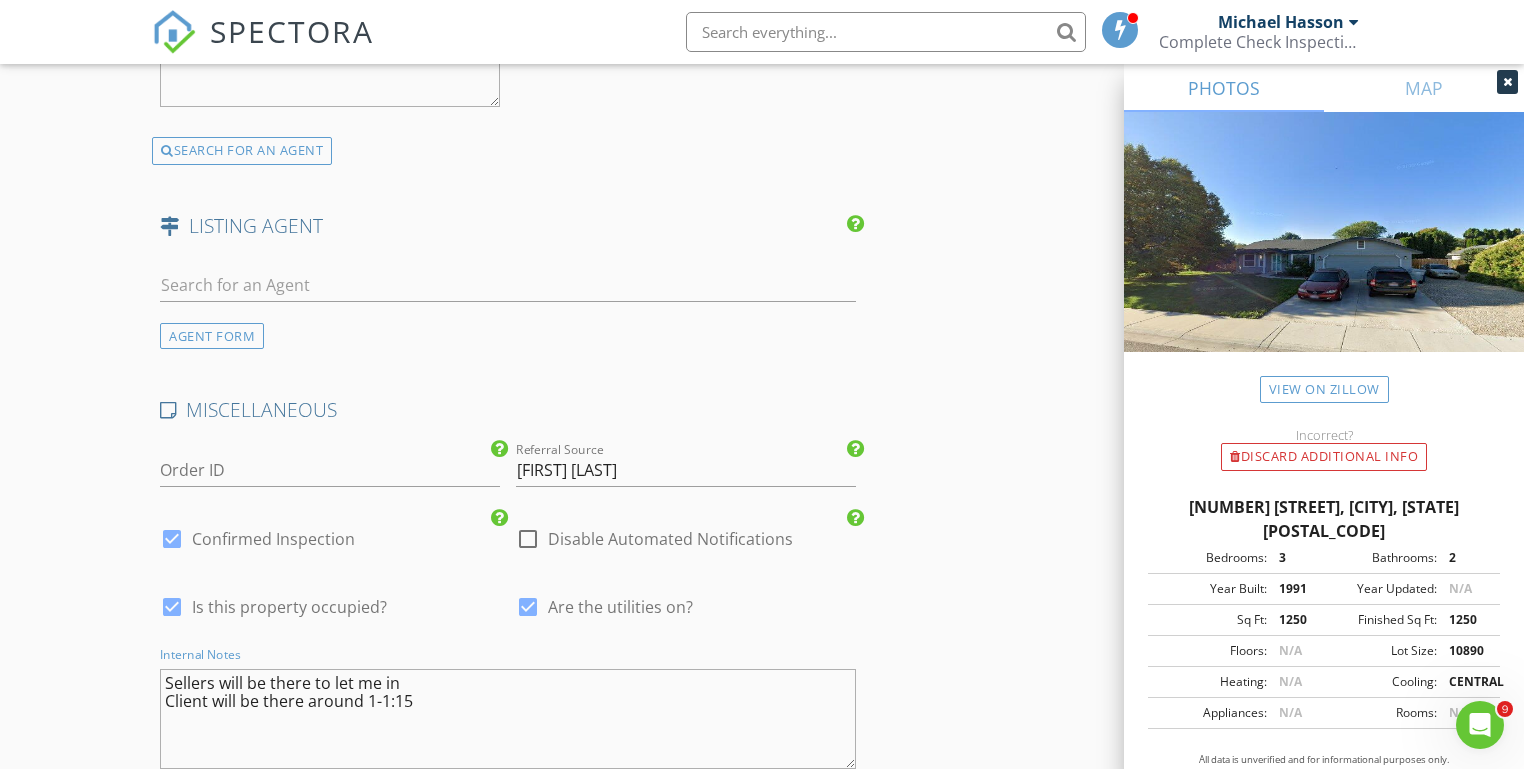 type on "Sellers will be there to let me in
Client will be there around 1-1:15" 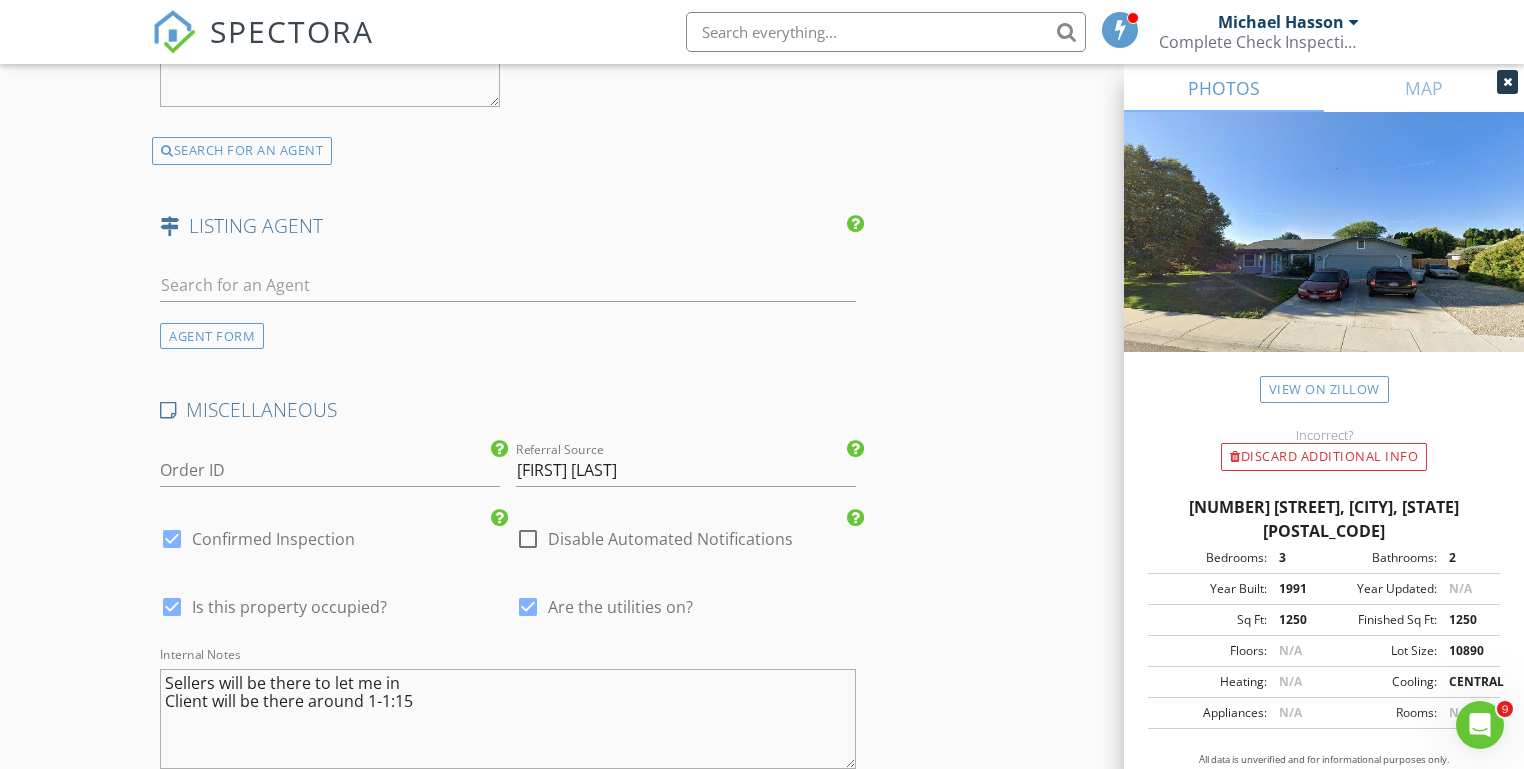click on "New Inspection
Click here to use the New Order Form
INSPECTOR(S)
check_box   Michael Hasson   PRIMARY   check_box_outline_blank   Steve Taylor     Michael Hasson arrow_drop_down   check_box_outline_blank Michael Hasson specifically requested
Date/Time
08/02/2025 11:00 AM
Location
Address Search       Address 2403 Sunflower Dr   Unit   City Nampa   State ID   Zip 83686   County Canyon     Square Feet 1250   Year Built 1991   Foundation arrow_drop_down     Michael Hasson     17.9 miles     (30 minutes)
client
check_box Enable Client CC email for this inspection   Client Search     check_box_outline_blank Client is a Company/Organization     First Name Lorena   Last Name Gautschi   Email llscott36@gmail.com   CC Email   Phone 208-859-0443           Notes   Private Notes
ADD ADDITIONAL client" at bounding box center [762, -932] 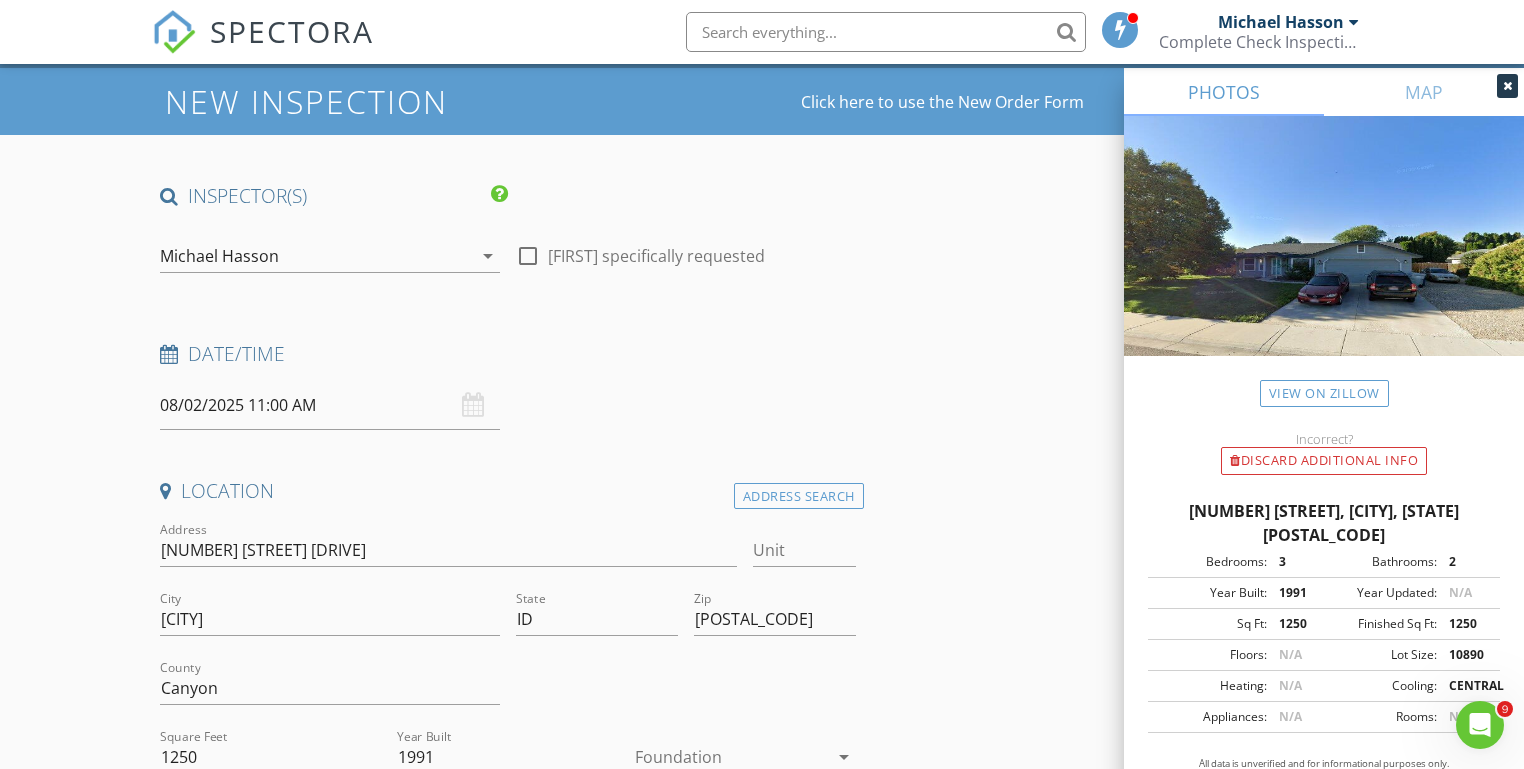 scroll, scrollTop: 149, scrollLeft: 1, axis: both 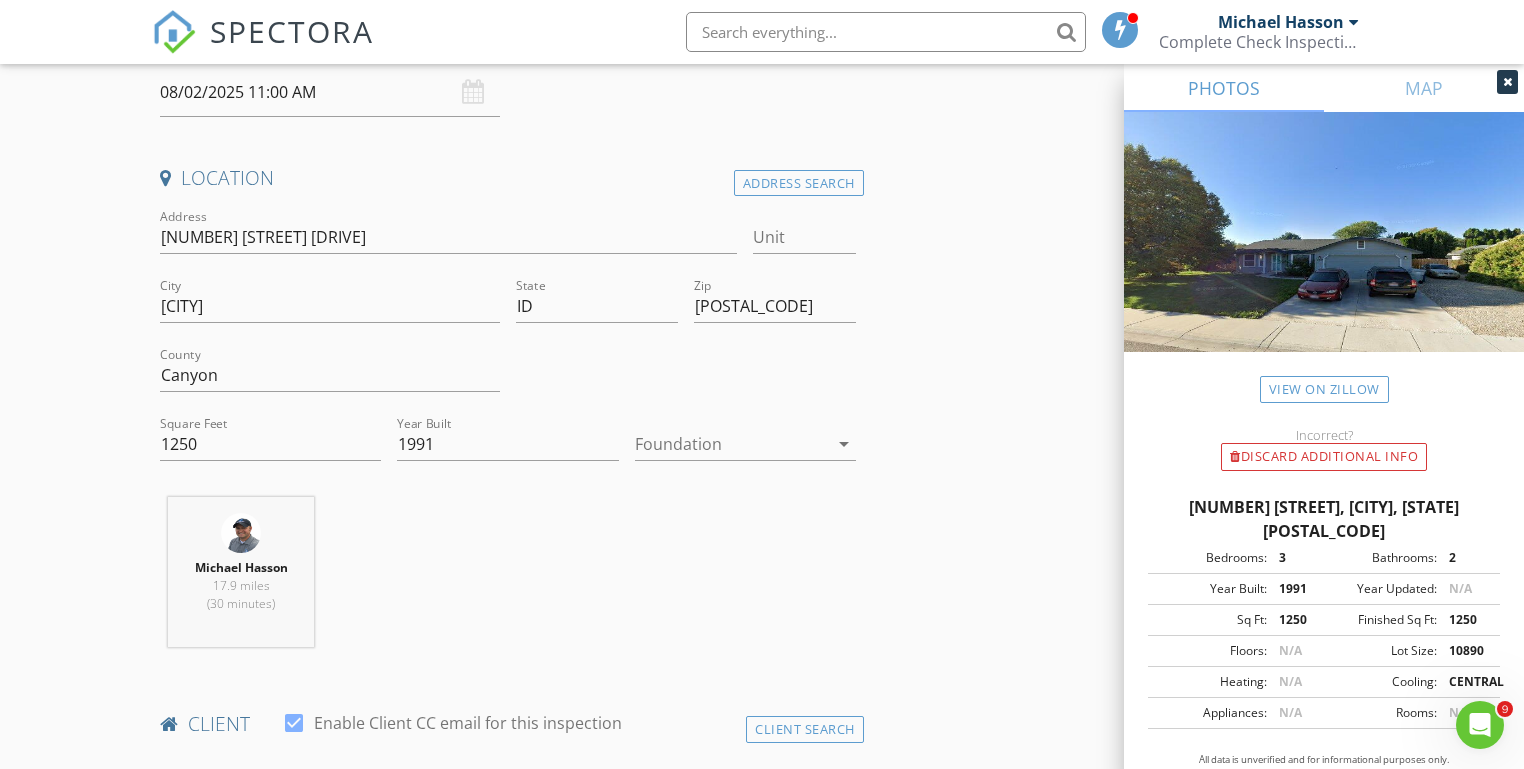 click on "New Inspection
Click here to use the New Order Form
INSPECTOR(S)
check_box   Michael Hasson   PRIMARY   check_box_outline_blank   Steve Taylor     Michael Hasson arrow_drop_down   check_box_outline_blank Michael Hasson specifically requested
Date/Time
08/02/2025 11:00 AM
Location
Address Search       Address 2403 Sunflower Dr   Unit   City Nampa   State ID   Zip 83686   County Canyon     Square Feet 1250   Year Built 1991   Foundation arrow_drop_down     Michael Hasson     17.9 miles     (30 minutes)
client
check_box Enable Client CC email for this inspection   Client Search     check_box_outline_blank Client is a Company/Organization     First Name Lorena   Last Name Gautschi   Email llscott36@gmail.com   CC Email   Phone 208-859-0443           Notes   Private Notes
ADD ADDITIONAL client" at bounding box center [762, 1847] 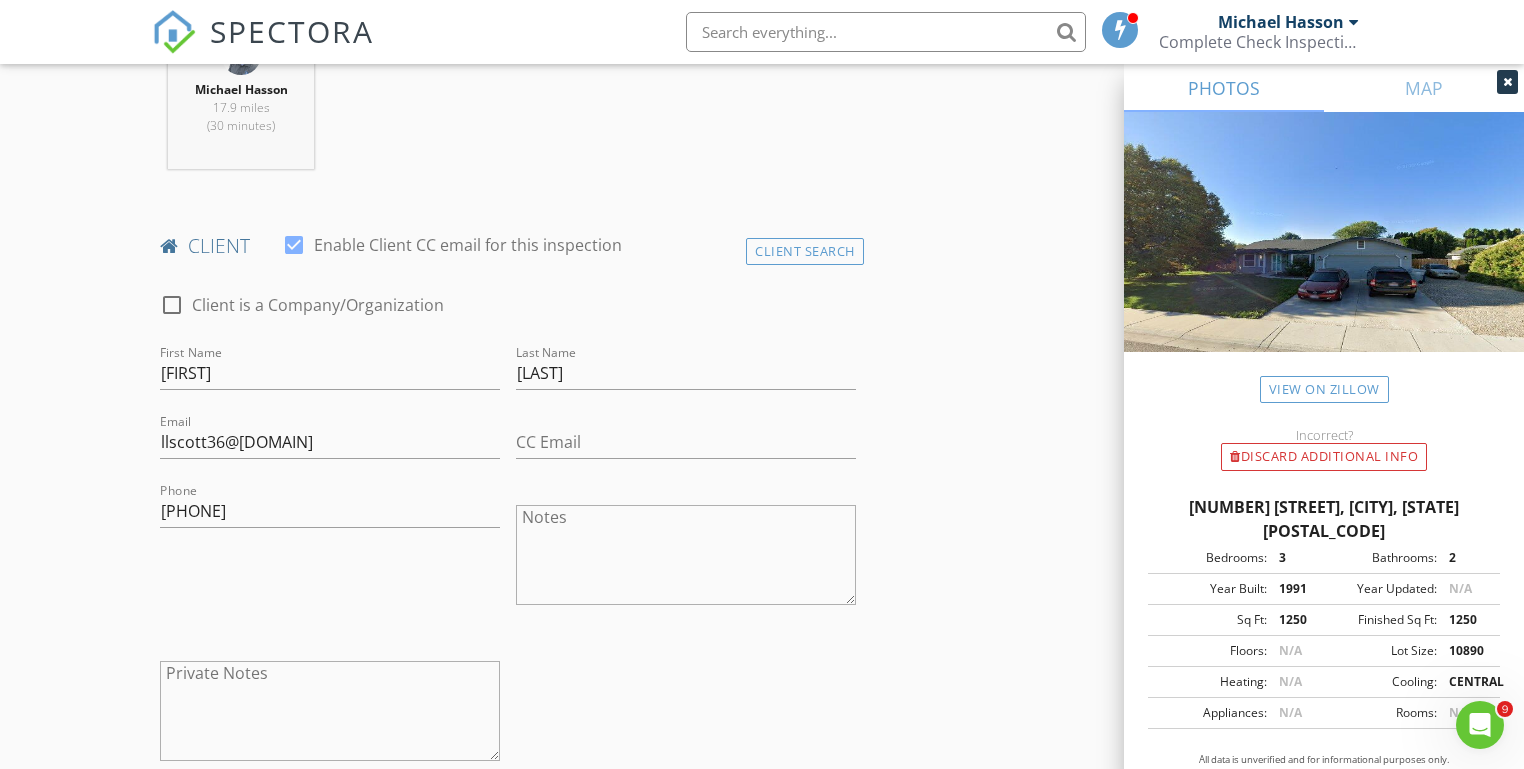 scroll, scrollTop: 843, scrollLeft: 0, axis: vertical 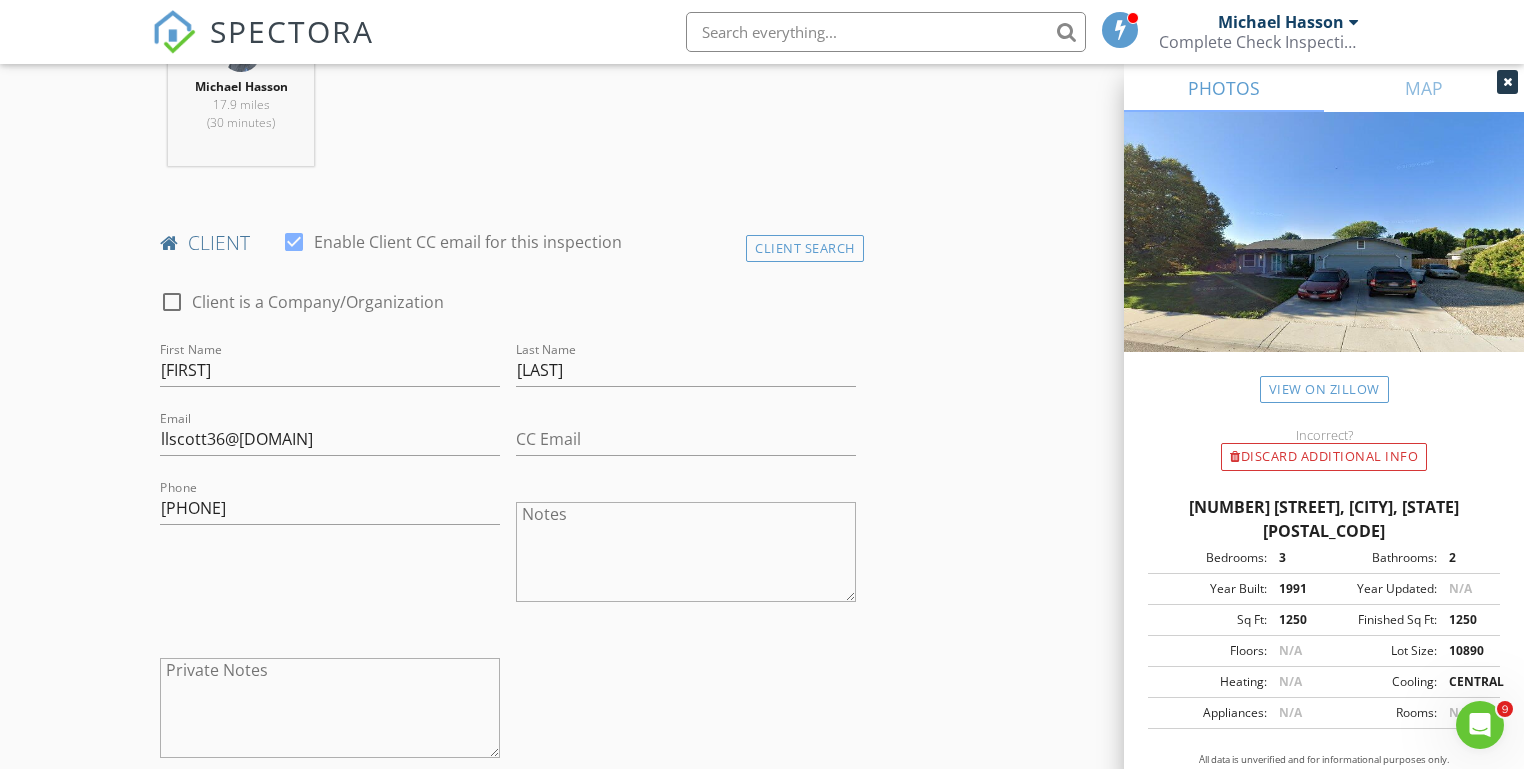 click on "New Inspection
Click here to use the New Order Form
INSPECTOR(S)
check_box   Michael Hasson   PRIMARY   check_box_outline_blank   Steve Taylor     Michael Hasson arrow_drop_down   check_box_outline_blank Michael Hasson specifically requested
Date/Time
08/02/2025 11:00 AM
Location
Address Search       Address 2403 Sunflower Dr   Unit   City Nampa   State ID   Zip 83686   County Canyon     Square Feet 1250   Year Built 1991   Foundation arrow_drop_down     Michael Hasson     17.9 miles     (30 minutes)
client
check_box Enable Client CC email for this inspection   Client Search     check_box_outline_blank Client is a Company/Organization     First Name Lorena   Last Name Gautschi   Email llscott36@gmail.com   CC Email   Phone 208-859-0443           Notes   Private Notes
ADD ADDITIONAL client" at bounding box center (762, 1366) 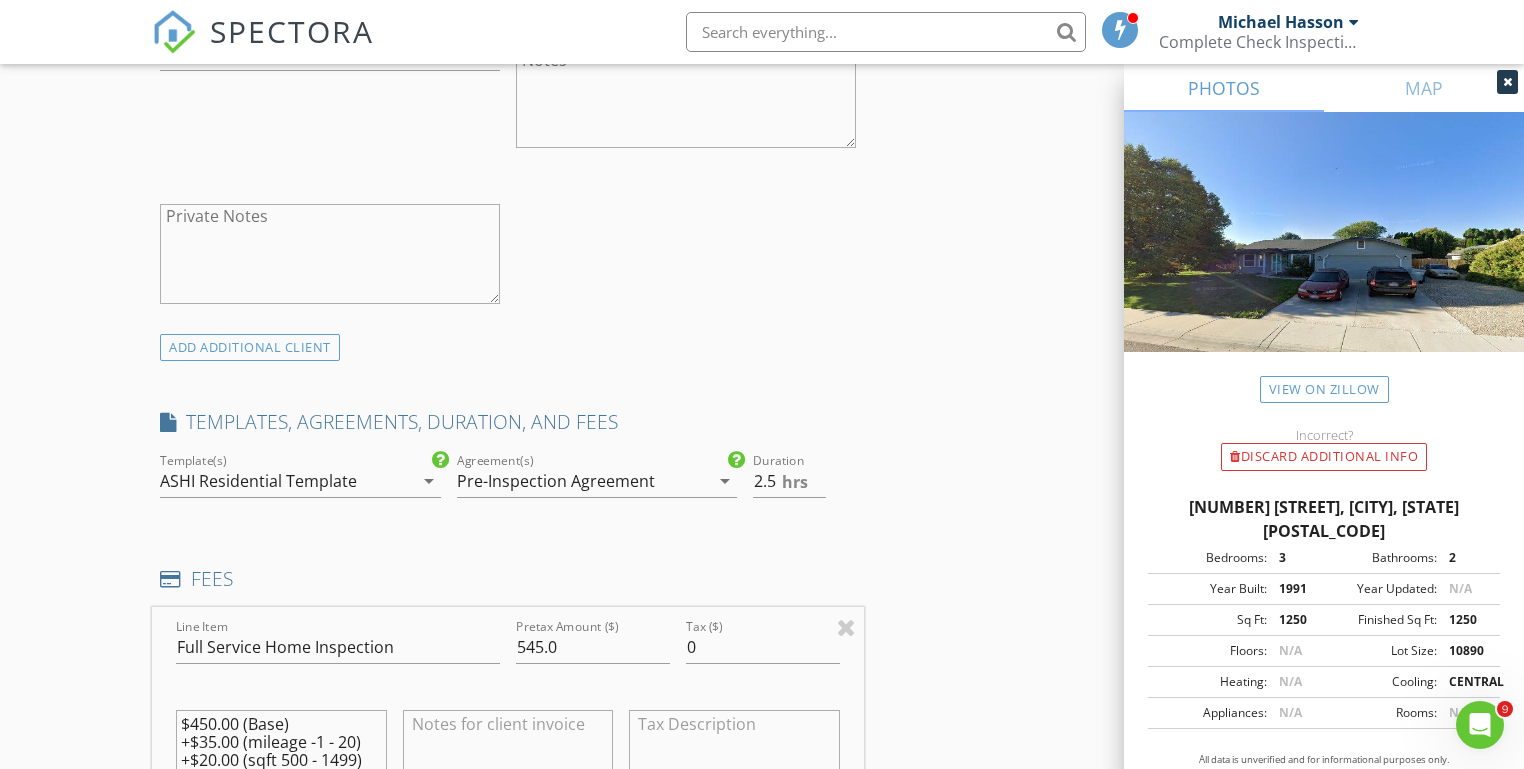 click on "New Inspection
Click here to use the New Order Form
INSPECTOR(S)
check_box   Michael Hasson   PRIMARY   check_box_outline_blank   Steve Taylor     Michael Hasson arrow_drop_down   check_box_outline_blank Michael Hasson specifically requested
Date/Time
08/02/2025 11:00 AM
Location
Address Search       Address 2403 Sunflower Dr   Unit   City Nampa   State ID   Zip 83686   County Canyon     Square Feet 1250   Year Built 1991   Foundation arrow_drop_down     Michael Hasson     17.9 miles     (30 minutes)
client
check_box Enable Client CC email for this inspection   Client Search     check_box_outline_blank Client is a Company/Organization     First Name Lorena   Last Name Gautschi   Email llscott36@gmail.com   CC Email   Phone 208-859-0443           Notes   Private Notes
ADD ADDITIONAL client" at bounding box center [762, 912] 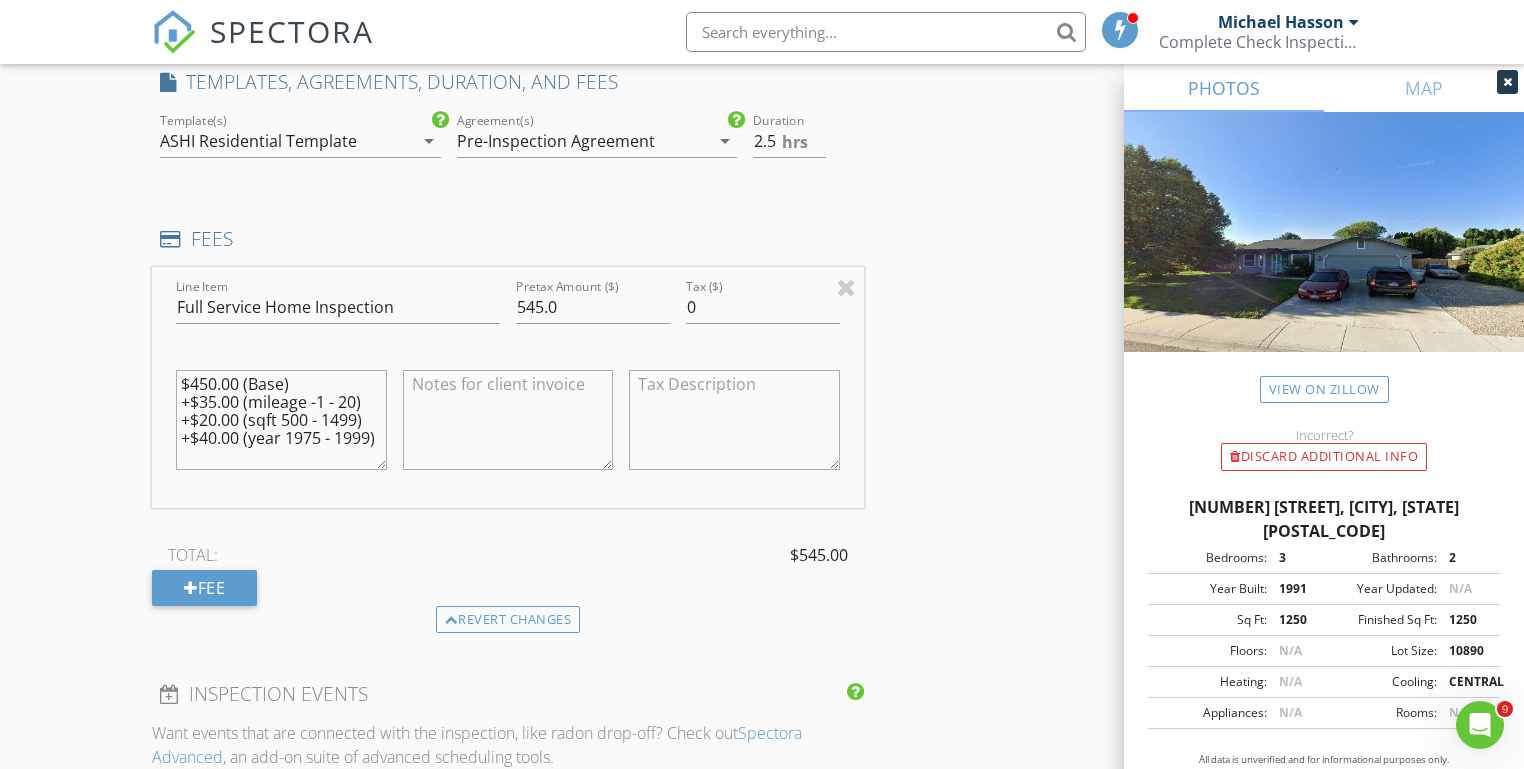 scroll, scrollTop: 1646, scrollLeft: 0, axis: vertical 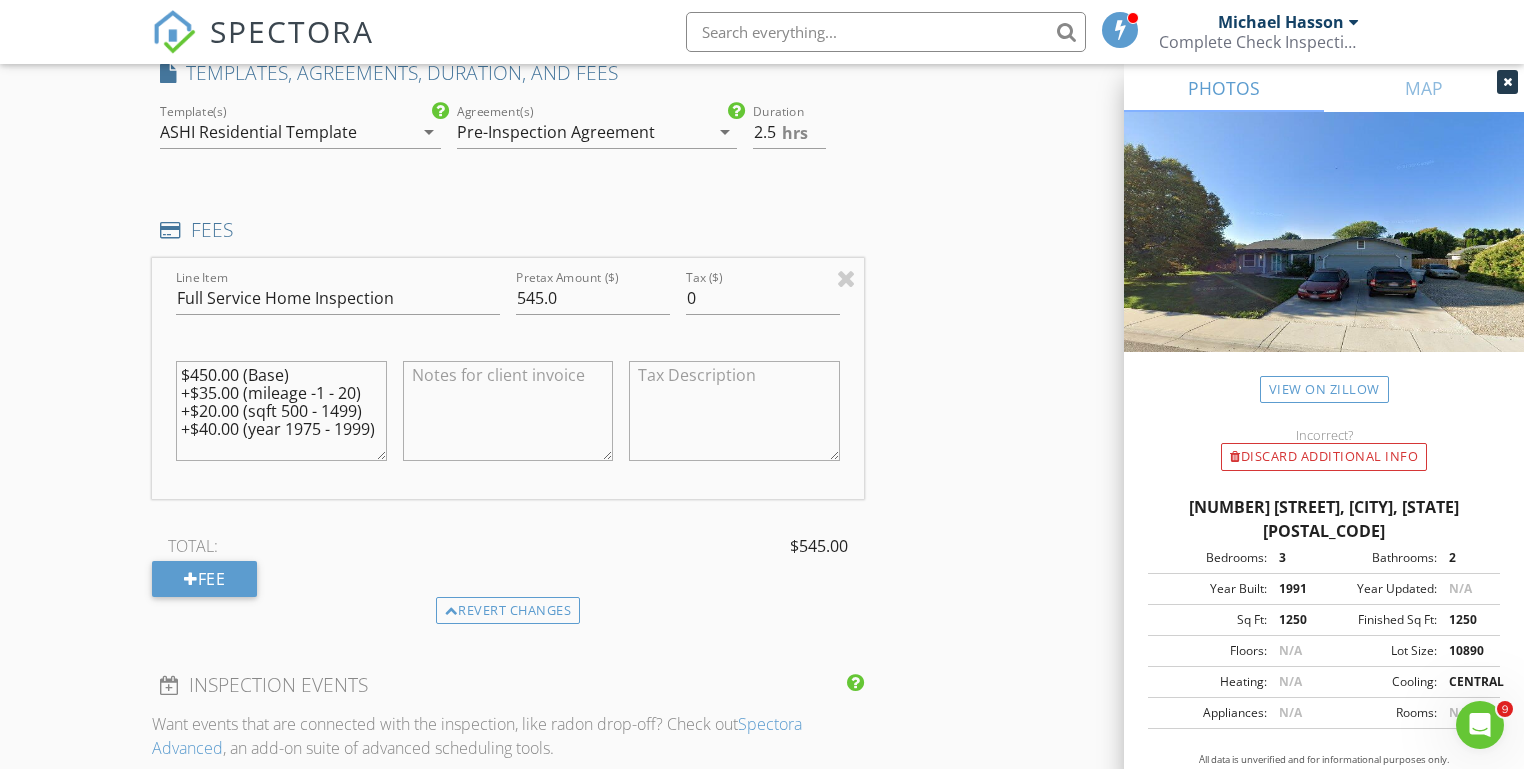 click on "New Inspection
Click here to use the New Order Form
INSPECTOR(S)
check_box   Michael Hasson   PRIMARY   check_box_outline_blank   Steve Taylor     Michael Hasson arrow_drop_down   check_box_outline_blank Michael Hasson specifically requested
Date/Time
08/02/2025 11:00 AM
Location
Address Search       Address 2403 Sunflower Dr   Unit   City Nampa   State ID   Zip 83686   County Canyon     Square Feet 1250   Year Built 1991   Foundation arrow_drop_down     Michael Hasson     17.9 miles     (30 minutes)
client
check_box Enable Client CC email for this inspection   Client Search     check_box_outline_blank Client is a Company/Organization     First Name Lorena   Last Name Gautschi   Email llscott36@gmail.com   CC Email   Phone 208-859-0443           Notes   Private Notes
ADD ADDITIONAL client" at bounding box center (762, 563) 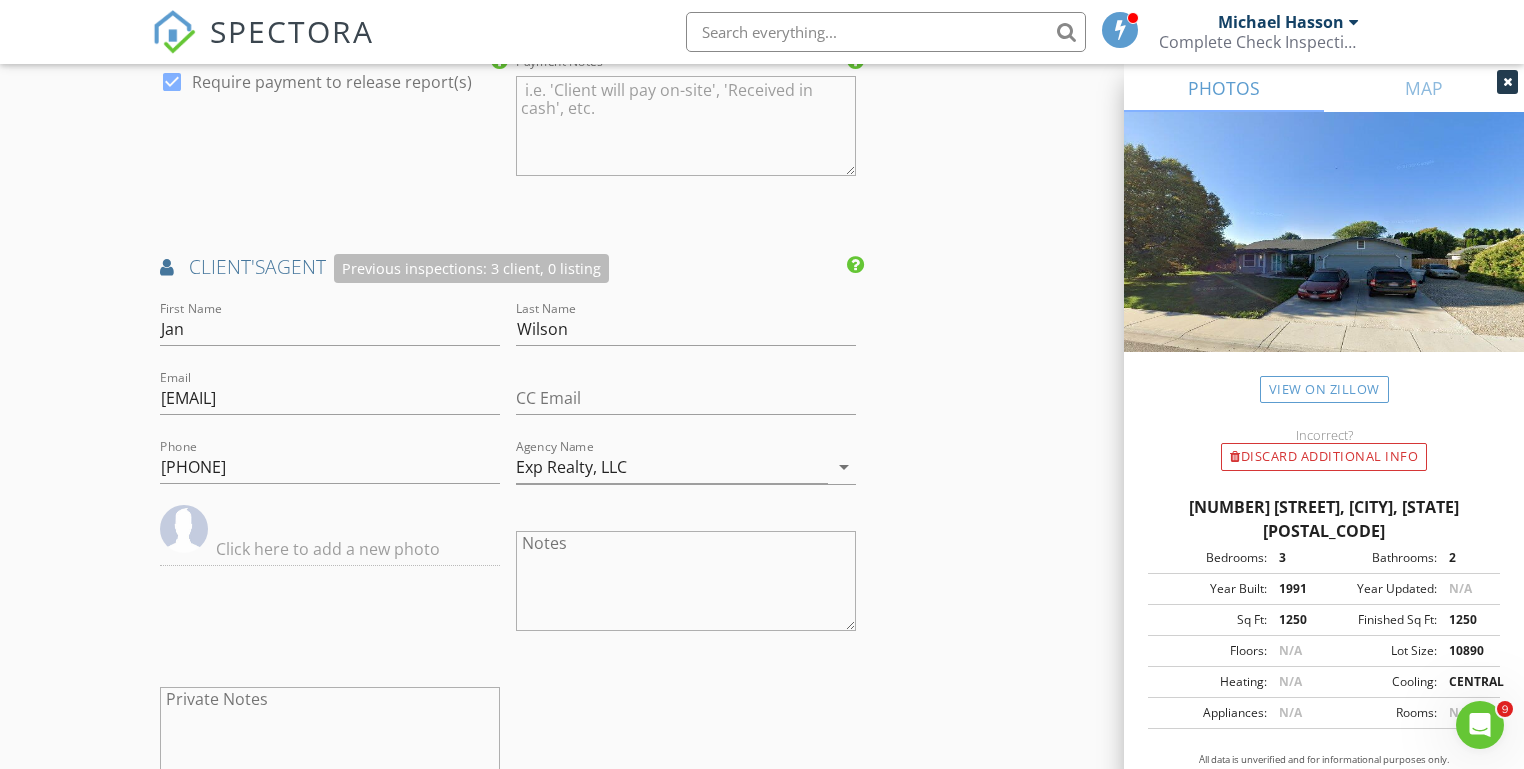click on "New Inspection
Click here to use the New Order Form
INSPECTOR(S)
check_box   Michael Hasson   PRIMARY   check_box_outline_blank   Steve Taylor     Michael Hasson arrow_drop_down   check_box_outline_blank Michael Hasson specifically requested
Date/Time
08/02/2025 11:00 AM
Location
Address Search       Address 2403 Sunflower Dr   Unit   City Nampa   State ID   Zip 83686   County Canyon     Square Feet 1250   Year Built 1991   Foundation arrow_drop_down     Michael Hasson     17.9 miles     (30 minutes)
client
check_box Enable Client CC email for this inspection   Client Search     check_box_outline_blank Client is a Company/Organization     First Name Lorena   Last Name Gautschi   Email llscott36@gmail.com   CC Email   Phone 208-859-0443           Notes   Private Notes
ADD ADDITIONAL client" at bounding box center [762, -252] 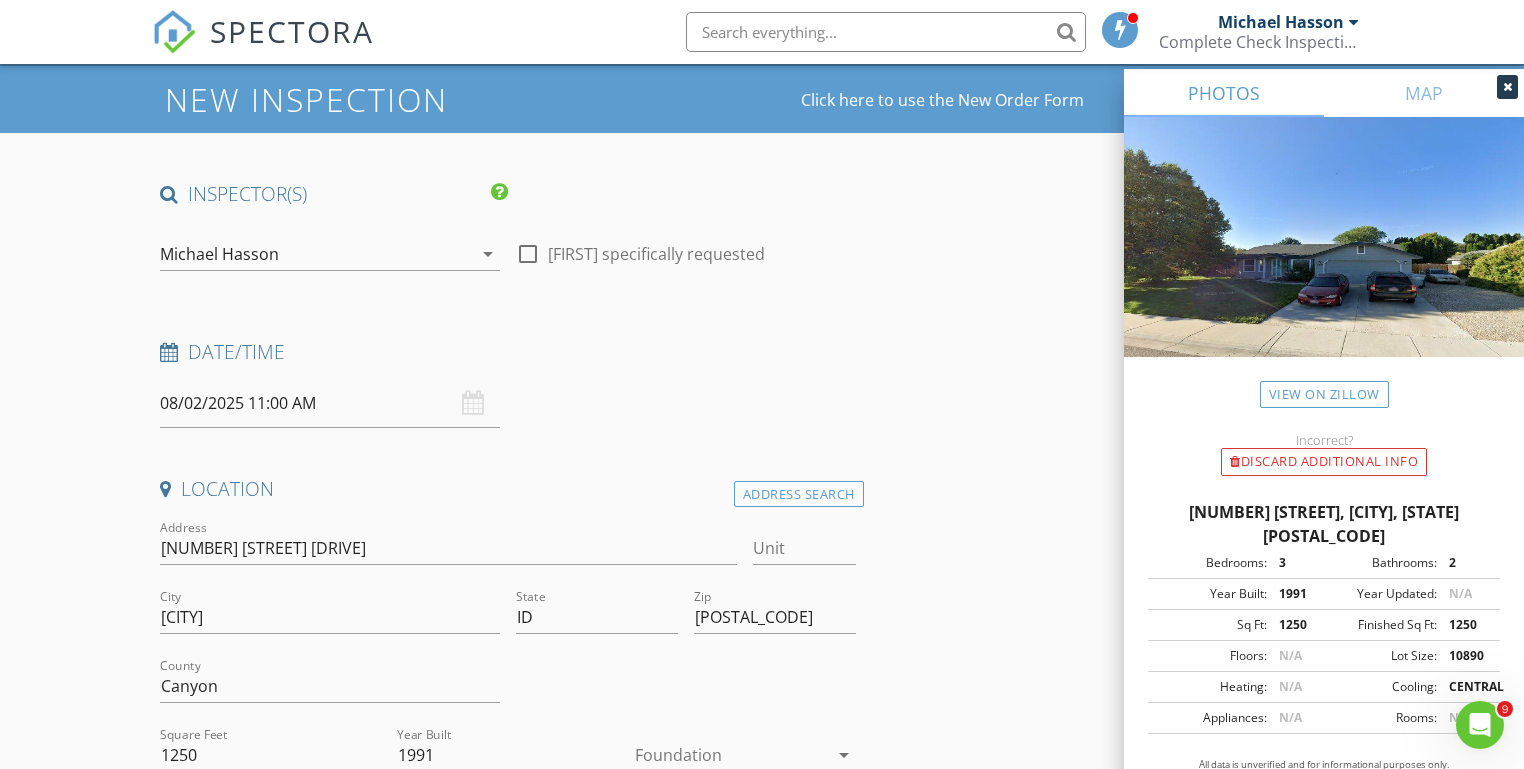 scroll, scrollTop: 52, scrollLeft: 0, axis: vertical 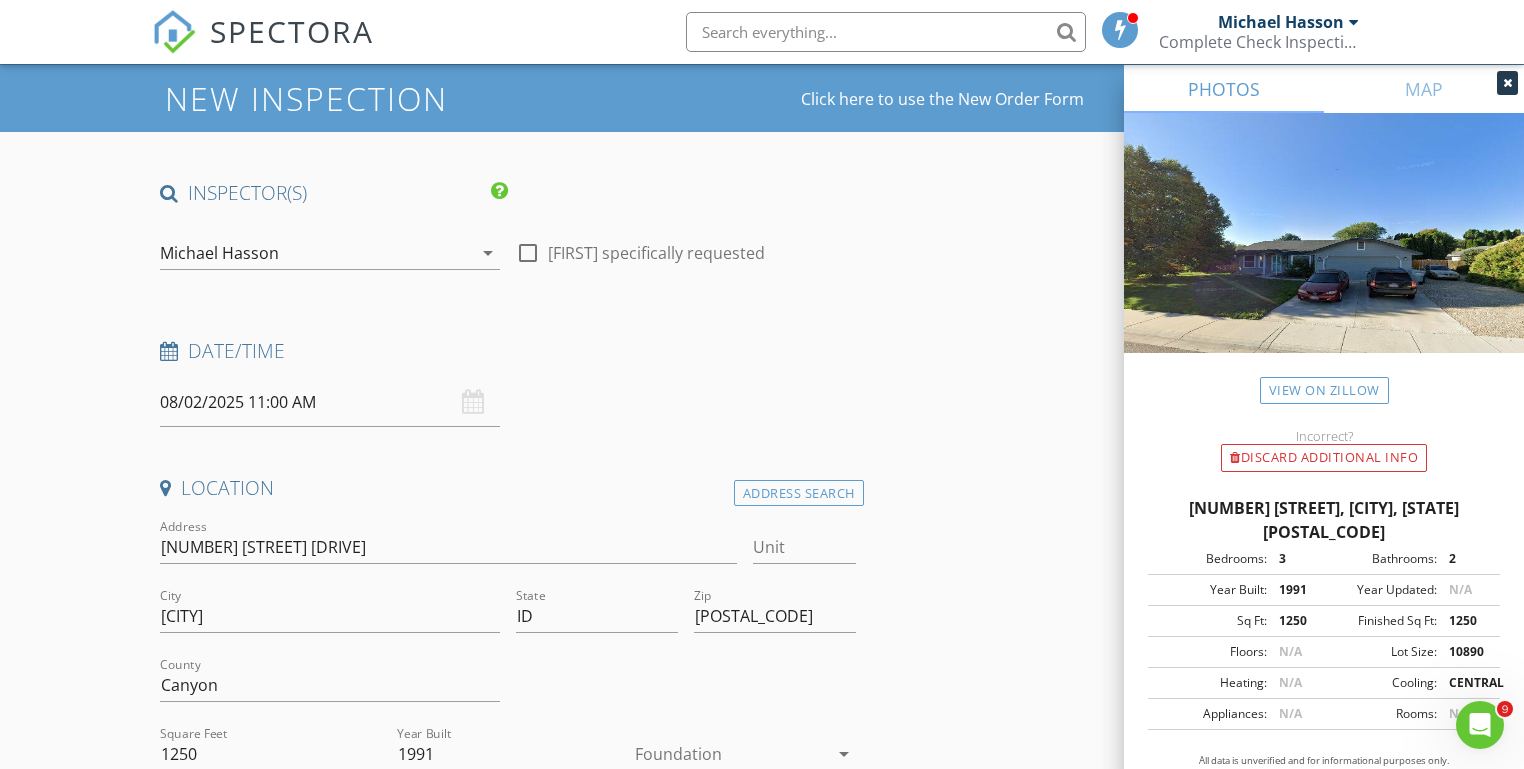 click on "New Inspection
Click here to use the New Order Form
INSPECTOR(S)
check_box   Michael Hasson   PRIMARY   check_box_outline_blank   Steve Taylor     Michael Hasson arrow_drop_down   check_box_outline_blank Michael Hasson specifically requested
Date/Time
08/02/2025 11:00 AM
Location
Address Search       Address 2403 Sunflower Dr   Unit   City Nampa   State ID   Zip 83686   County Canyon     Square Feet 1250   Year Built 1991   Foundation arrow_drop_down     Michael Hasson     17.9 miles     (30 minutes)
client
check_box Enable Client CC email for this inspection   Client Search     check_box_outline_blank Client is a Company/Organization     First Name Lorena   Last Name Gautschi   Email llscott36@gmail.com   CC Email   Phone 208-859-0443           Notes   Private Notes
ADD ADDITIONAL client" at bounding box center (762, 2157) 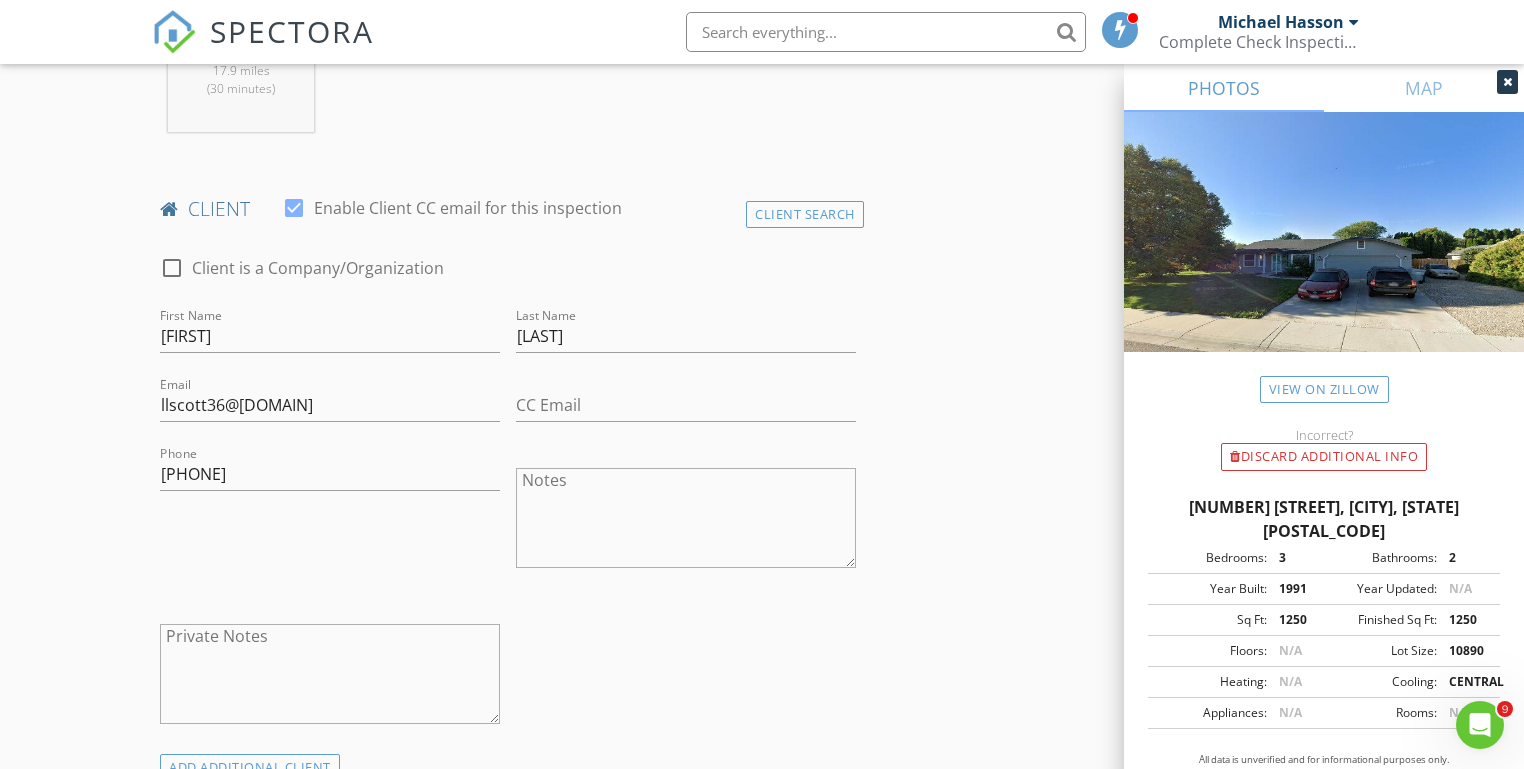 scroll, scrollTop: 886, scrollLeft: 0, axis: vertical 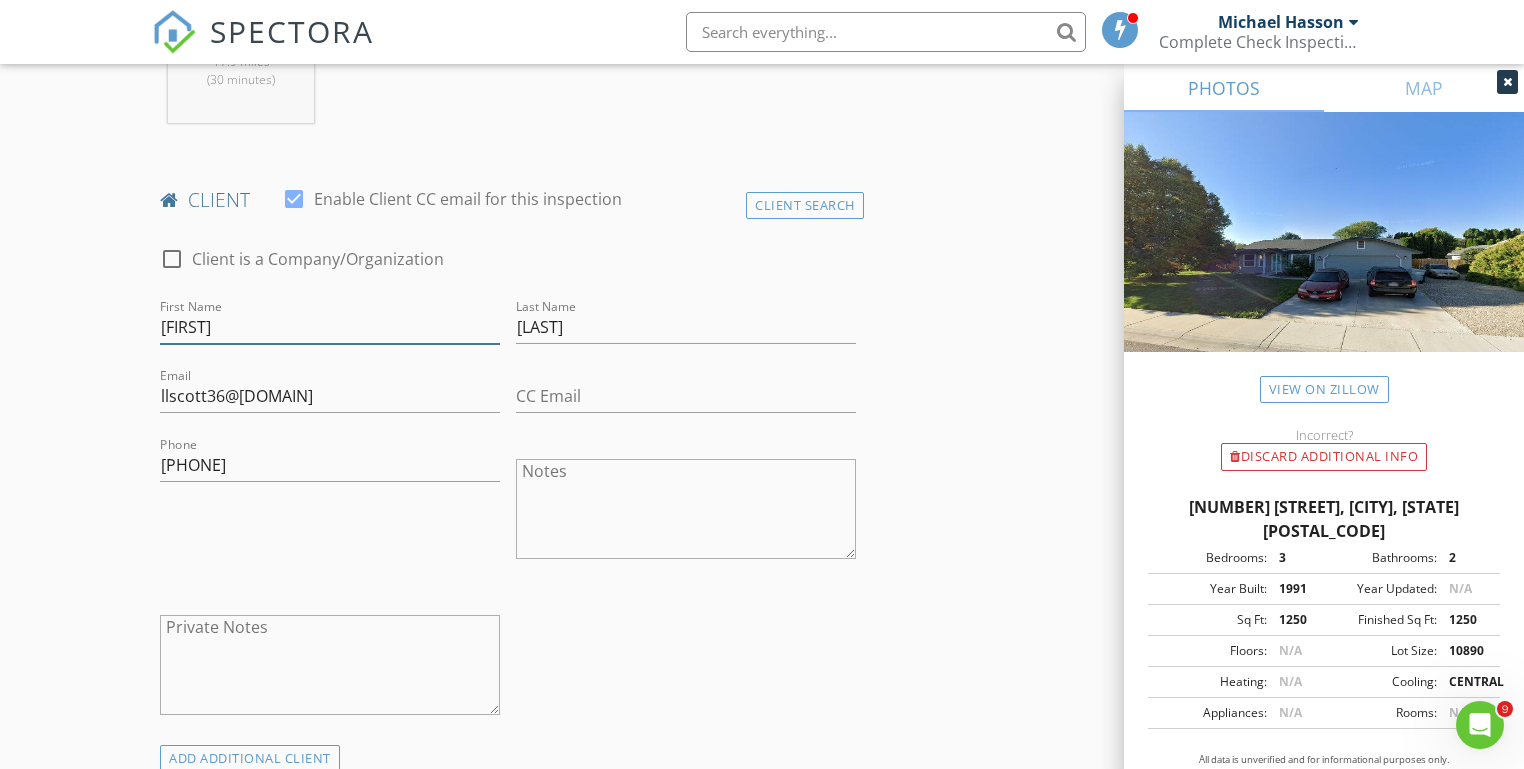 click on "[FIRST]" at bounding box center (330, 327) 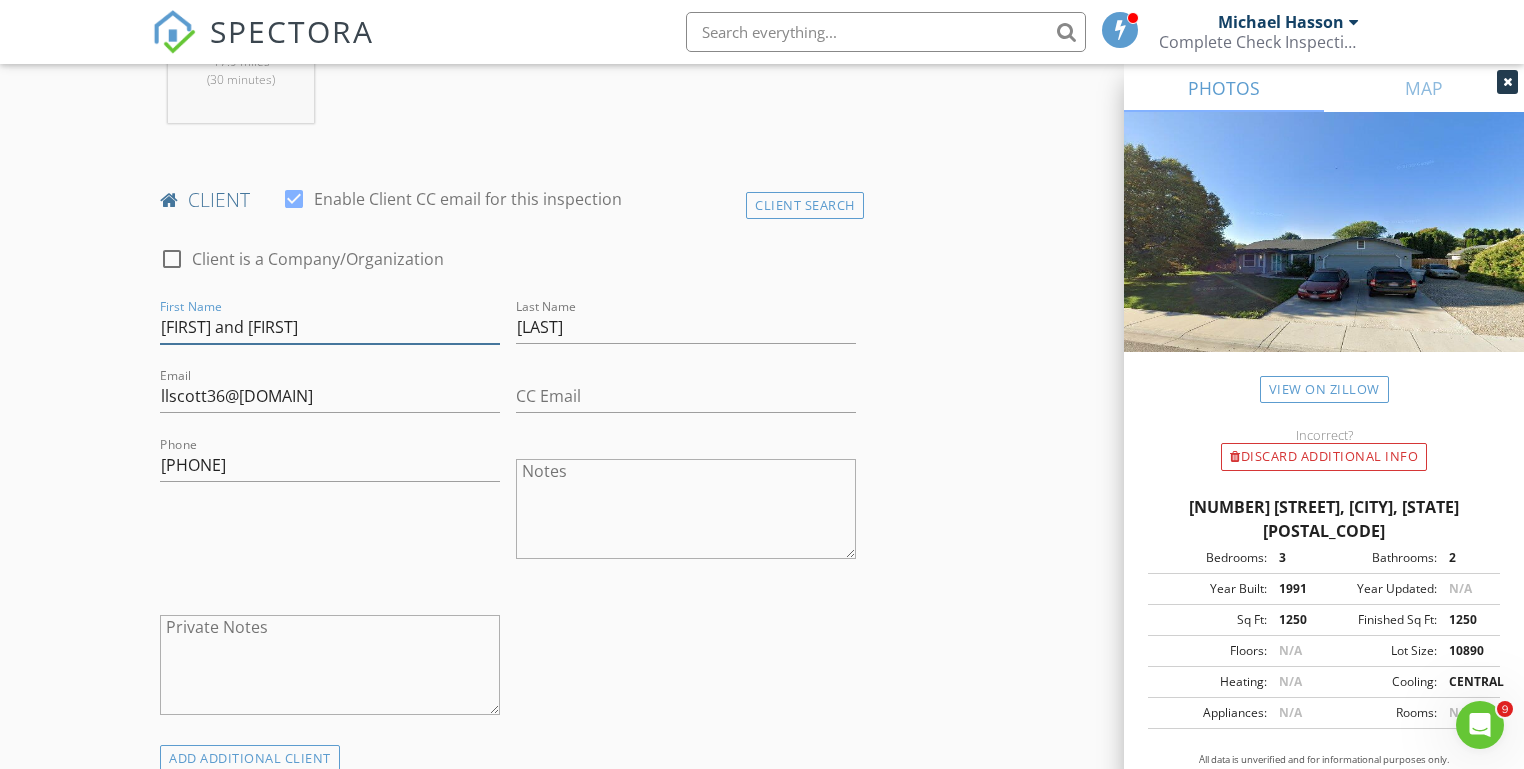 click on "Lorena and Frederick" at bounding box center (330, 327) 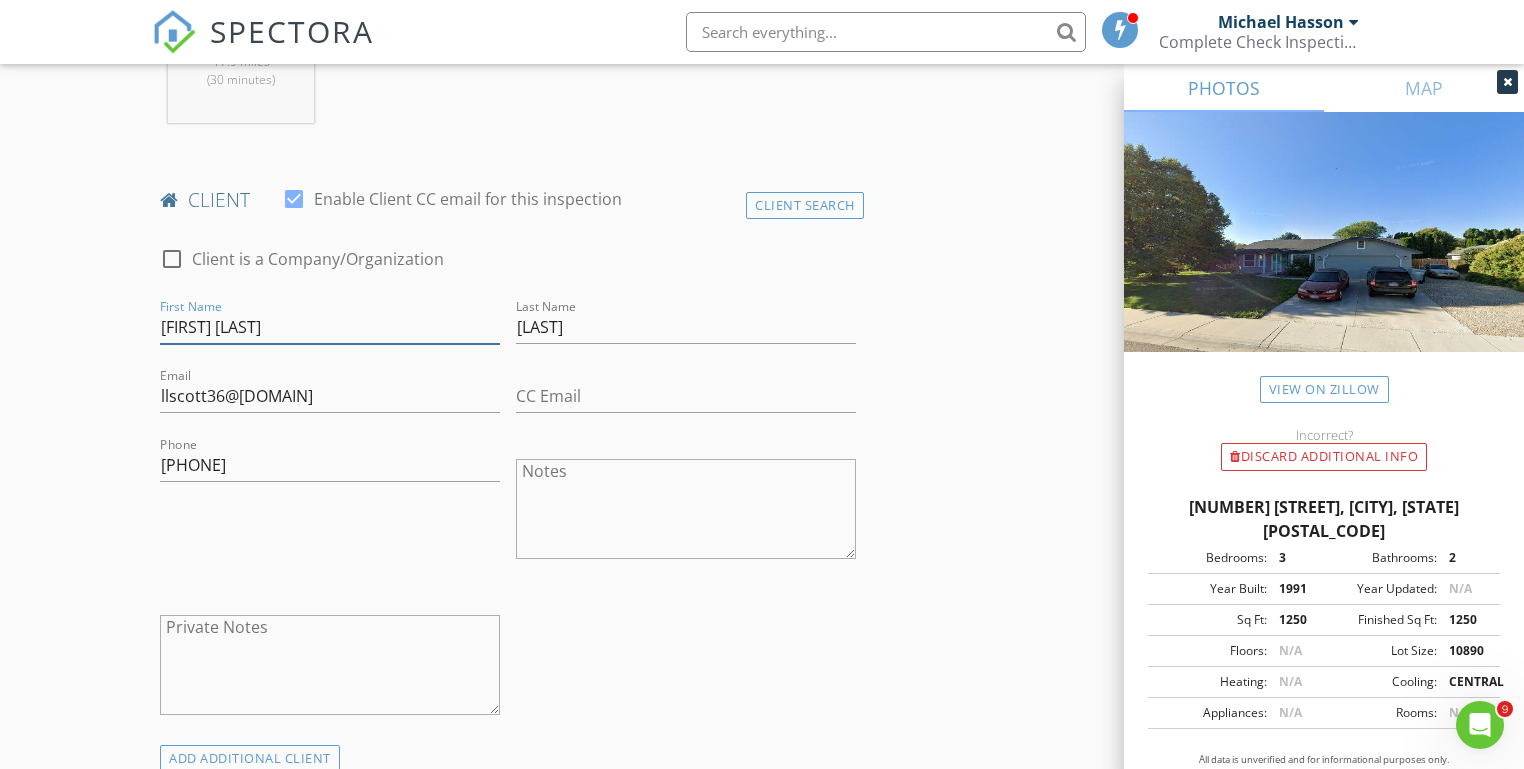 type on "[FIRST]" 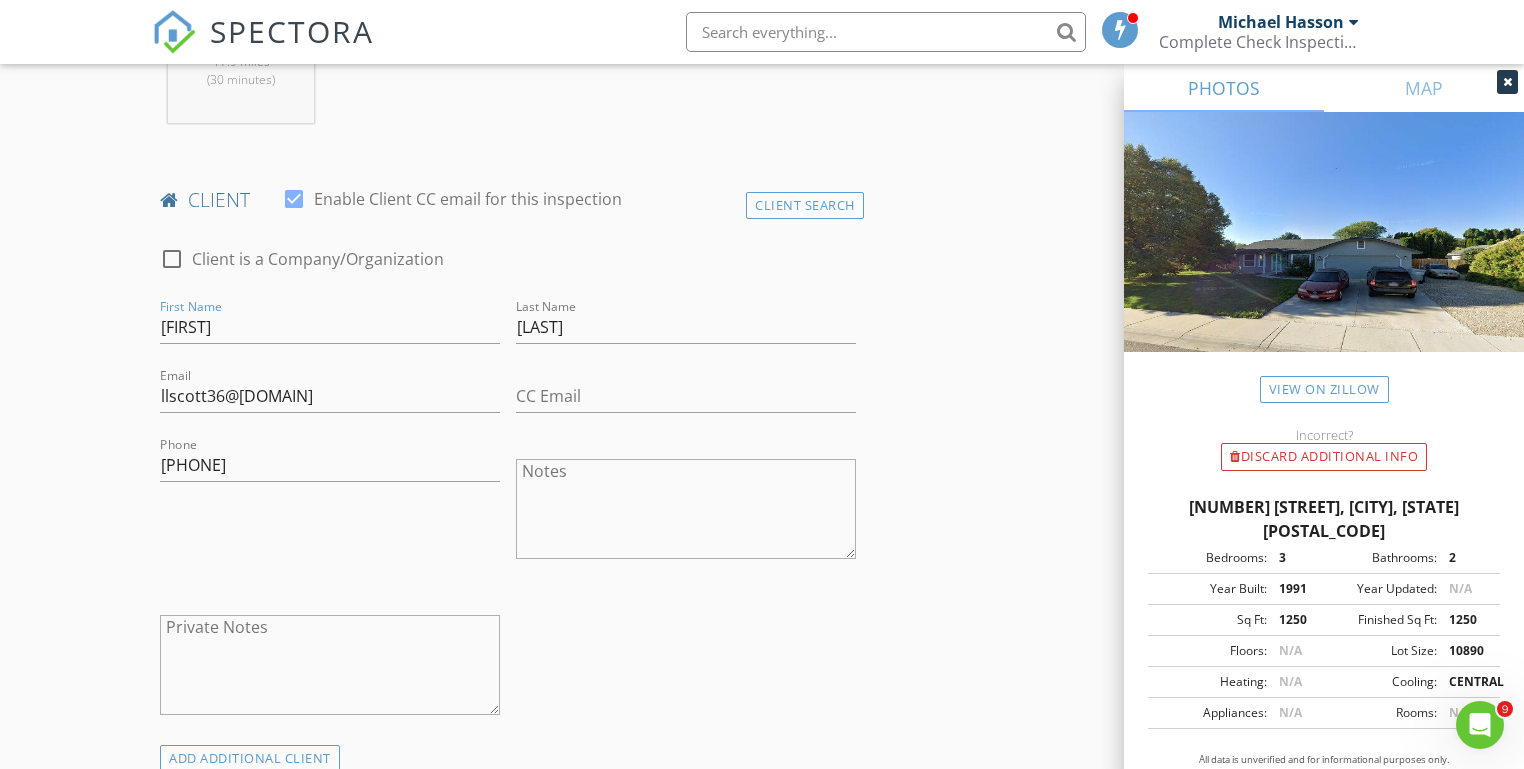 click on "New Inspection
Click here to use the New Order Form
INSPECTOR(S)
check_box   Michael Hasson   PRIMARY   check_box_outline_blank   Steve Taylor     Michael Hasson arrow_drop_down   check_box_outline_blank Michael Hasson specifically requested
Date/Time
08/02/2025 11:00 AM
Location
Address Search       Address 2403 Sunflower Dr   Unit   City Nampa   State ID   Zip 83686   County Canyon     Square Feet 1250   Year Built 1991   Foundation arrow_drop_down     Michael Hasson     17.9 miles     (30 minutes)
client
check_box Enable Client CC email for this inspection   Client Search     check_box_outline_blank Client is a Company/Organization     First Name Lorena   Last Name Gautschi   Email llscott36@gmail.com   CC Email   Phone 208-859-0443           Notes   Private Notes
ADD ADDITIONAL client" at bounding box center [762, 1323] 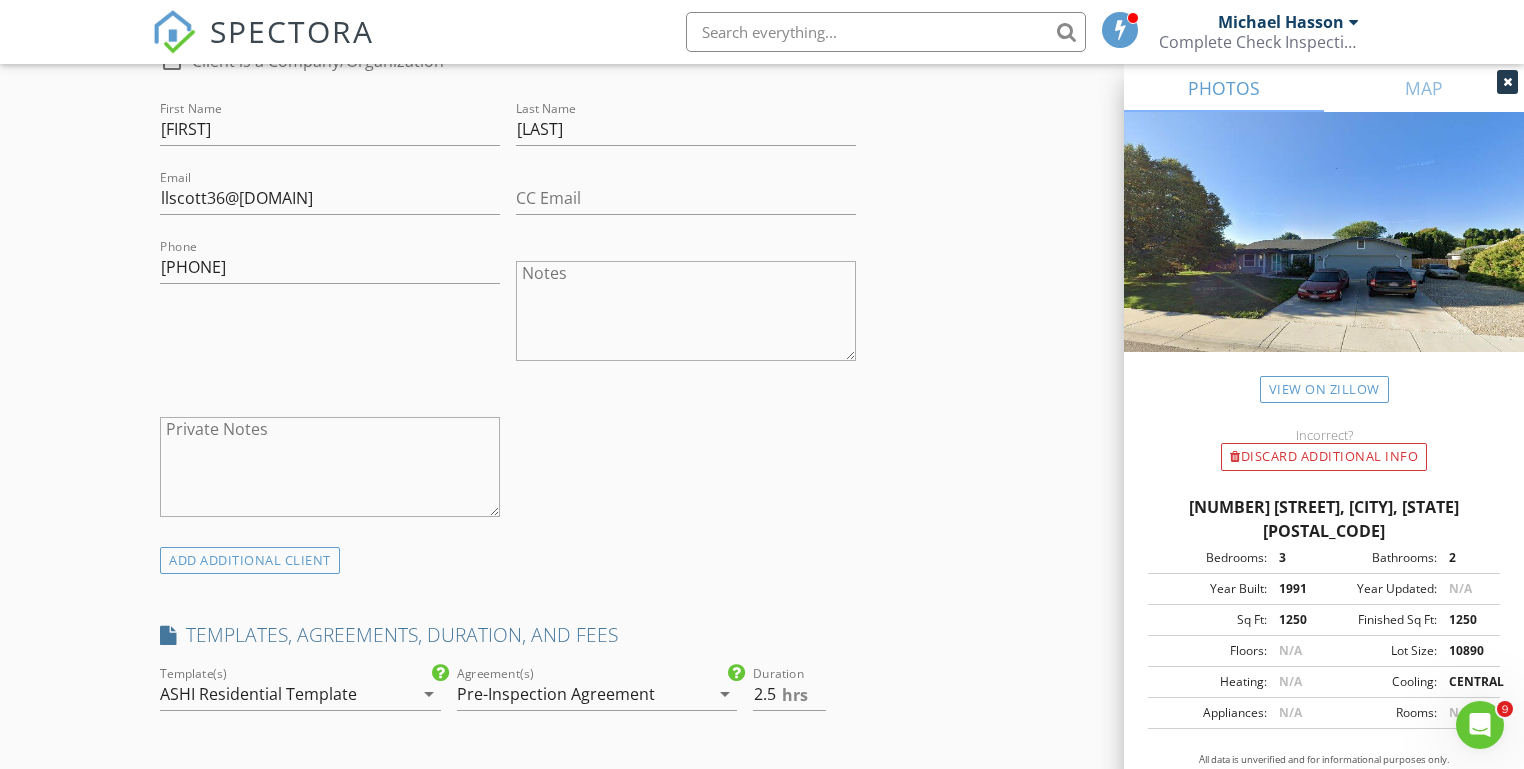 scroll, scrollTop: 1159, scrollLeft: 0, axis: vertical 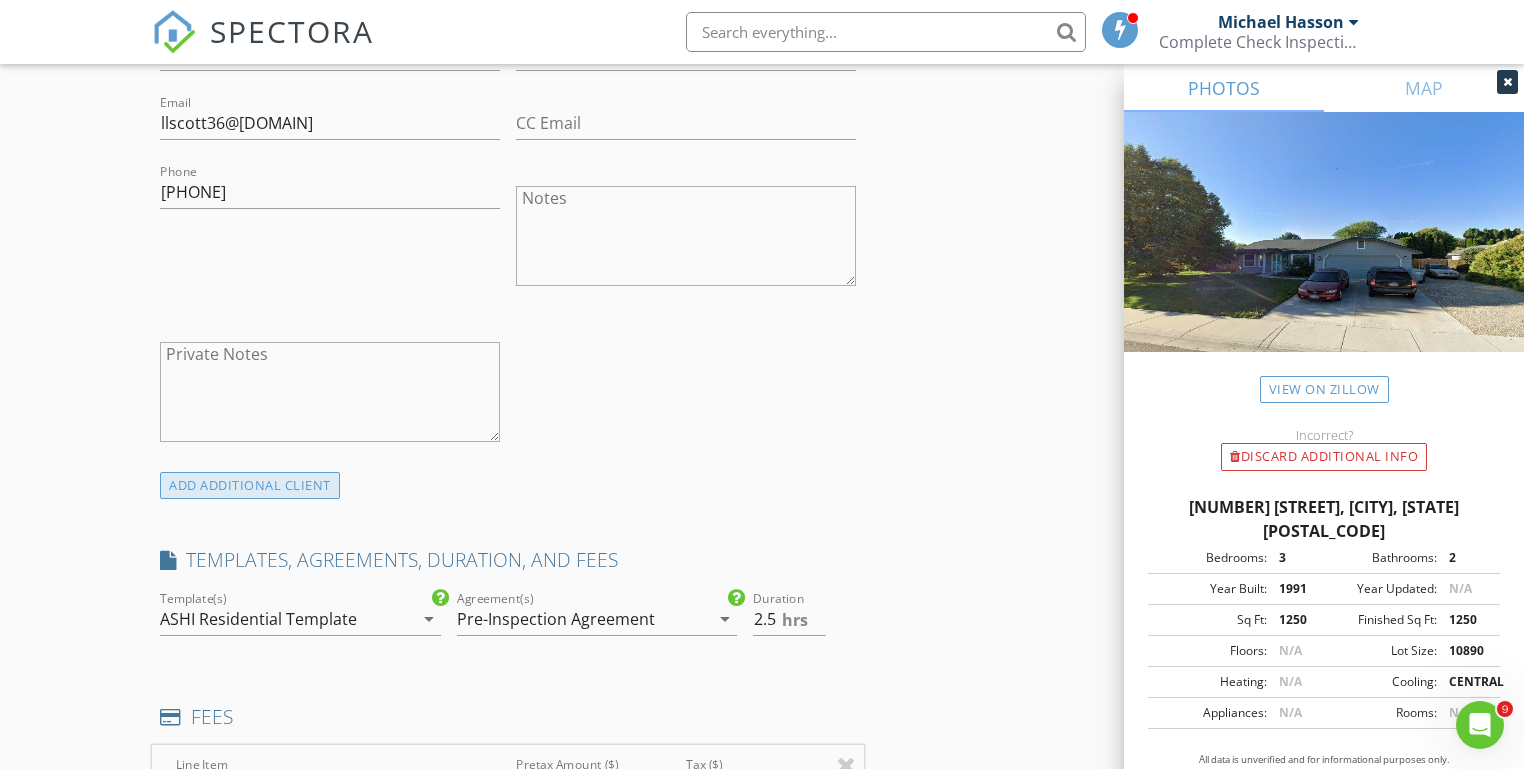 click on "ADD ADDITIONAL client" at bounding box center [250, 485] 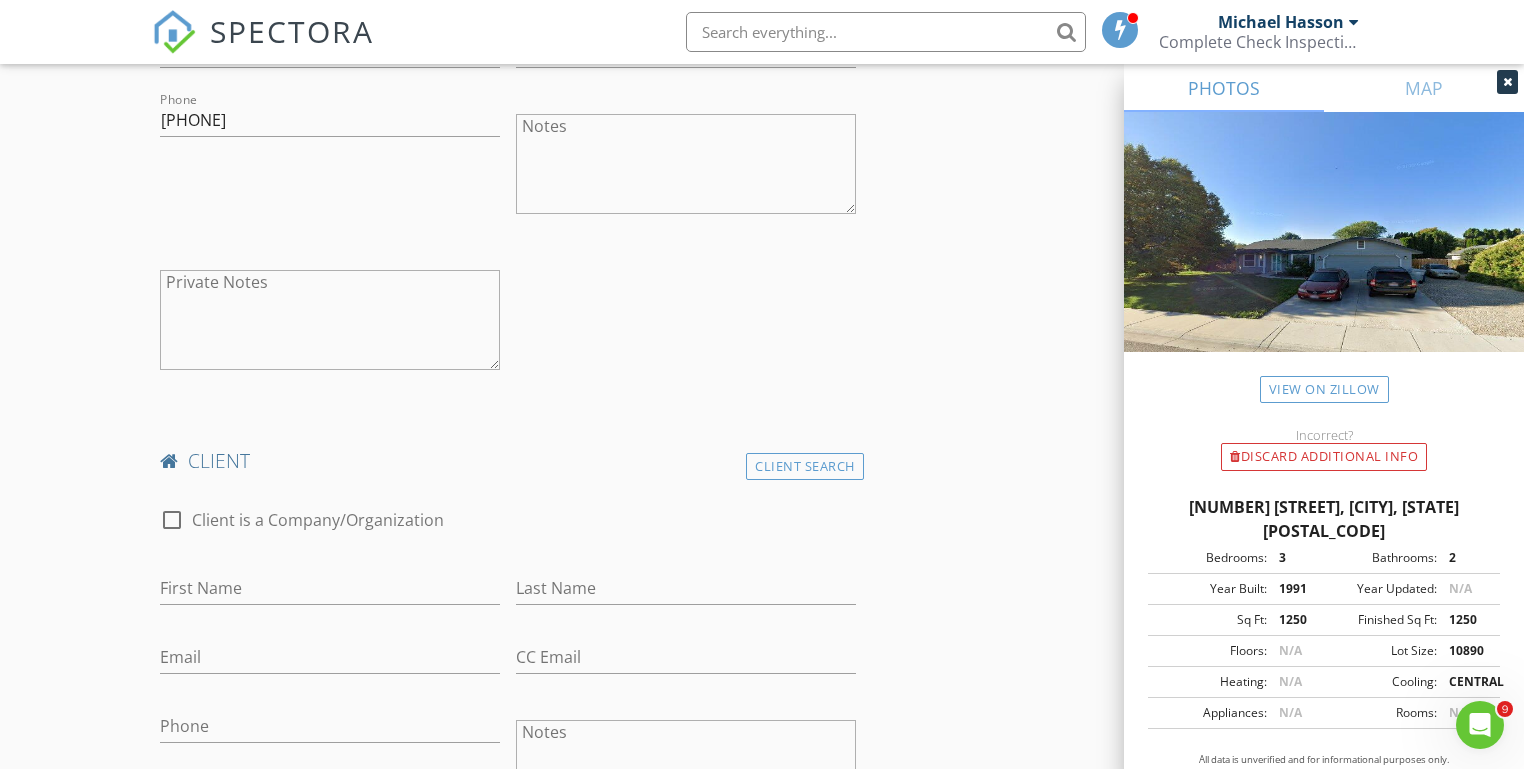 scroll, scrollTop: 1348, scrollLeft: 0, axis: vertical 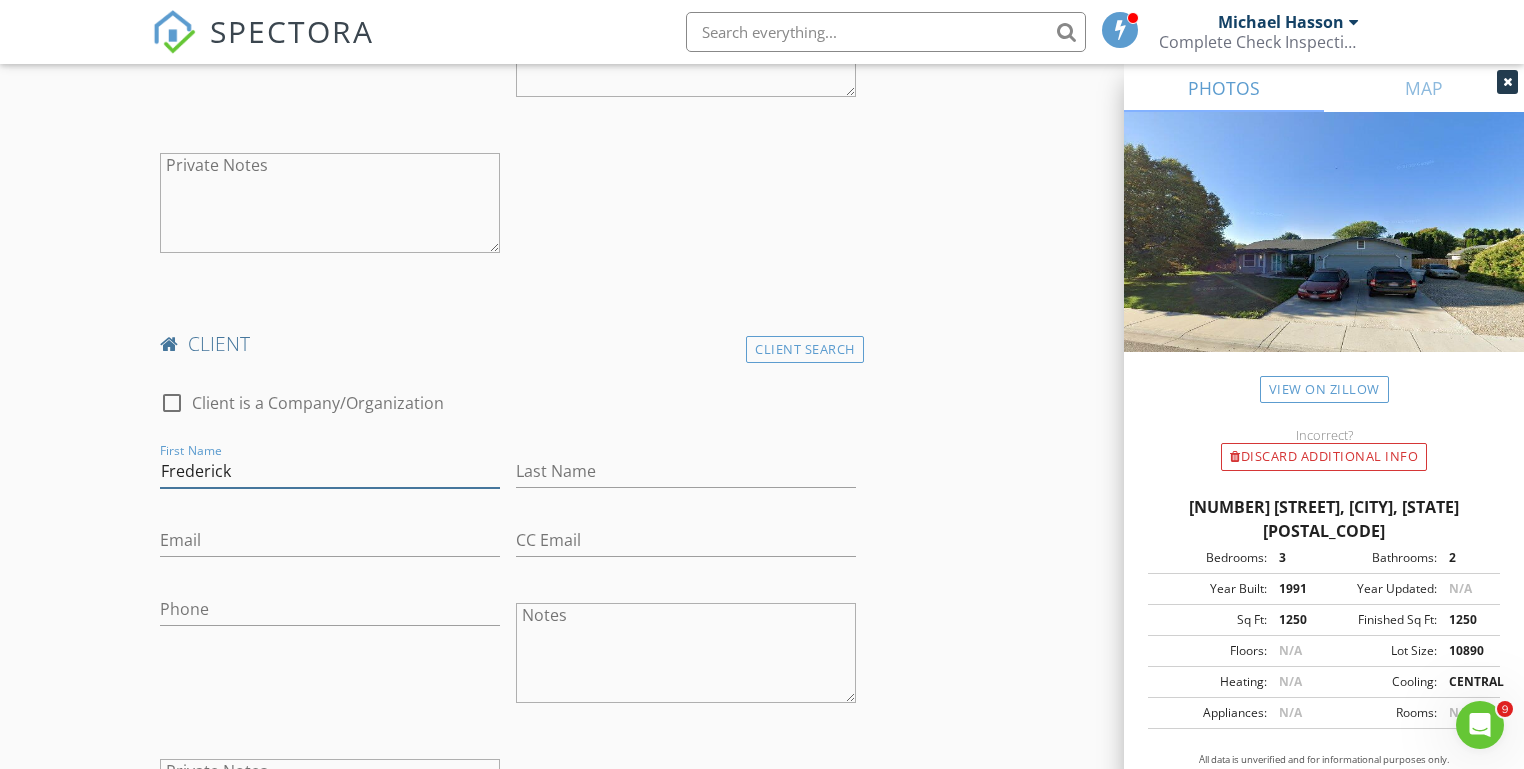 type on "Frederick" 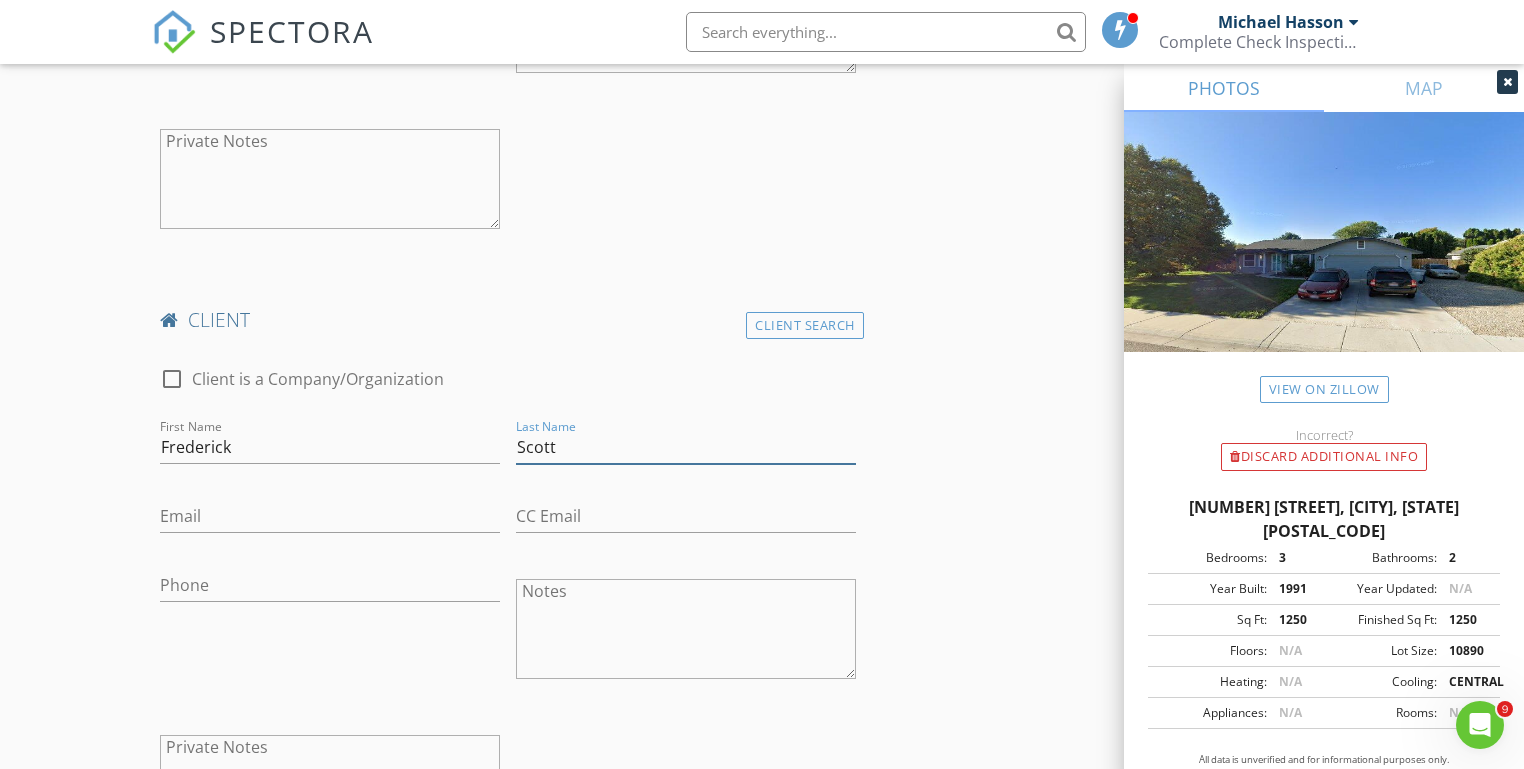 scroll, scrollTop: 1418, scrollLeft: 0, axis: vertical 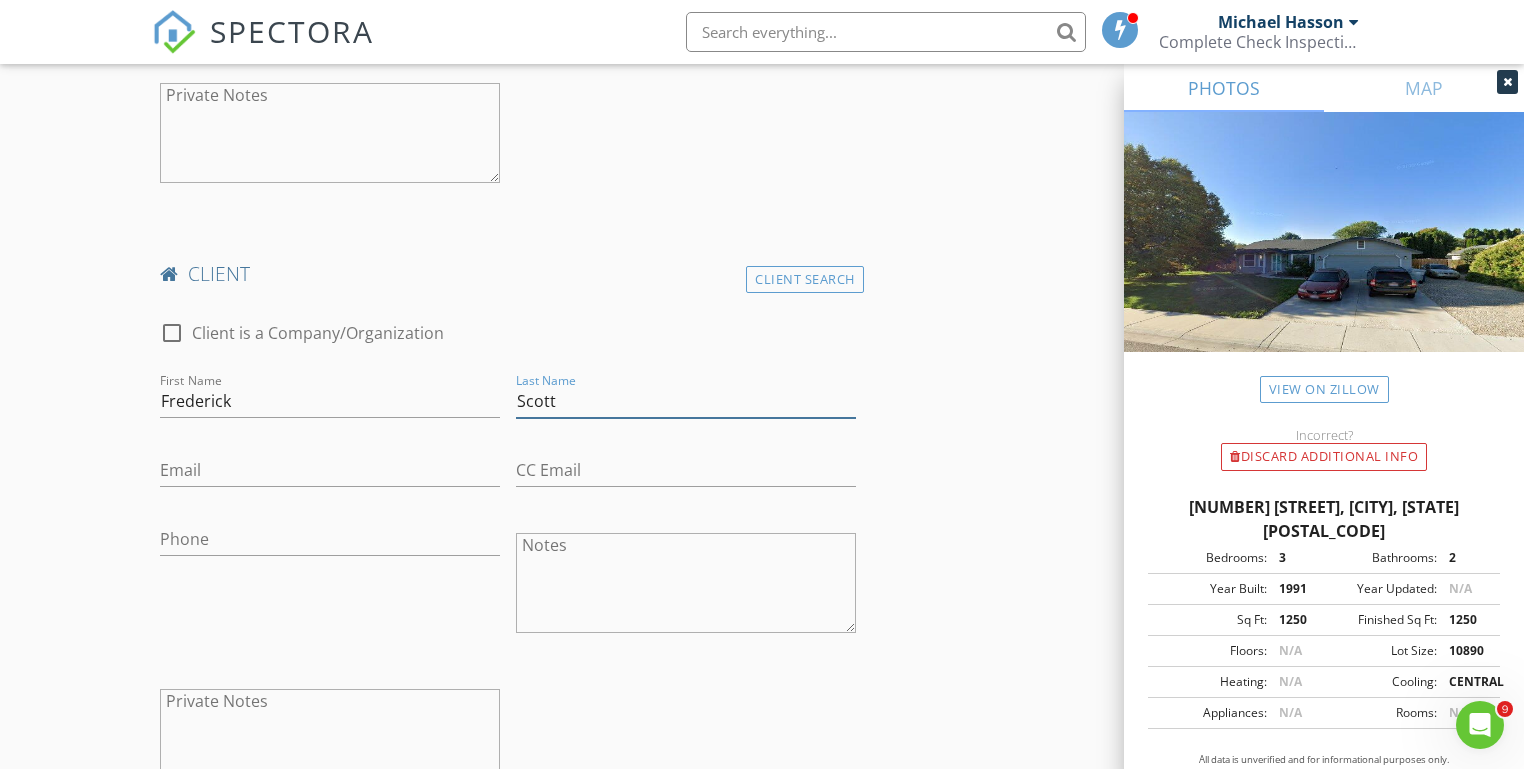 type on "Scott" 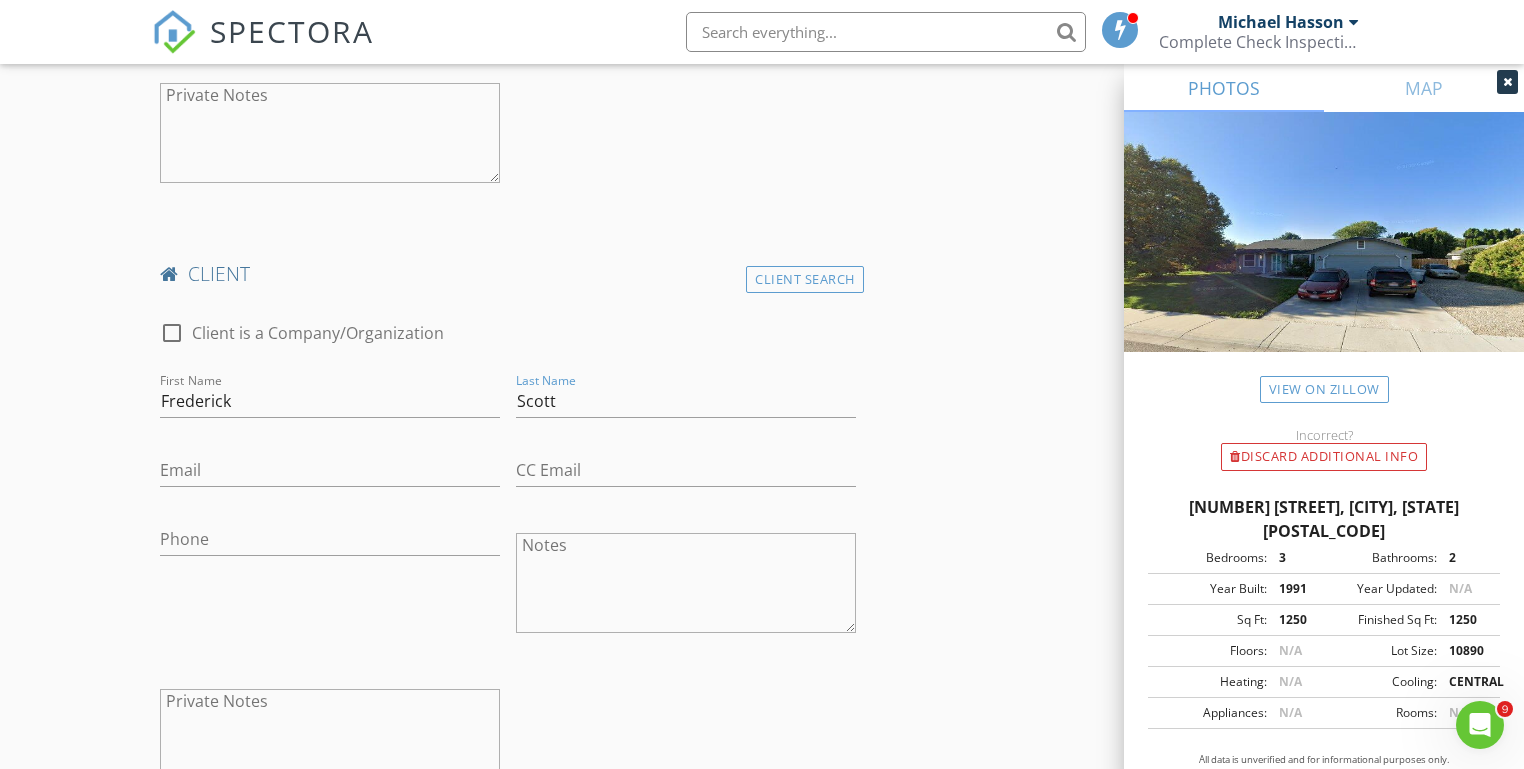 click on "New Inspection
Click here to use the New Order Form
INSPECTOR(S)
check_box   Michael Hasson   PRIMARY   check_box_outline_blank   Steve Taylor     Michael Hasson arrow_drop_down   check_box_outline_blank Michael Hasson specifically requested
Date/Time
08/02/2025 11:00 AM
Location
Address Search       Address 2403 Sunflower Dr   Unit   City Nampa   State ID   Zip 83686   County Canyon     Square Feet 1250   Year Built 1991   Foundation arrow_drop_down     Michael Hasson     17.9 miles     (30 minutes)
client
check_box Enable Client CC email for this inspection   Client Search     check_box_outline_blank Client is a Company/Organization     First Name Lorena   Last Name Gautschi   Email llscott36@gmail.com   CC Email   Phone 208-859-0443           Notes   Private Notes
client
Client Search         First Name" at bounding box center (762, 1080) 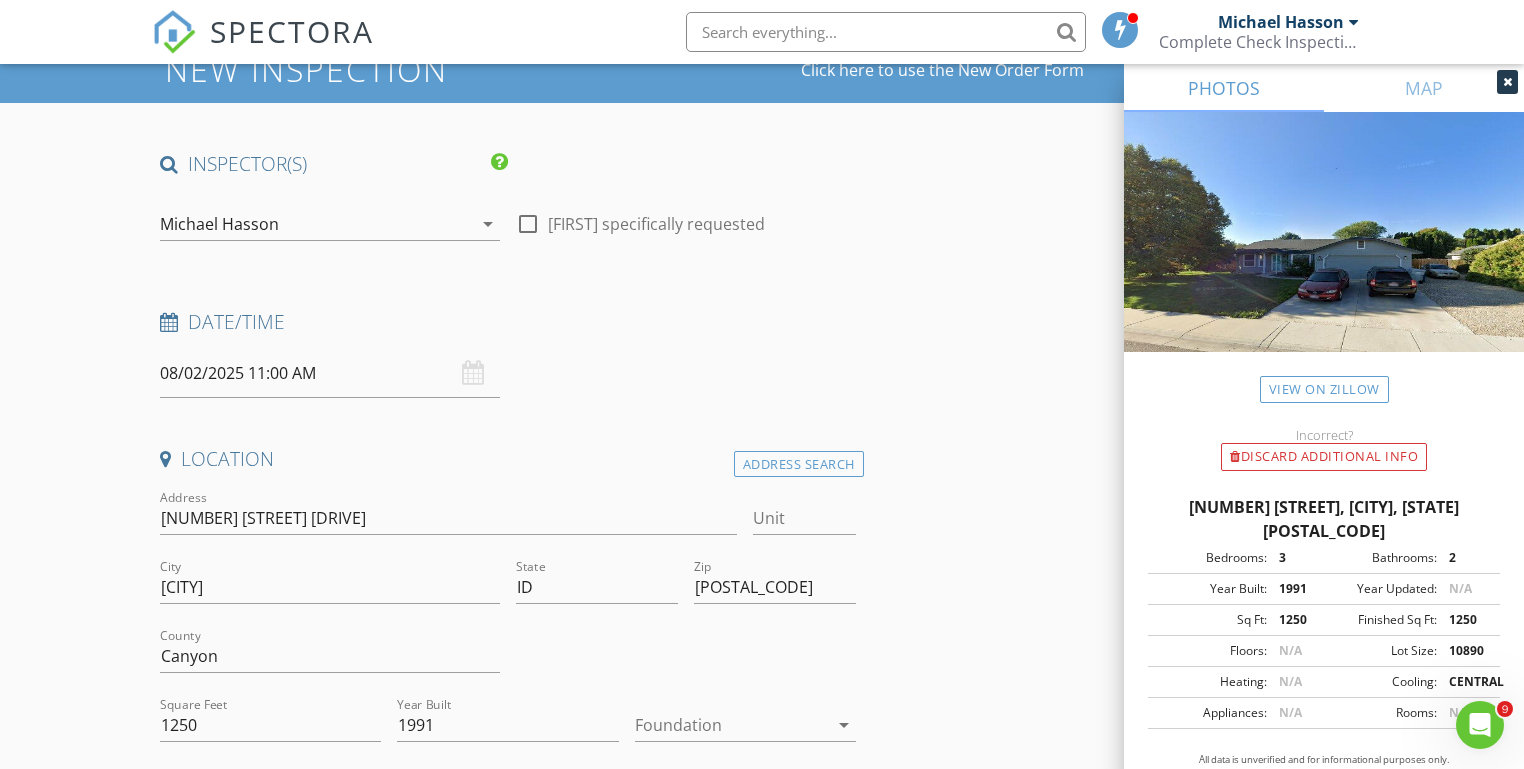 scroll, scrollTop: 146, scrollLeft: 0, axis: vertical 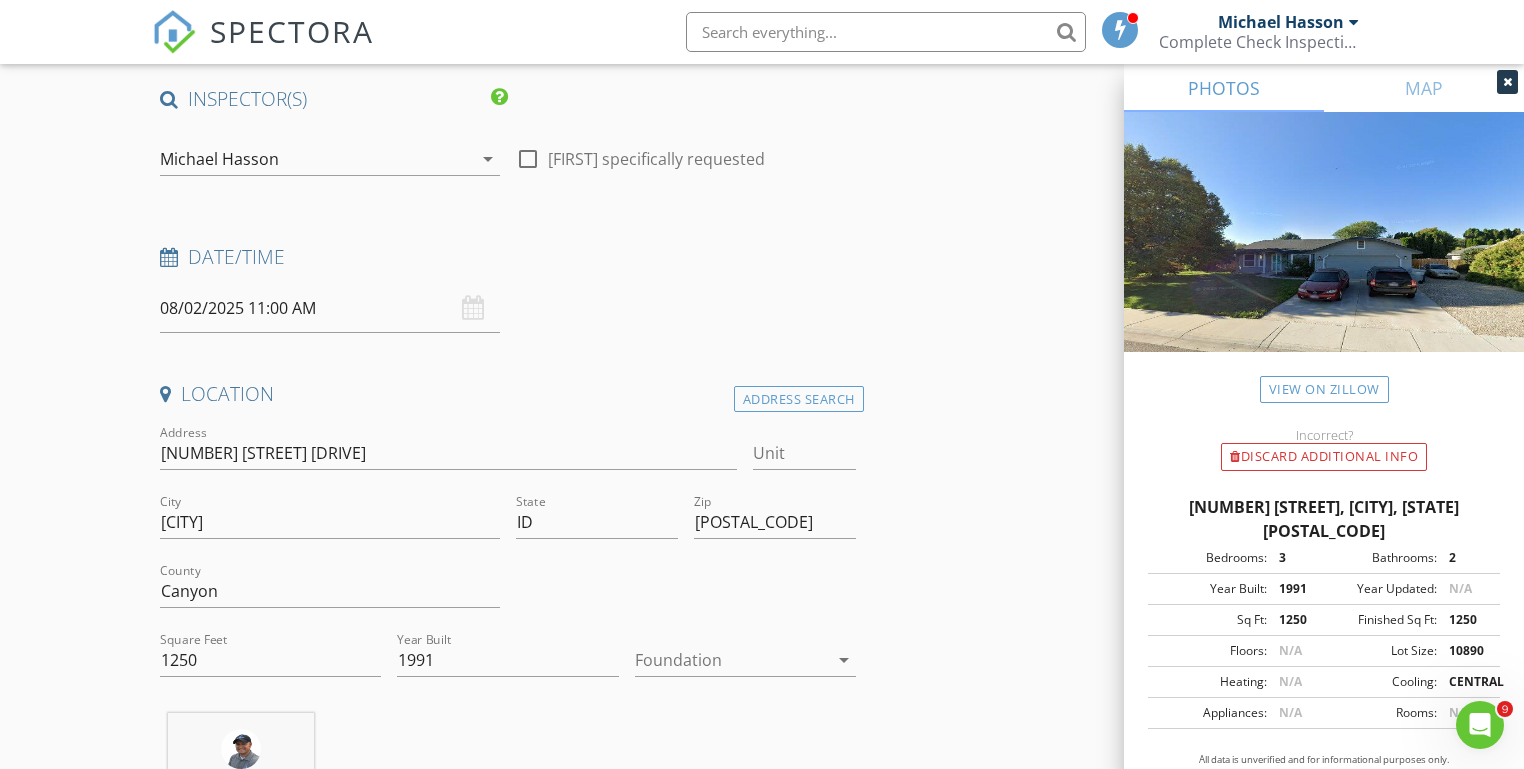 click on "08/02/2025 11:00 AM" at bounding box center [330, 308] 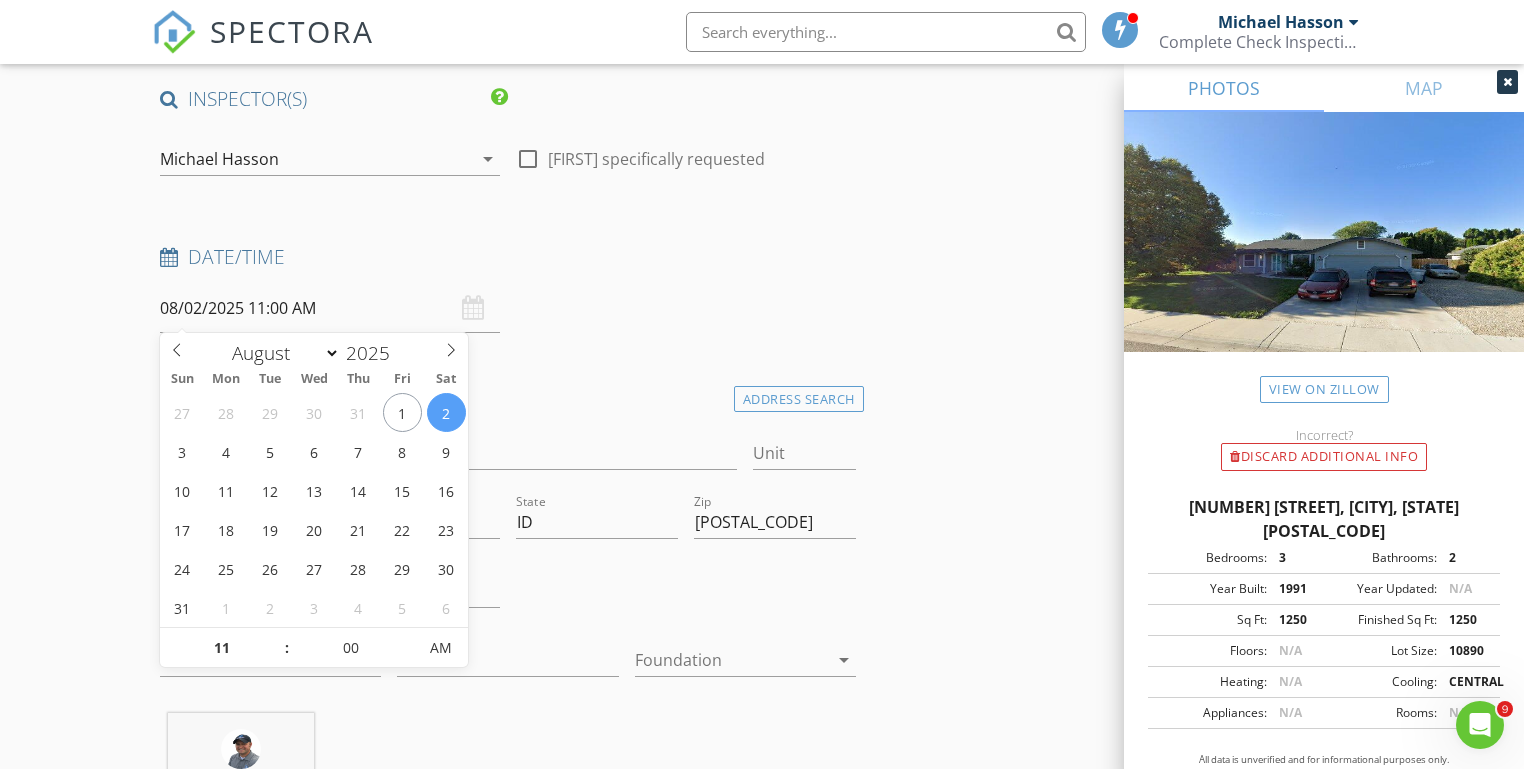 click on "New Inspection
Click here to use the New Order Form
INSPECTOR(S)
check_box   Michael Hasson   PRIMARY   check_box_outline_blank   Steve Taylor     Michael Hasson arrow_drop_down   check_box_outline_blank Michael Hasson specifically requested
Date/Time
08/02/2025 11:00 AM
Location
Address Search       Address 2403 Sunflower Dr   Unit   City Nampa   State ID   Zip 83686   County Canyon     Square Feet 1250   Year Built 1991   Foundation arrow_drop_down     Michael Hasson     17.9 miles     (30 minutes)
client
check_box Enable Client CC email for this inspection   Client Search     check_box_outline_blank Client is a Company/Organization     First Name Lorena   Last Name Gautschi   Email llscott36@gmail.com   CC Email   Phone 208-859-0443           Notes   Private Notes
client
Client Search         First Name" at bounding box center [762, 2352] 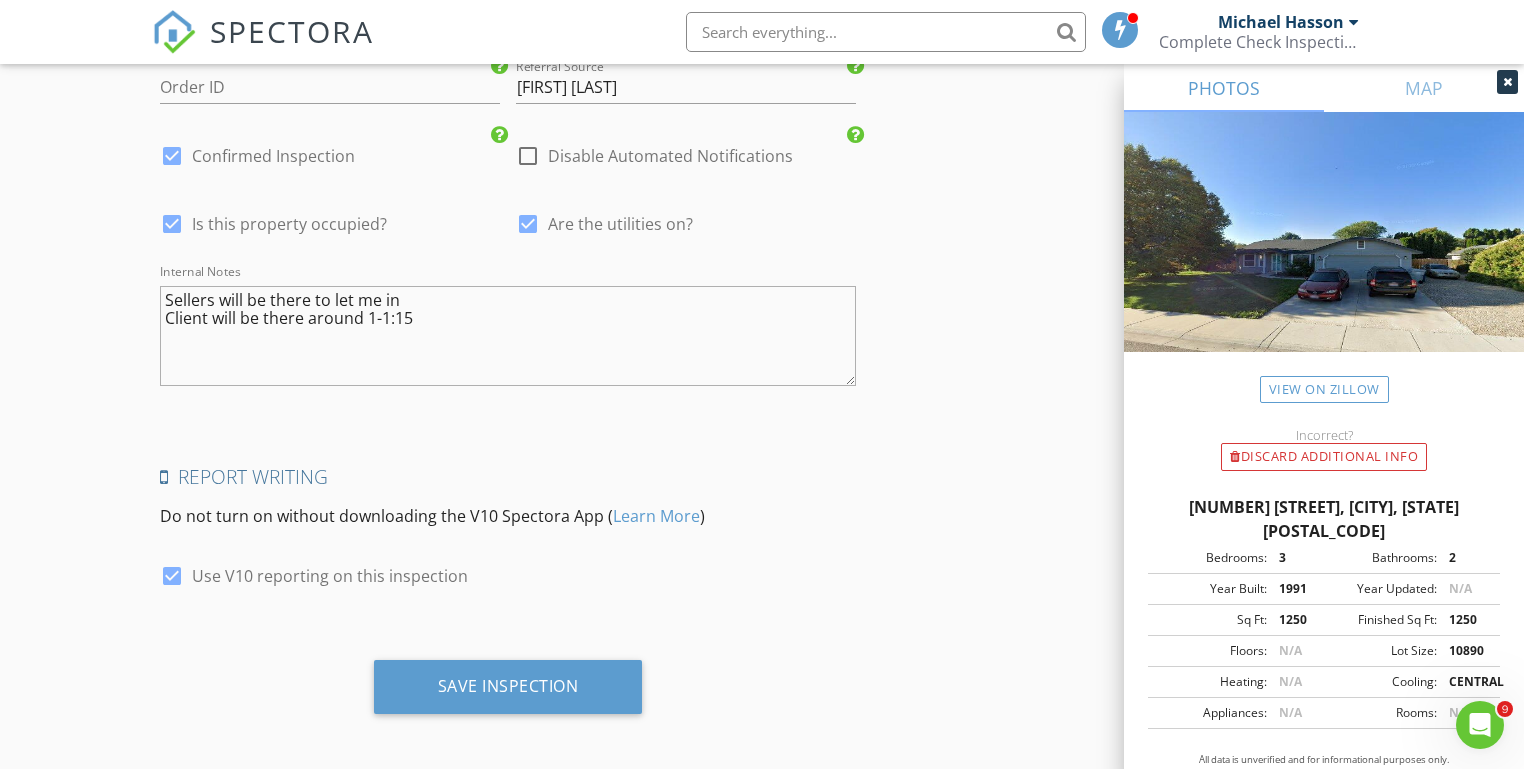 scroll, scrollTop: 4102, scrollLeft: 0, axis: vertical 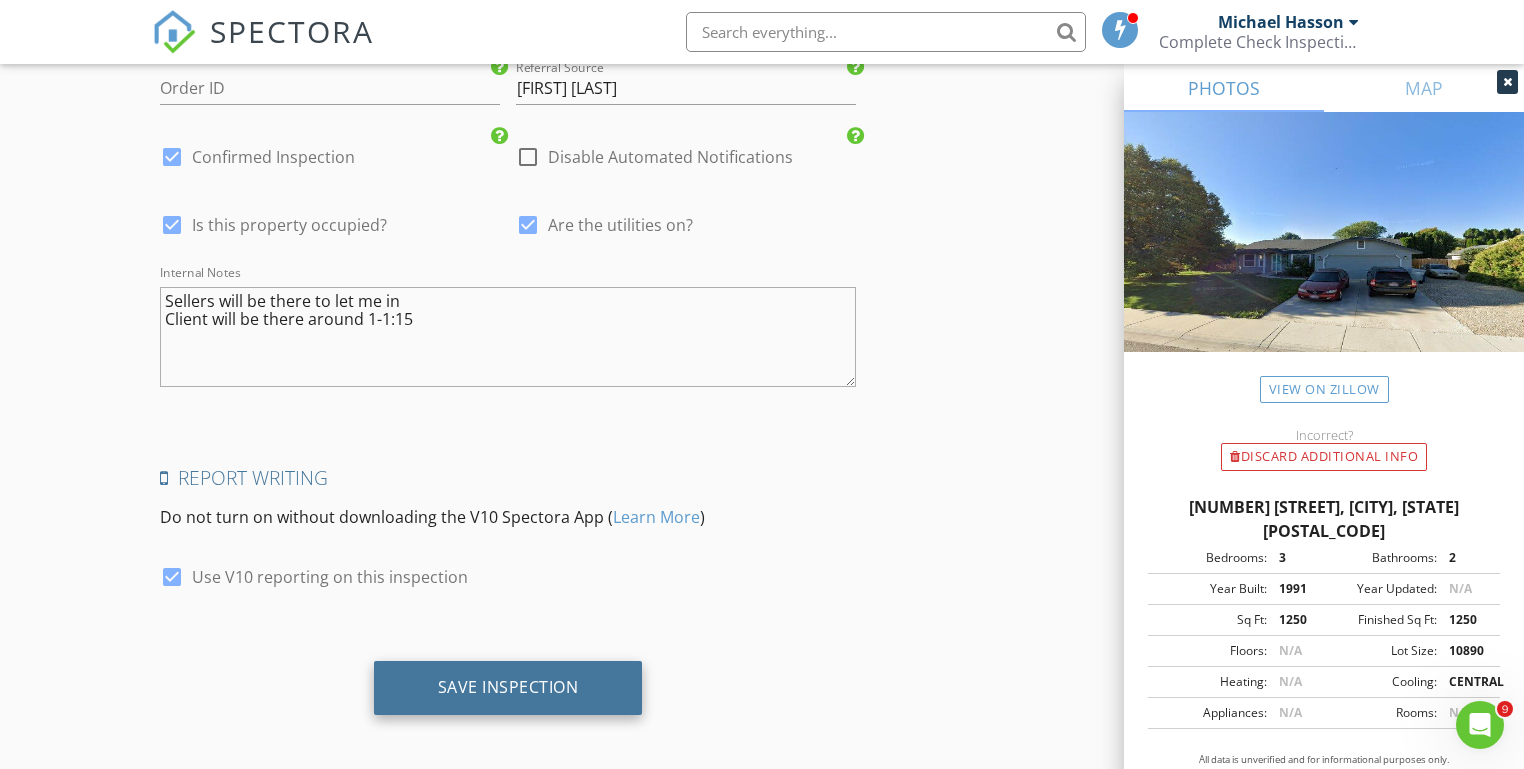 click on "Save Inspection" at bounding box center (508, 687) 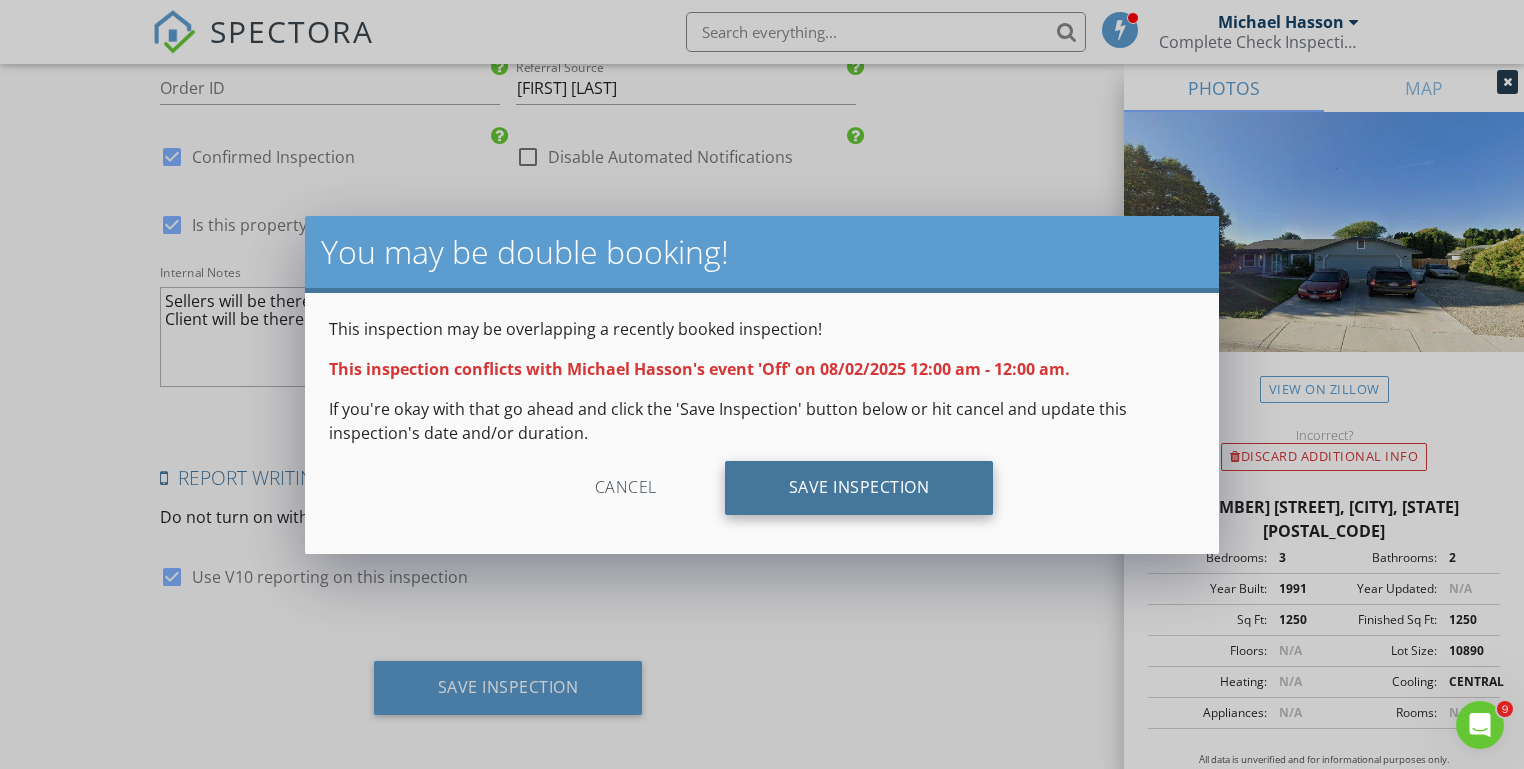 click on "Save Inspection" at bounding box center (859, 488) 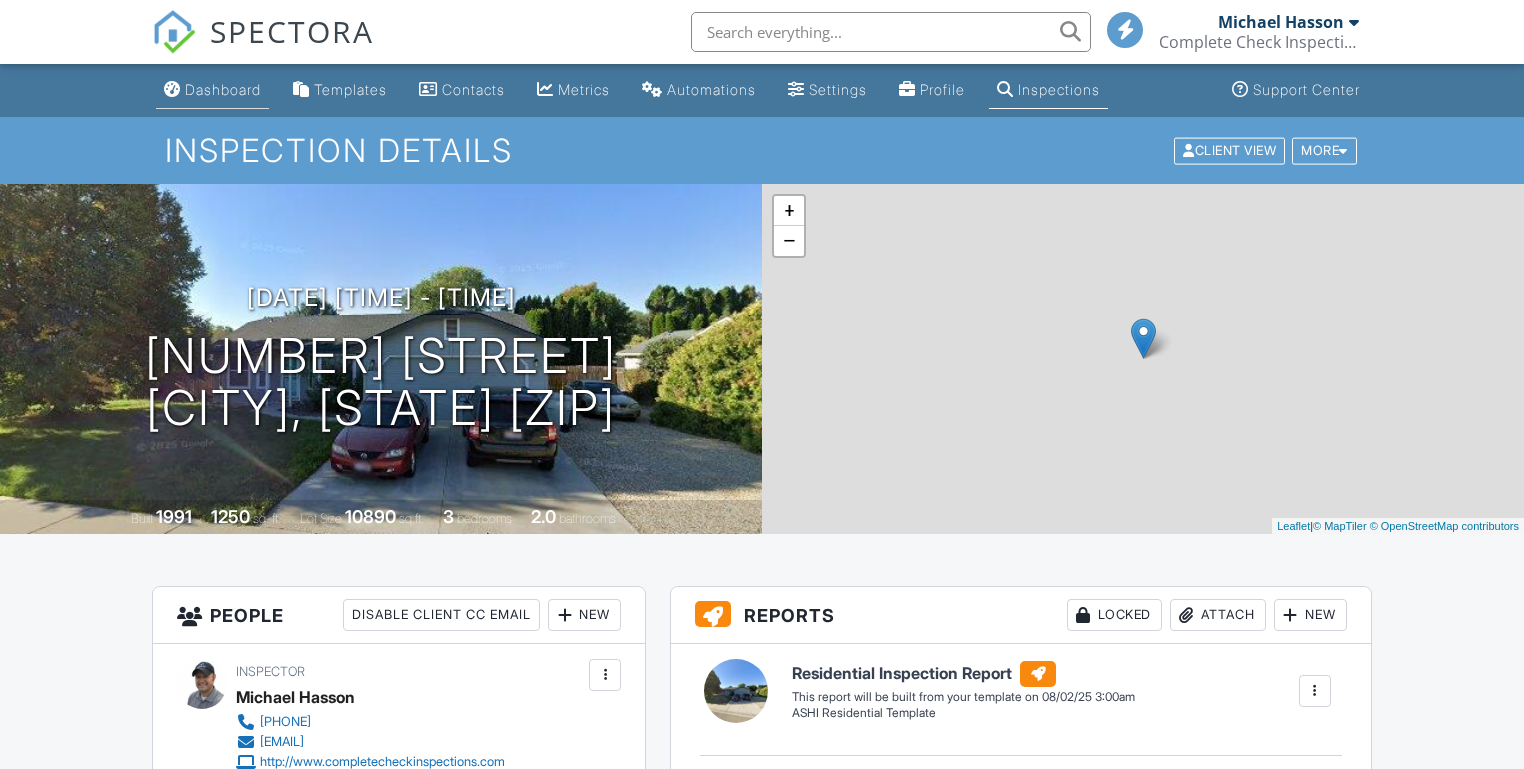 scroll, scrollTop: 0, scrollLeft: 0, axis: both 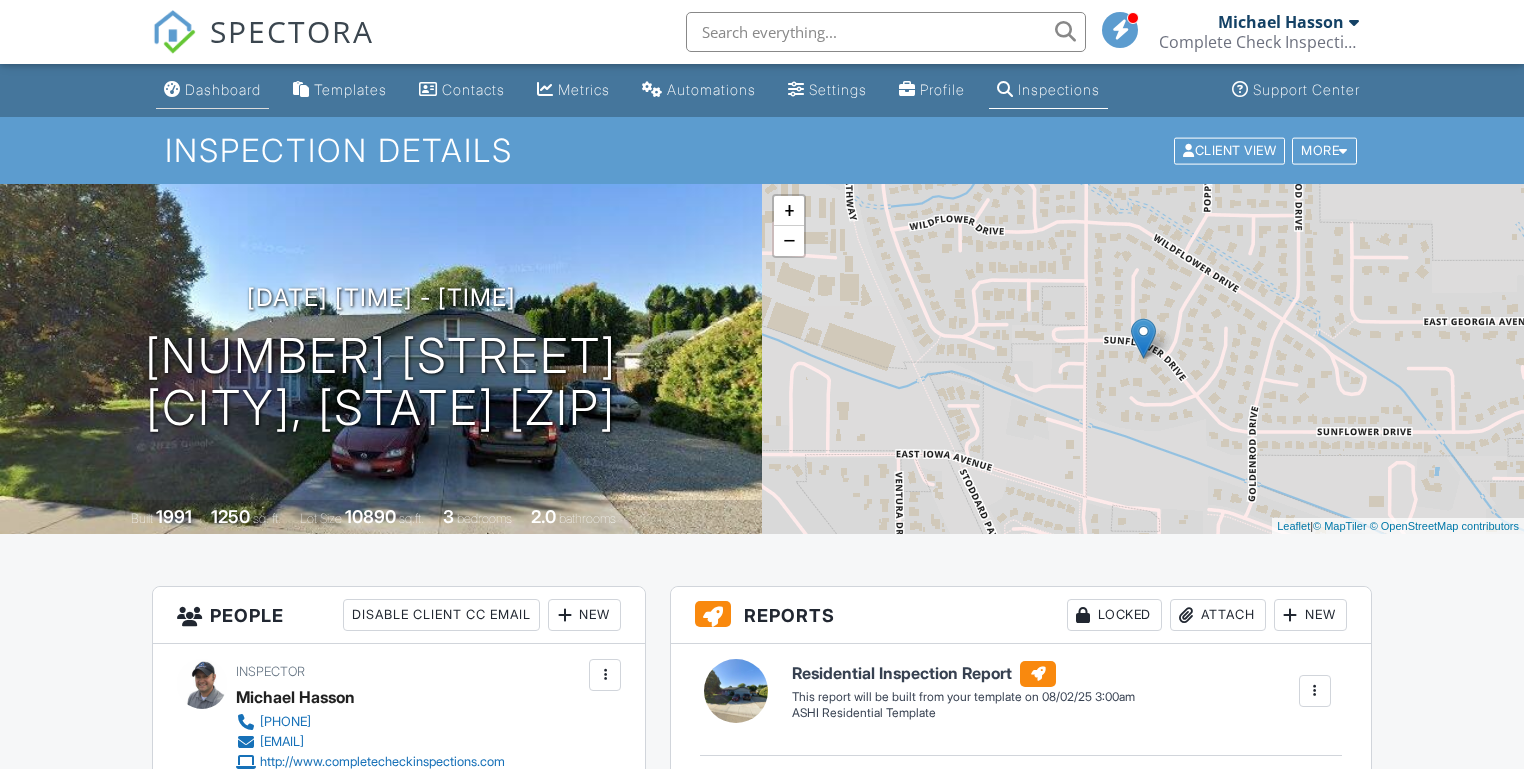 click on "Dashboard" at bounding box center (223, 89) 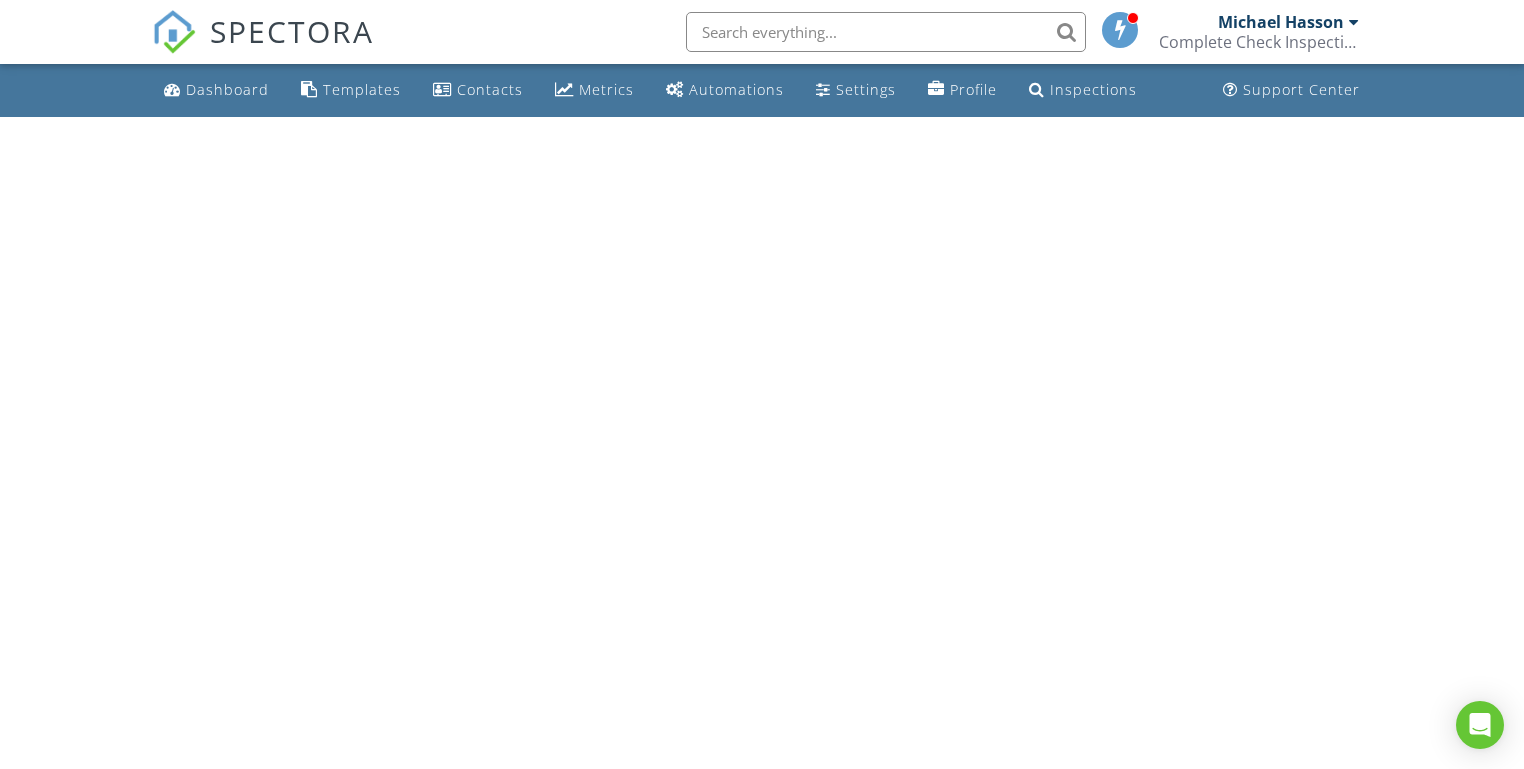 scroll, scrollTop: 0, scrollLeft: 0, axis: both 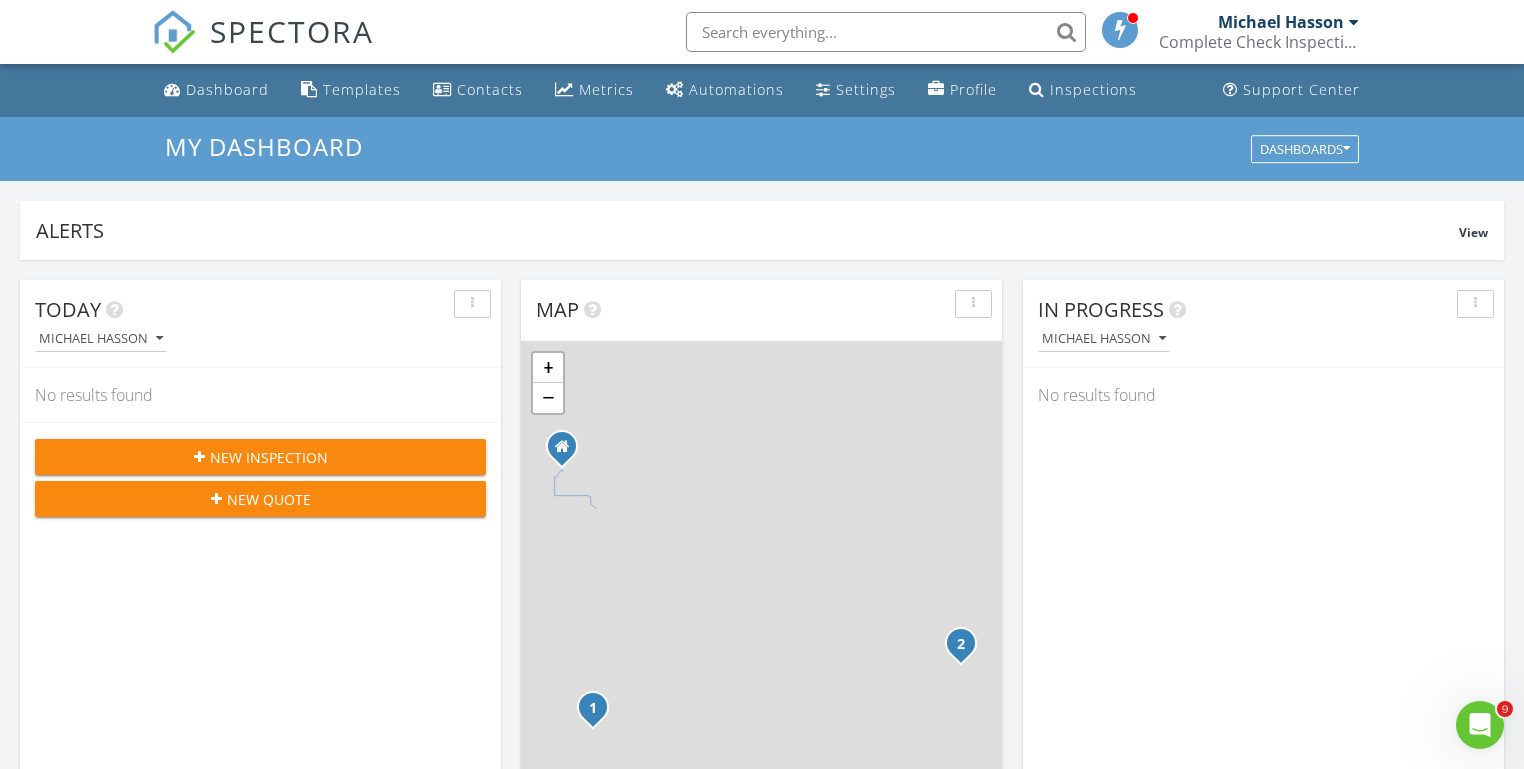 click on "Today
[PERSON]
No results found       New Inspection     New Quote         Map               1 2 + − [STREET] Road, [CITY] [STREET] Road, [COUNTRY] Veterans Memorial Highway, [CITY] [STREET] Avenue 43.1 km, 47 min Head southwest on [STREET] [STREET] 55 m Turn right onto [STREET] [STREET] 55 m Turn right onto [STREET] [STREET] 15 m Turn left to stay on [STREET] [STREET] 25 m Turn left onto [STREET] [STREET] 550 m Turn left onto [STREET] [STREET] 1 km Turn left onto [STREET] [STREET] 2 km Continue onto [STREET] [STREET] (ID 44) 250 m Turn right onto [STREET] [STREET] 15 km Turn right onto [STREET] Avenue 300 m You have arrived at your 1st destination, on the left 0 m Head west on [STREET] Avenue 25 m Turn right onto [STREET] [STREET] Avenue 60 m Turn right onto [STREET] [STREET] Street 300 m Turn right 300 m Turn left 70 m Turn left onto [STREET] [STREET] Road 1.5 km Turn right onto [STREET] [STREET] Road (ID 55) 800 m Continue onto [STATE] Highway 55 (ID 55) 450 m 600 m 15 km 550 m" at bounding box center [762, 1170] 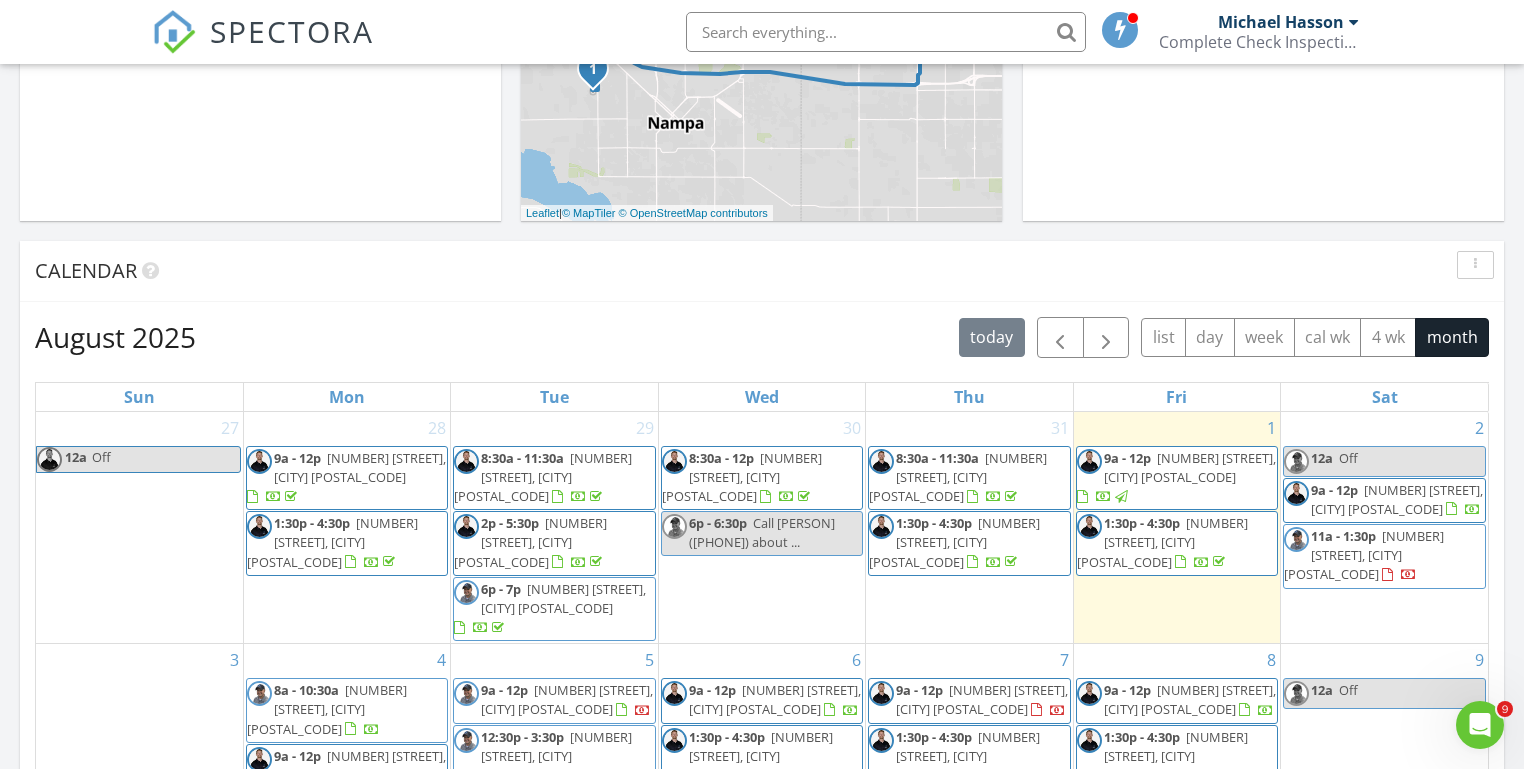 scroll, scrollTop: 657, scrollLeft: 0, axis: vertical 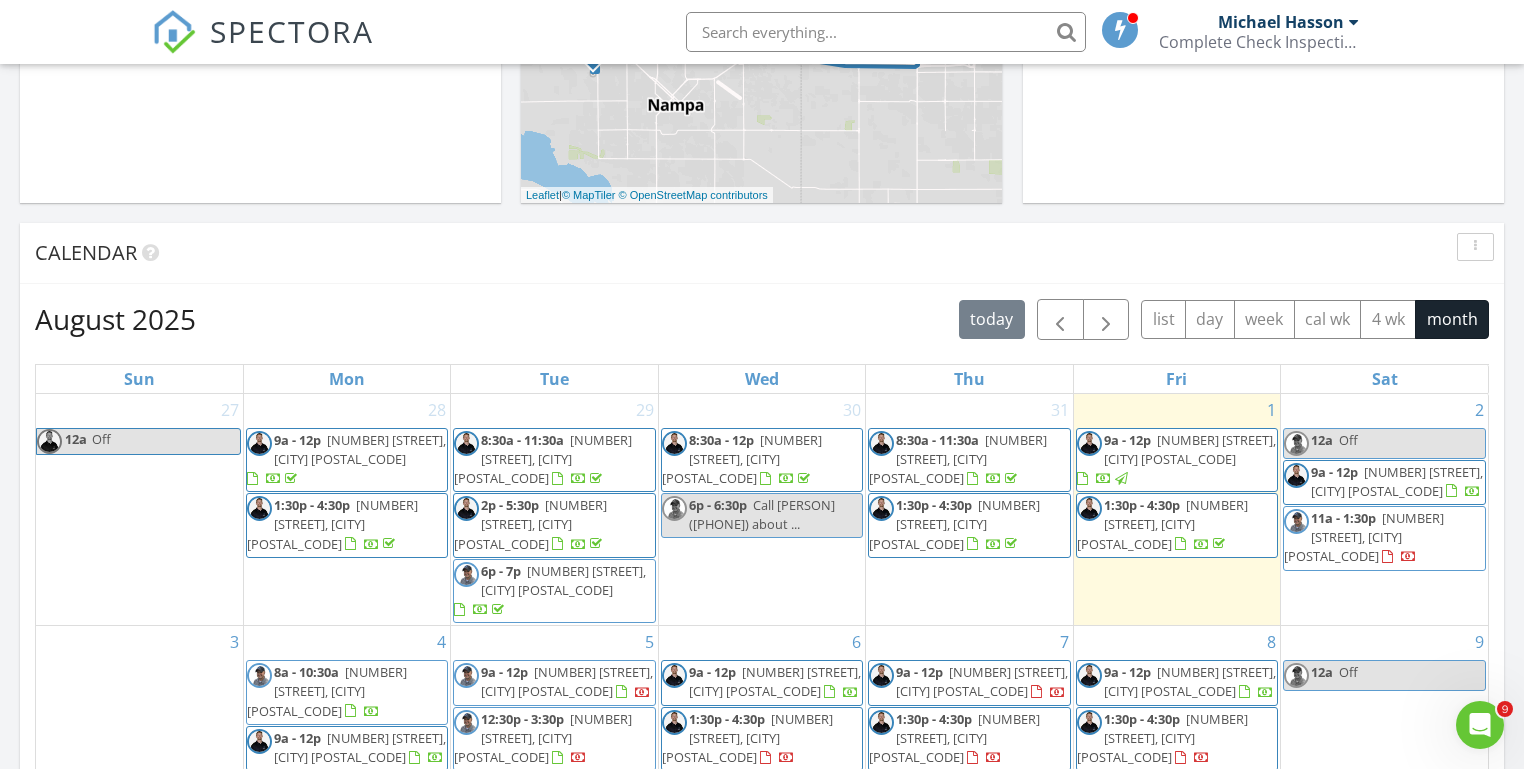 click on "Today
[PERSON]
No results found       New Inspection     New Quote         Map               1 2 + − [STREET] Road, [CITY] [STREET] Road, [COUNTRY] Veterans Memorial Highway, [CITY] [STREET] Avenue 43.1 km, 47 min Head southwest on [STREET] [STREET] 55 m Turn right onto [STREET] [STREET] 55 m Turn right onto [STREET] [STREET] 15 m Turn left to stay on [STREET] [STREET] 25 m Turn left onto [STREET] [STREET] 550 m Turn left onto [STREET] [STREET] 1 km Turn left onto [STREET] [STREET] 2 km Continue onto [STREET] [STREET] (ID 44) 250 m Turn right onto [STREET] [STREET] 15 km Turn right onto [STREET] Avenue 300 m You have arrived at your 1st destination, on the left 0 m Head west on [STREET] Avenue 25 m Turn right onto [STREET] [STREET] Avenue 60 m Turn right onto [STREET] [STREET] Street 300 m Turn right 300 m Turn left 70 m Turn left onto [STREET] [STREET] Road 1.5 km Turn right onto [STREET] [STREET] Road (ID 55) 800 m Continue onto [STATE] Highway 55 (ID 55) 450 m 600 m 15 km 550 m" at bounding box center (762, 513) 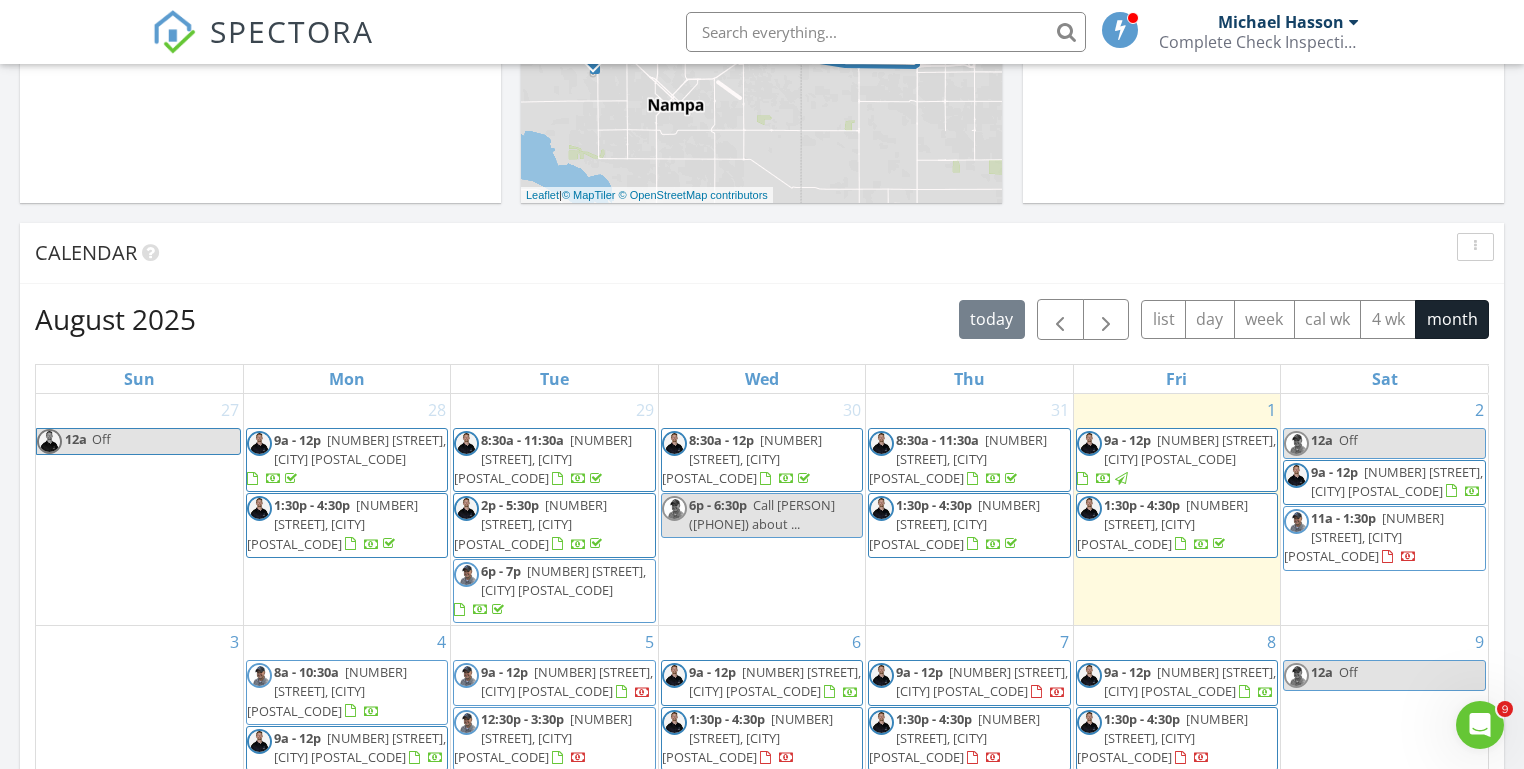 click on "Today
[PERSON]
No results found       New Inspection     New Quote         Map               1 2 + − [STREET] Road, [CITY] [STREET] Road, [COUNTRY] Veterans Memorial Highway, [CITY] [STREET] Avenue 43.1 km, 47 min Head southwest on [STREET] [STREET] 55 m Turn right onto [STREET] [STREET] 55 m Turn right onto [STREET] [STREET] 15 m Turn left to stay on [STREET] [STREET] 25 m Turn left onto [STREET] [STREET] 550 m Turn left onto [STREET] [STREET] 1 km Turn left onto [STREET] [STREET] 2 km Continue onto [STREET] [STREET] (ID 44) 250 m Turn right onto [STREET] [STREET] 15 km Turn right onto [STREET] Avenue 300 m You have arrived at your 1st destination, on the left 0 m Head west on [STREET] Avenue 25 m Turn right onto [STREET] [STREET] Avenue 60 m Turn right onto [STREET] [STREET] Street 300 m Turn right 300 m Turn left 70 m Turn left onto [STREET] [STREET] Road 1.5 km Turn right onto [STREET] [STREET] Road (ID 55) 800 m Continue onto [STATE] Highway 55 (ID 55) 450 m 600 m 15 km 550 m" at bounding box center [762, 513] 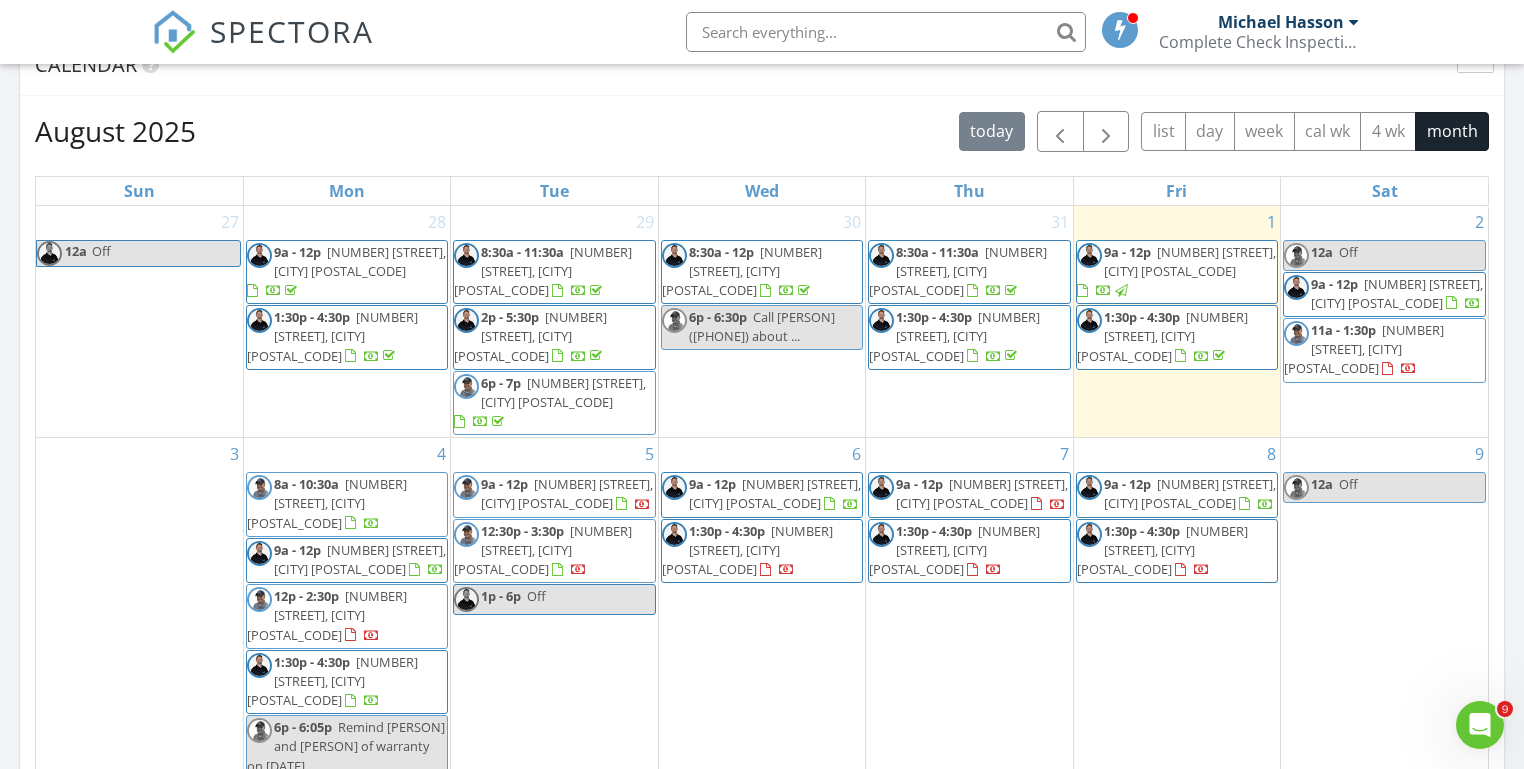 scroll, scrollTop: 851, scrollLeft: 0, axis: vertical 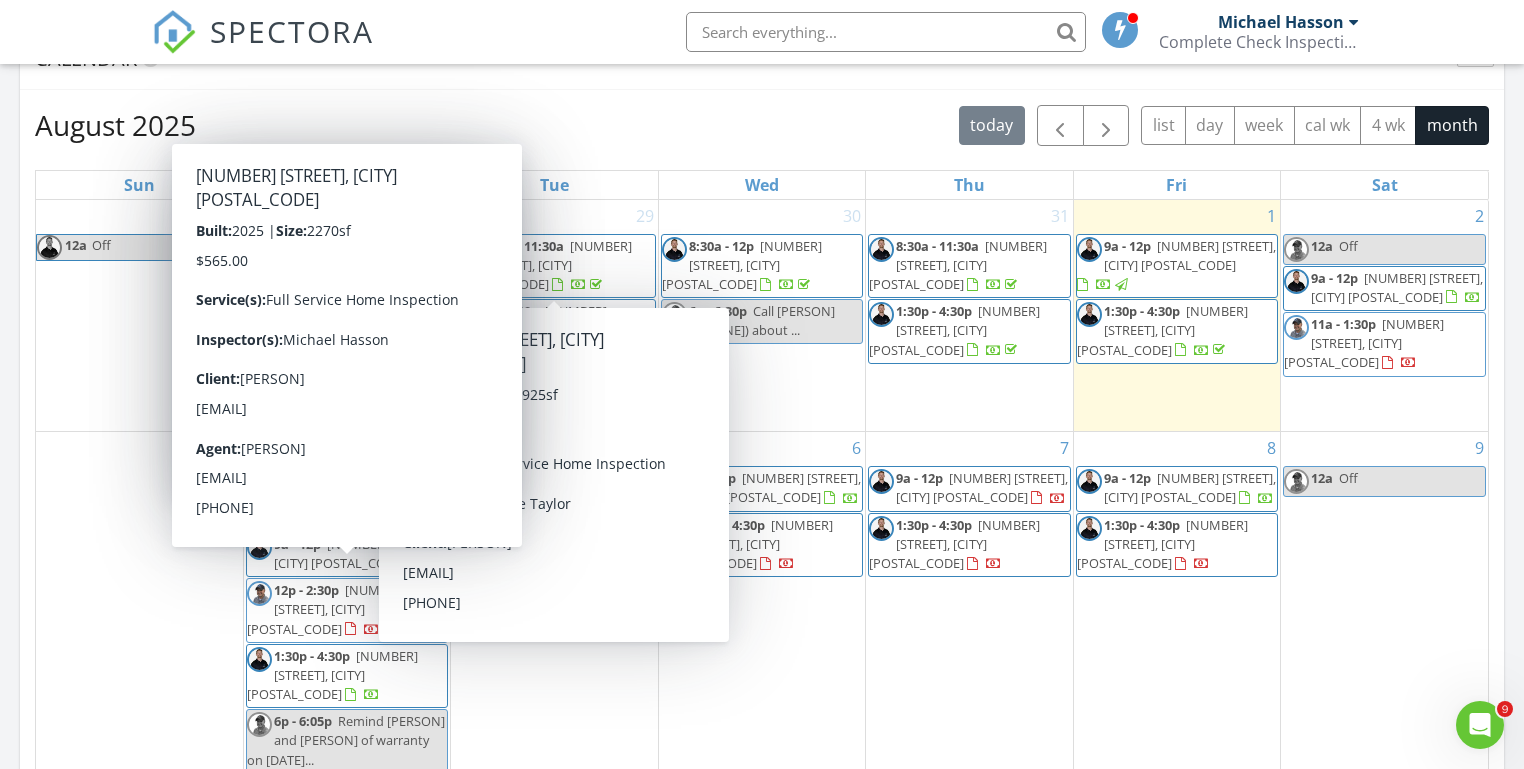 click on "[NUMBER] [STREET], [CITY] [POSTAL_CODE]" at bounding box center (327, 609) 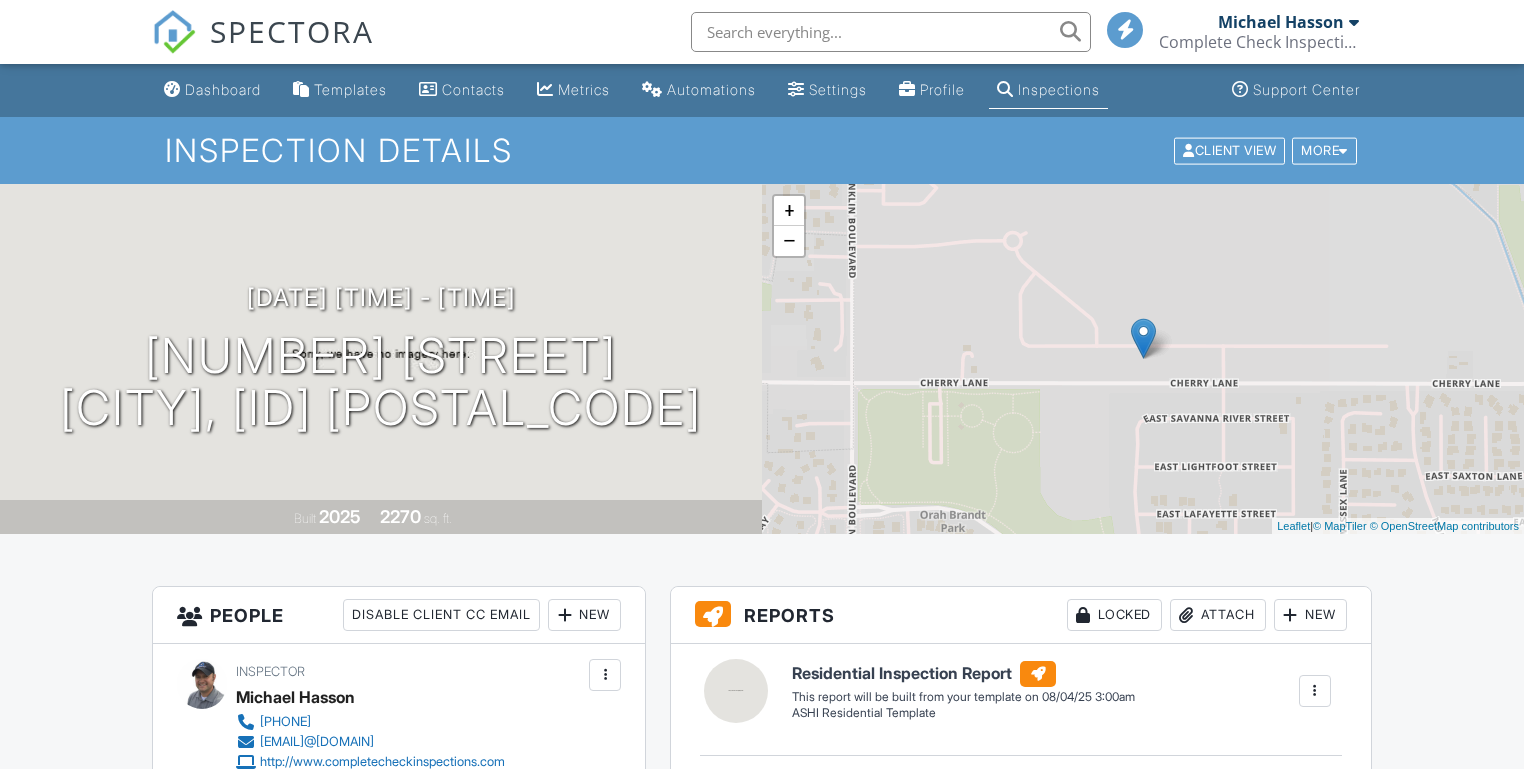 scroll, scrollTop: 0, scrollLeft: 0, axis: both 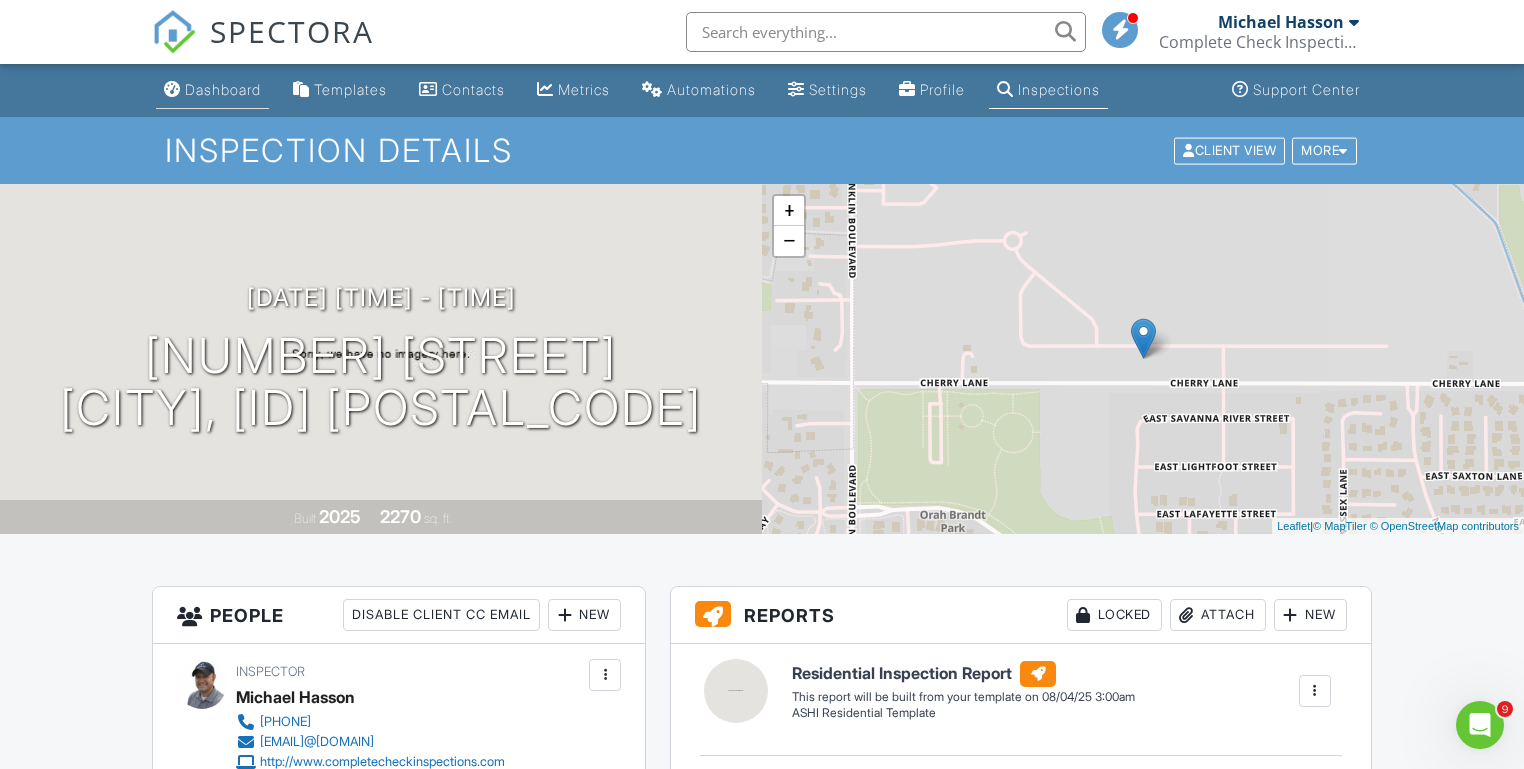click on "Dashboard" at bounding box center (223, 89) 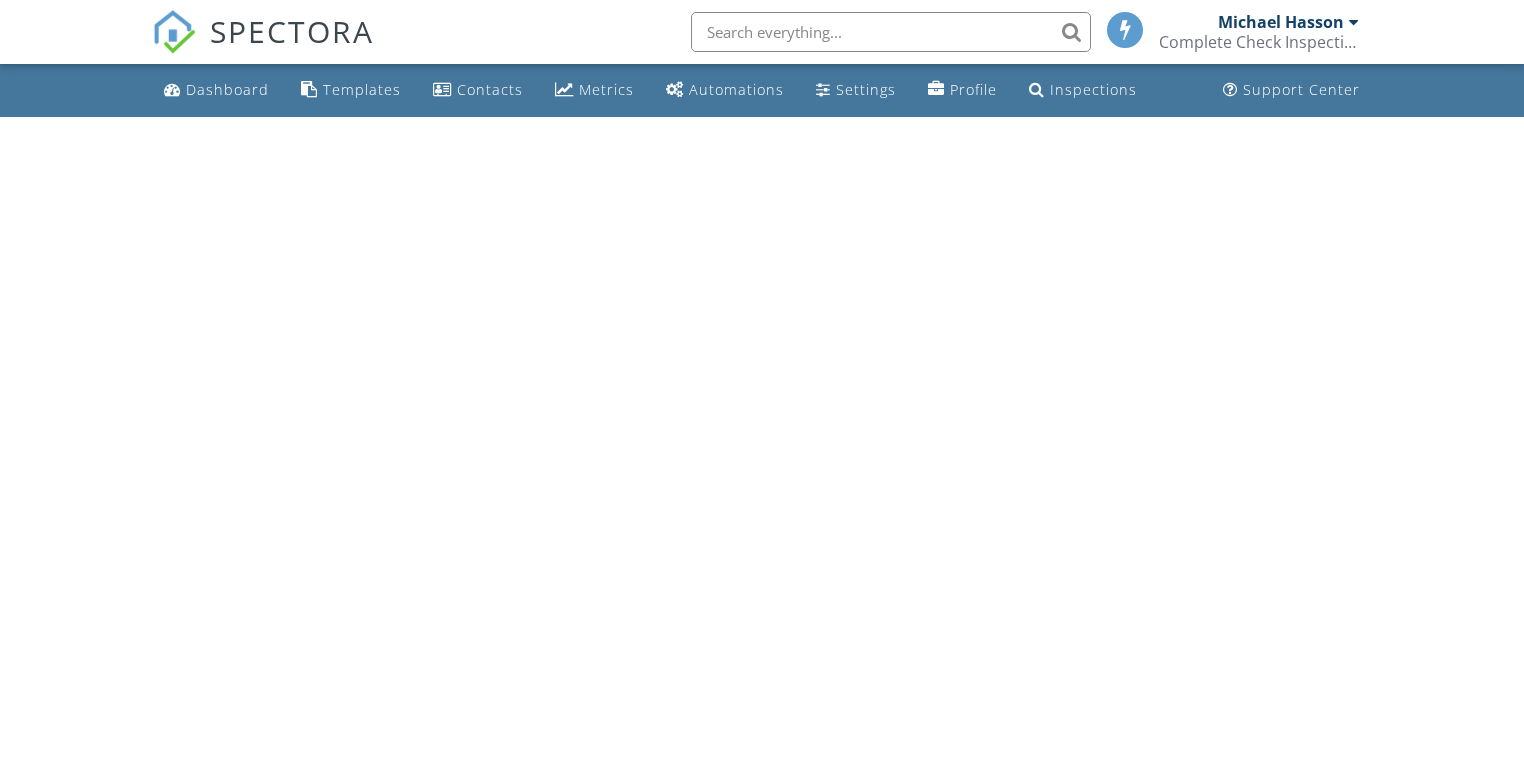 scroll, scrollTop: 0, scrollLeft: 0, axis: both 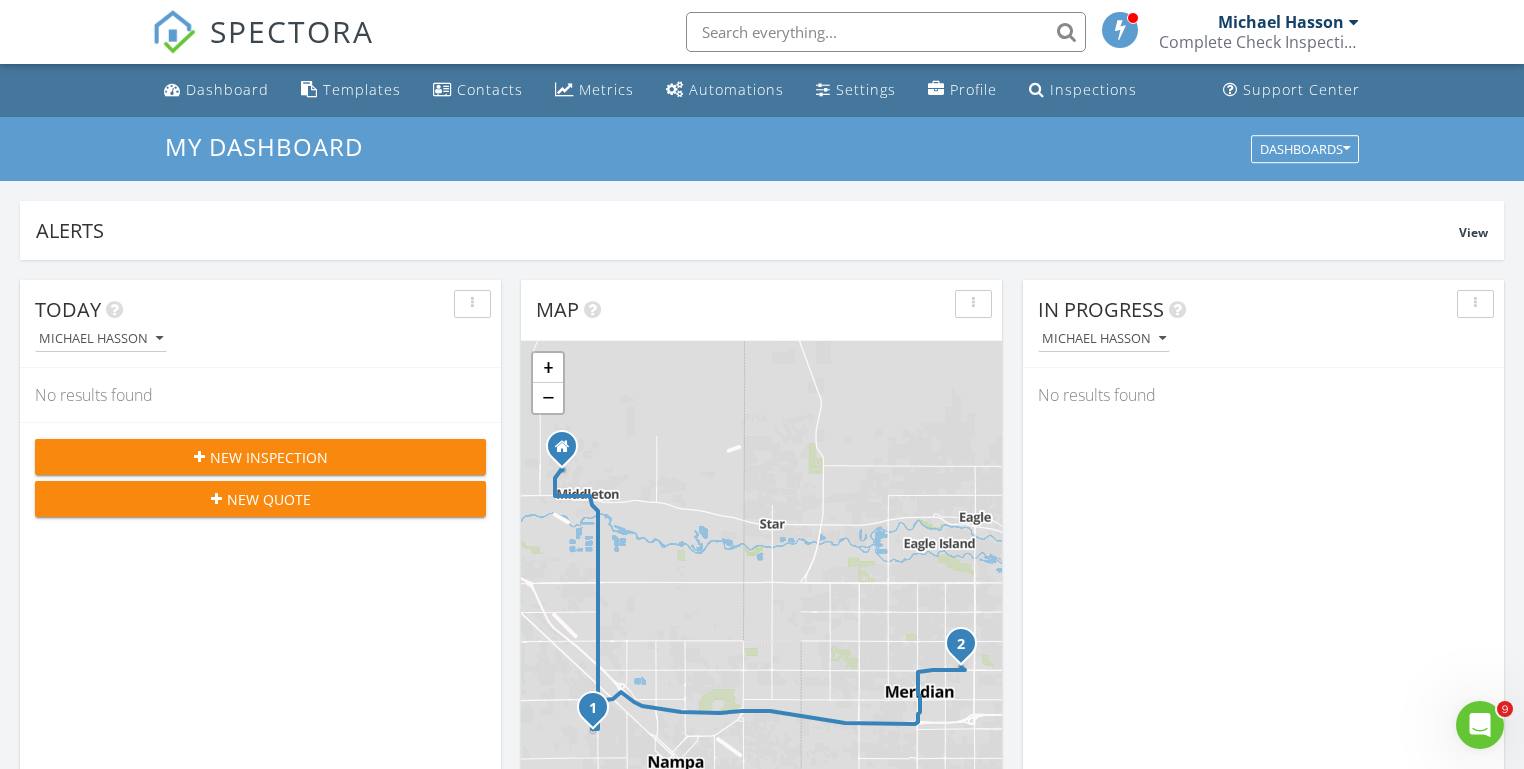 click on "Today
Michael Hasson
No results found       New Inspection     New Quote         Map               1 2 + − Middleton Road, North Middleton Road, Vietnam Veterans Memorial Highway, East Fairview Avenue 43.1 km, 47 min Head southwest on Windmill Springs Court 55 m Turn right onto Stallion Springs Way 55 m Turn right onto West Highlands Parkway 15 m Turn left to stay on West Highlands Parkway 25 m Turn left onto West Highlands Parkway 550 m Turn left onto Hartley Lane 1 km Turn left onto West Main Street 2 km Continue onto Star Boulevard (ID 44) 250 m Turn right onto South Middleton Road 15 km Turn right onto Orchard Avenue 300 m You have arrived at your 1st destination, on the left 0 m Head west on Orchard Avenue 25 m Turn right onto North Barn Owl Avenue 60 m Turn right onto West Kite Street 300 m Turn right 300 m Turn left 70 m Turn left onto North Middleton Road 1.5 km Turn right onto West Karcher Road (ID 55) 800 m Continue onto State Highway 55 (ID 55) 450 m 600 m 15 km 550 m" at bounding box center [762, 1170] 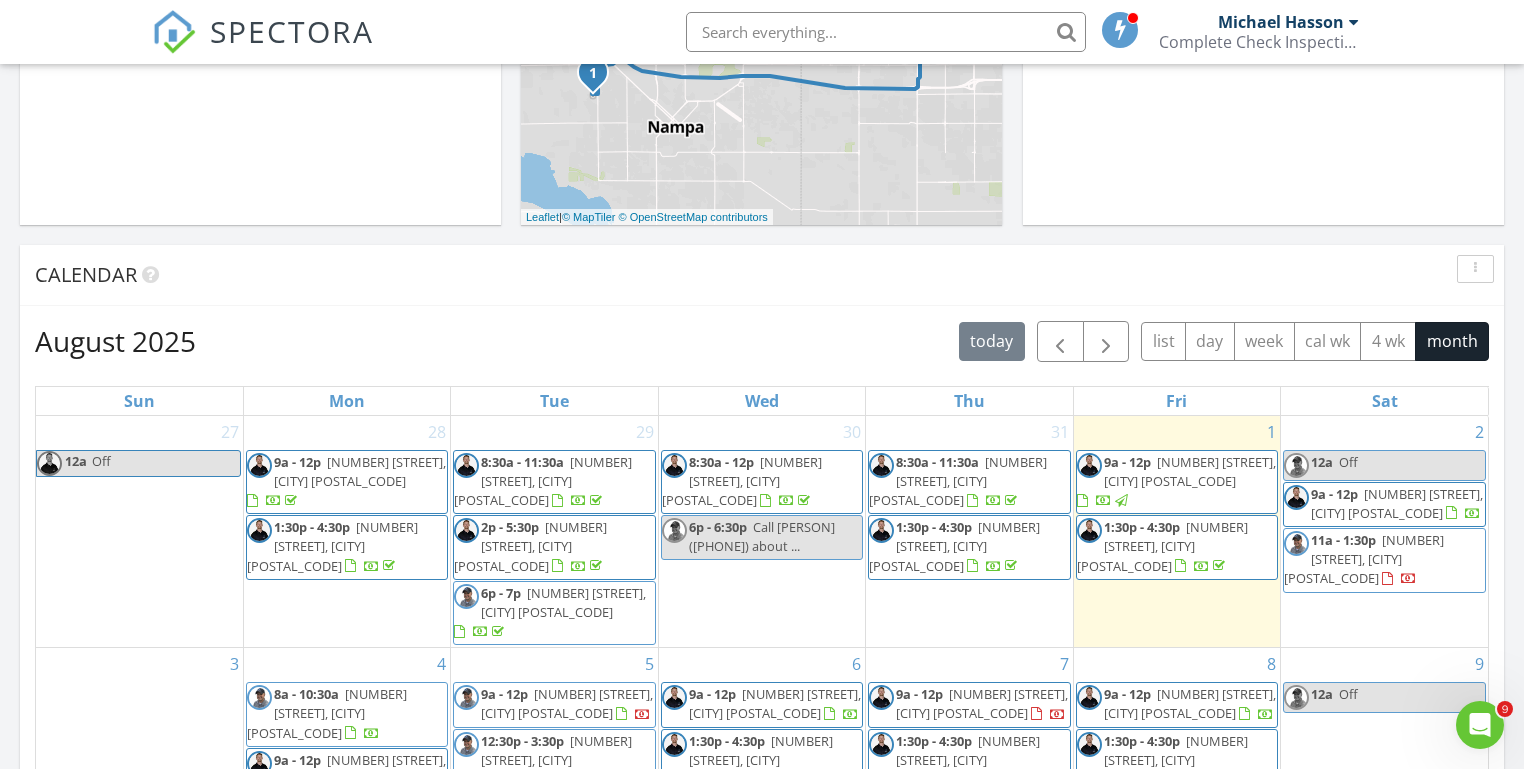 scroll, scrollTop: 650, scrollLeft: 0, axis: vertical 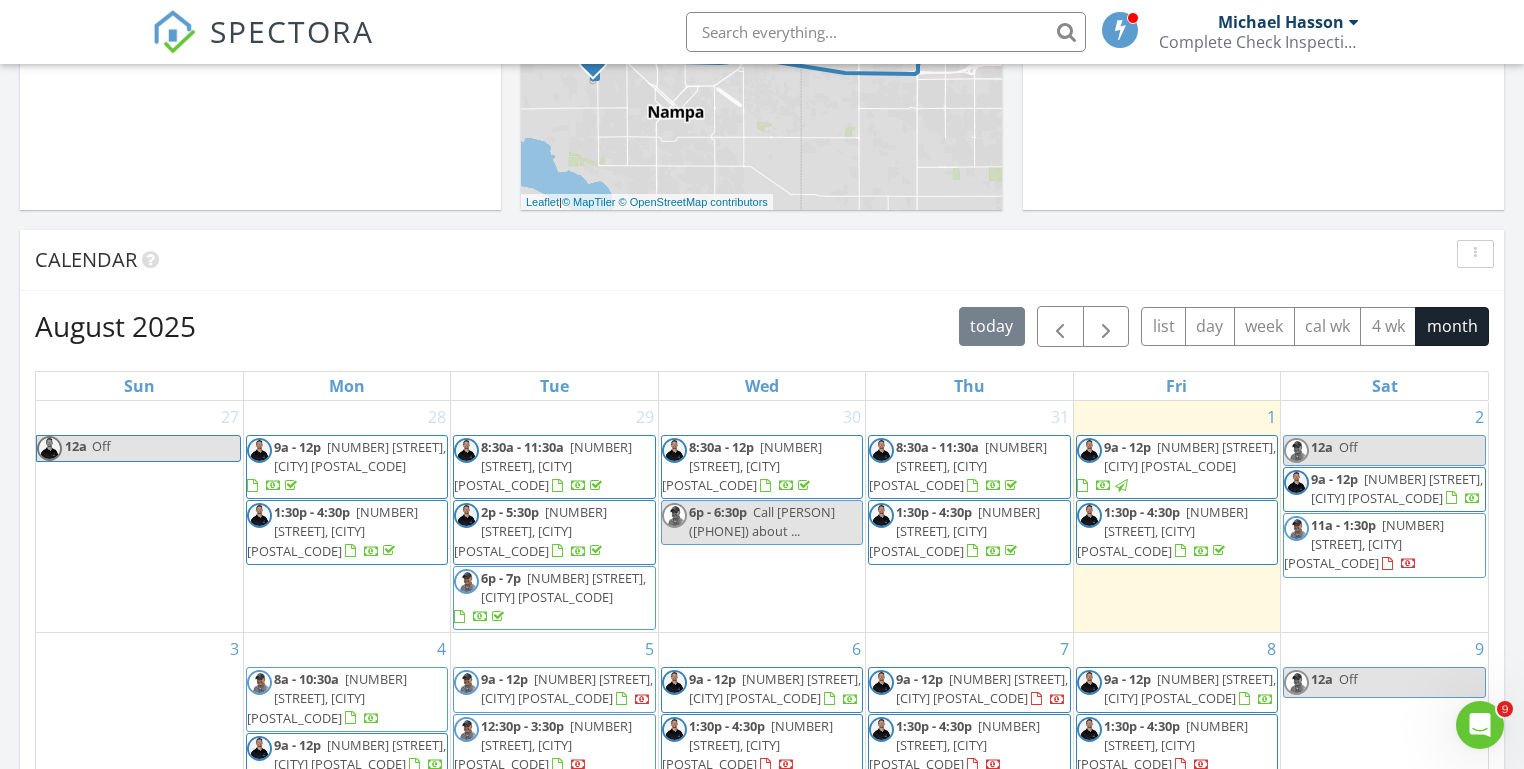 click on "Today
Michael Hasson
No results found       New Inspection     New Quote         Map               1 2 + − Middleton Road, North Middleton Road, Vietnam Veterans Memorial Highway, East Fairview Avenue 43.1 km, 47 min Head southwest on Windmill Springs Court 55 m Turn right onto Stallion Springs Way 55 m Turn right onto West Highlands Parkway 15 m Turn left to stay on West Highlands Parkway 25 m Turn left onto West Highlands Parkway 550 m Turn left onto Hartley Lane 1 km Turn left onto West Main Street 2 km Continue onto Star Boulevard (ID 44) 250 m Turn right onto South Middleton Road 15 km Turn right onto Orchard Avenue 300 m You have arrived at your 1st destination, on the left 0 m Head west on Orchard Avenue 25 m Turn right onto North Barn Owl Avenue 60 m Turn right onto West Kite Street 300 m Turn right 300 m Turn left 70 m Turn left onto North Middleton Road 1.5 km Turn right onto West Karcher Road (ID 55) 800 m Continue onto State Highway 55 (ID 55) 450 m 600 m 15 km 550 m" at bounding box center (762, 520) 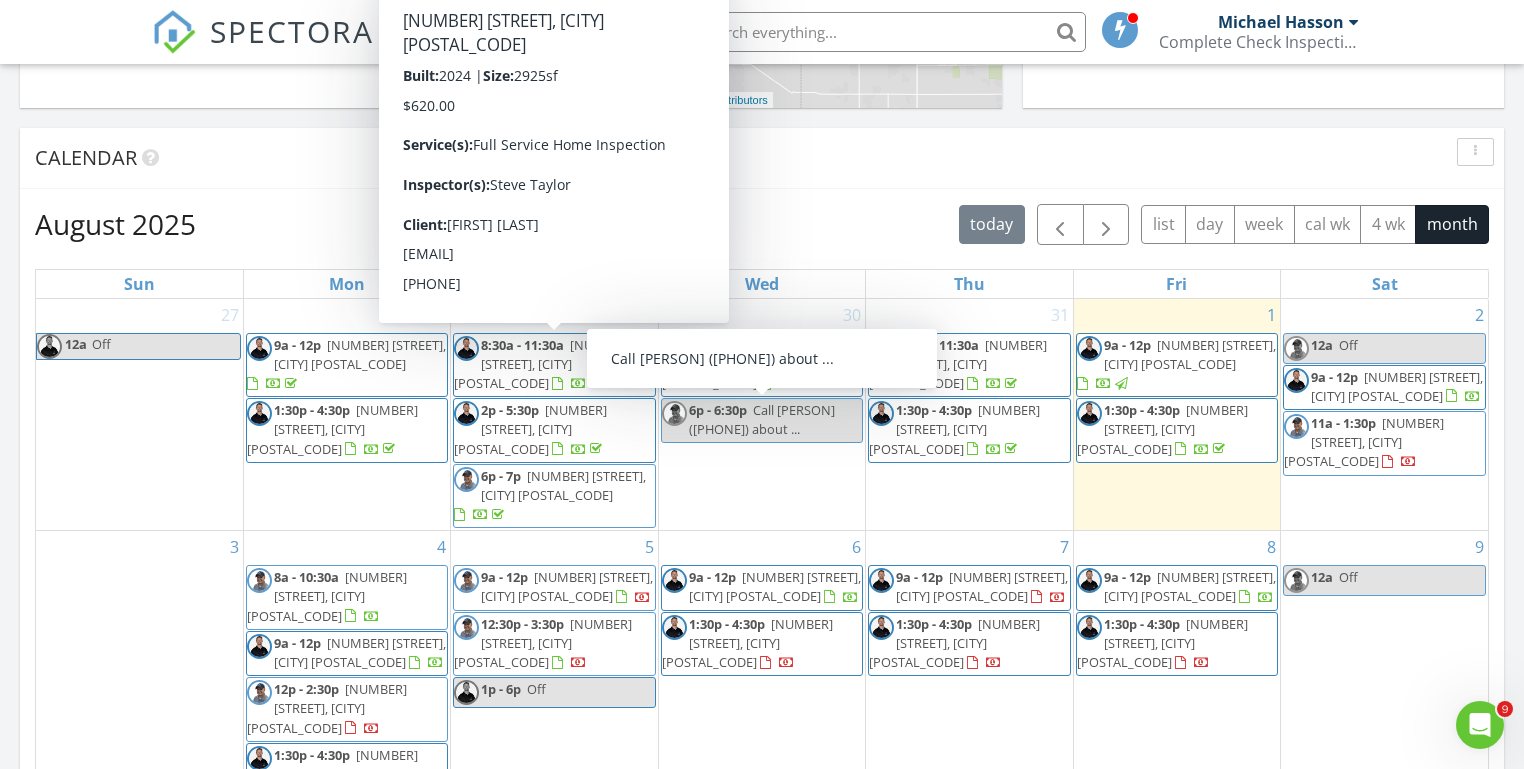 click on "Call Stephanie Martinez ((208) 971-5514) about ..." at bounding box center (762, 419) 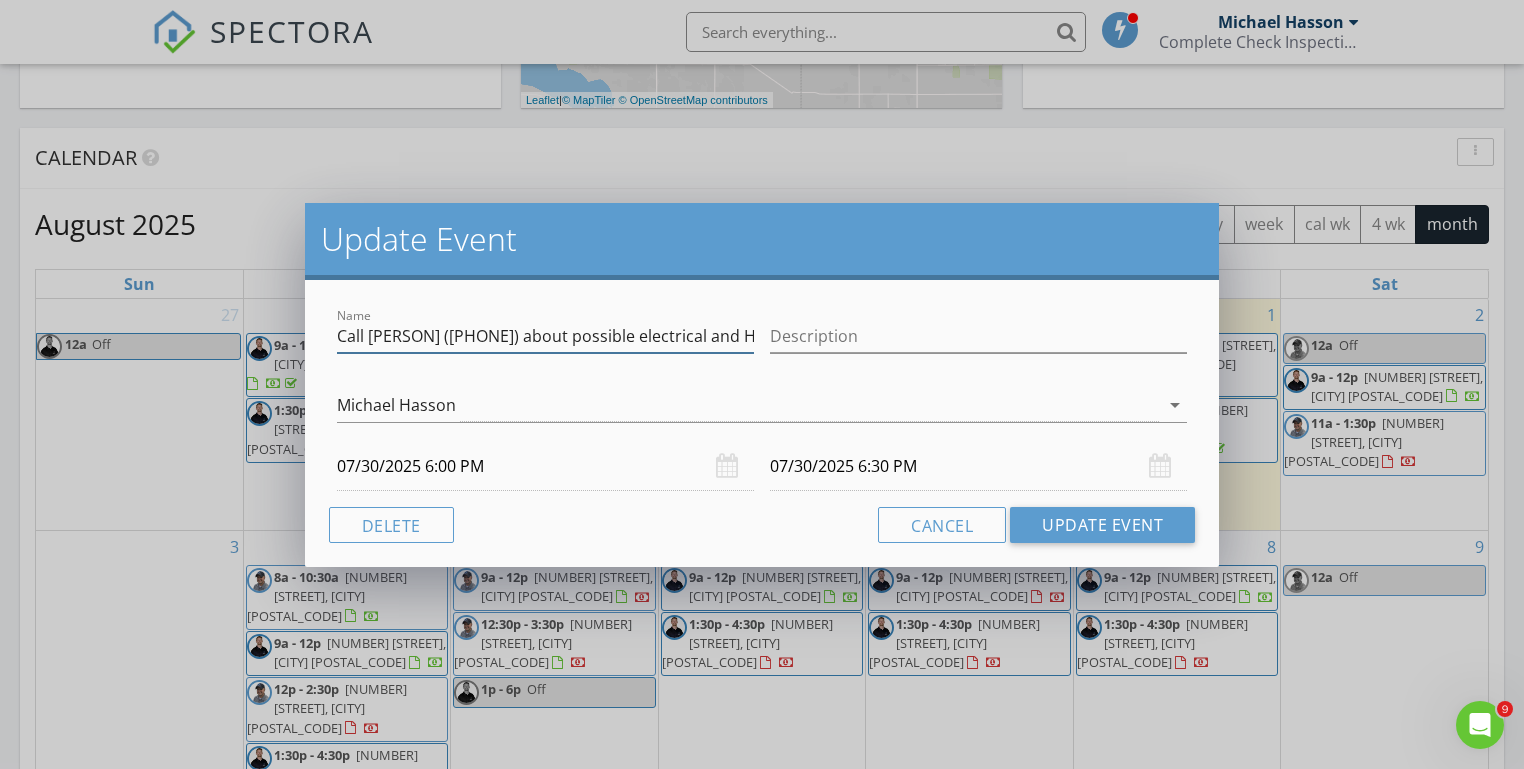 click on "Call Stephanie Martinez ((208) 971-5514) about possible electrical and HVAC inspection (check google and texts)" at bounding box center (545, 336) 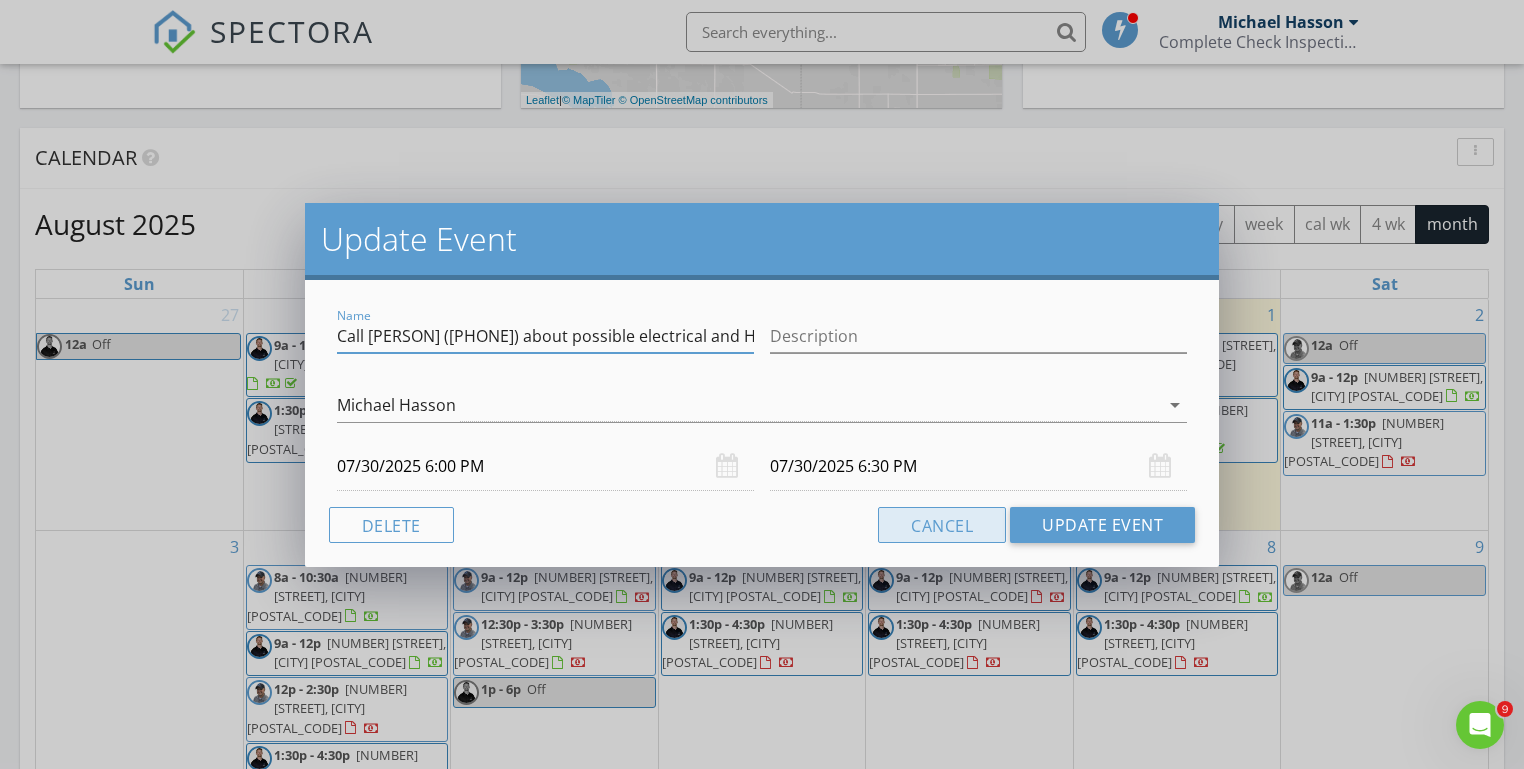 click on "Cancel" at bounding box center [942, 525] 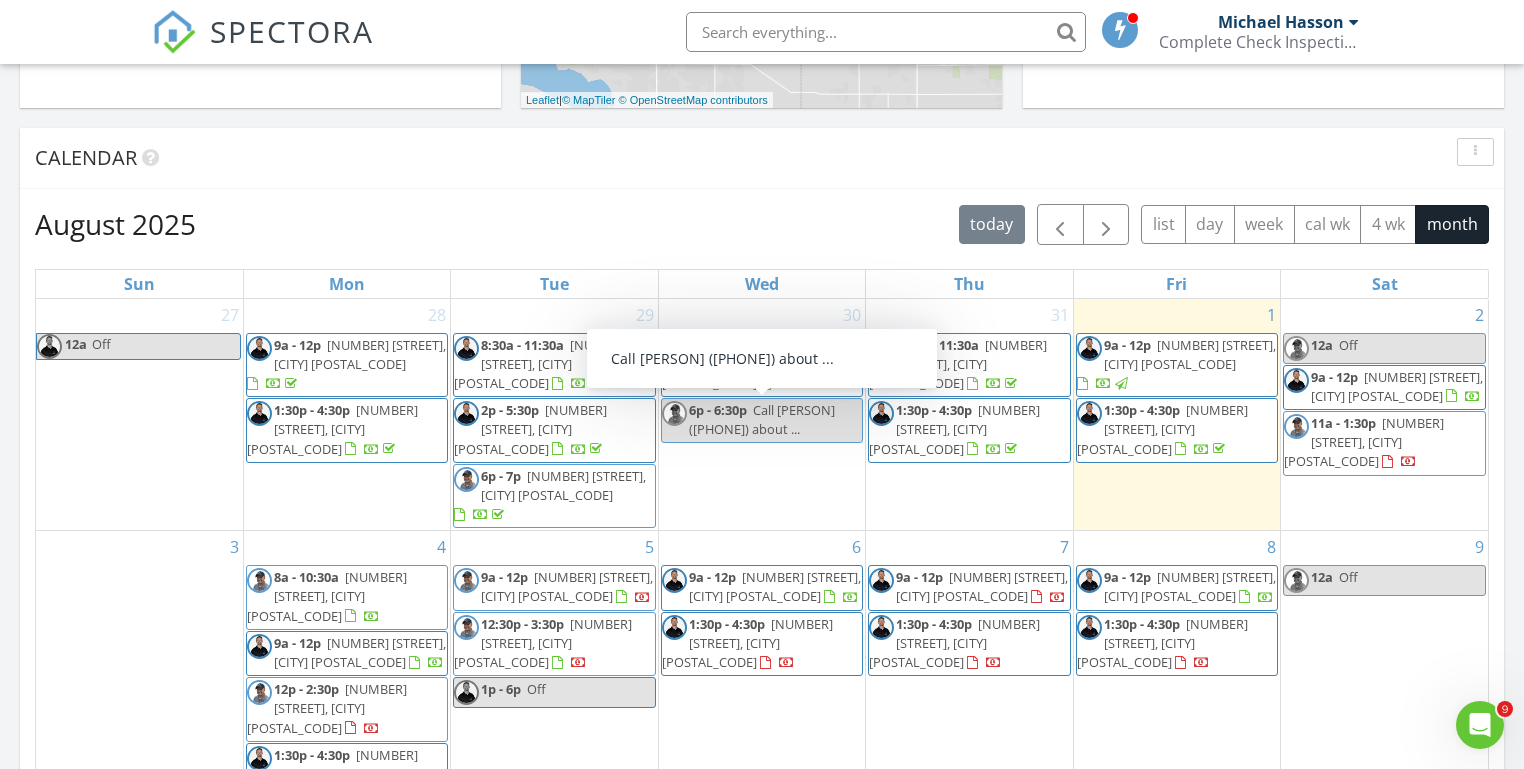 click on "Today
[FIRST] [LAST]
No results found       New Inspection     New Quote         Map               1 2 + − Middleton Road, North Middleton Road, Vietnam Veterans Memorial Highway, East Fairview Avenue 43.1 km, 47 min Head southwest on Windmill Springs Court 55 m Turn right onto Stallion Springs Way 55 m Turn right onto West Highlands Parkway 15 m Turn left to stay on West Highlands Parkway 25 m Turn left onto West Highlands Parkway 550 m Turn left onto Hartley Lane 1 km Turn left onto West Main Street 2 km Continue onto Star Boulevard (ID 55) 250 m Turn right onto South Middleton Road 15 km Turn right onto Orchard Avenue 300 m You have arrived at your 1st destination, on the left 0 m Head west on Orchard Avenue 25 m Turn right onto North Barn Owl Avenue 60 m Turn right onto West Kite Street 300 m Turn right 300 m Turn left 70 m Turn left onto North Middleton Road 1.5 km Turn right onto West Karcher Road (ID 55) 800 m Continue onto State Highway 55 (ID 55) 450 m 600 m 15 km 550 m" at bounding box center (762, 418) 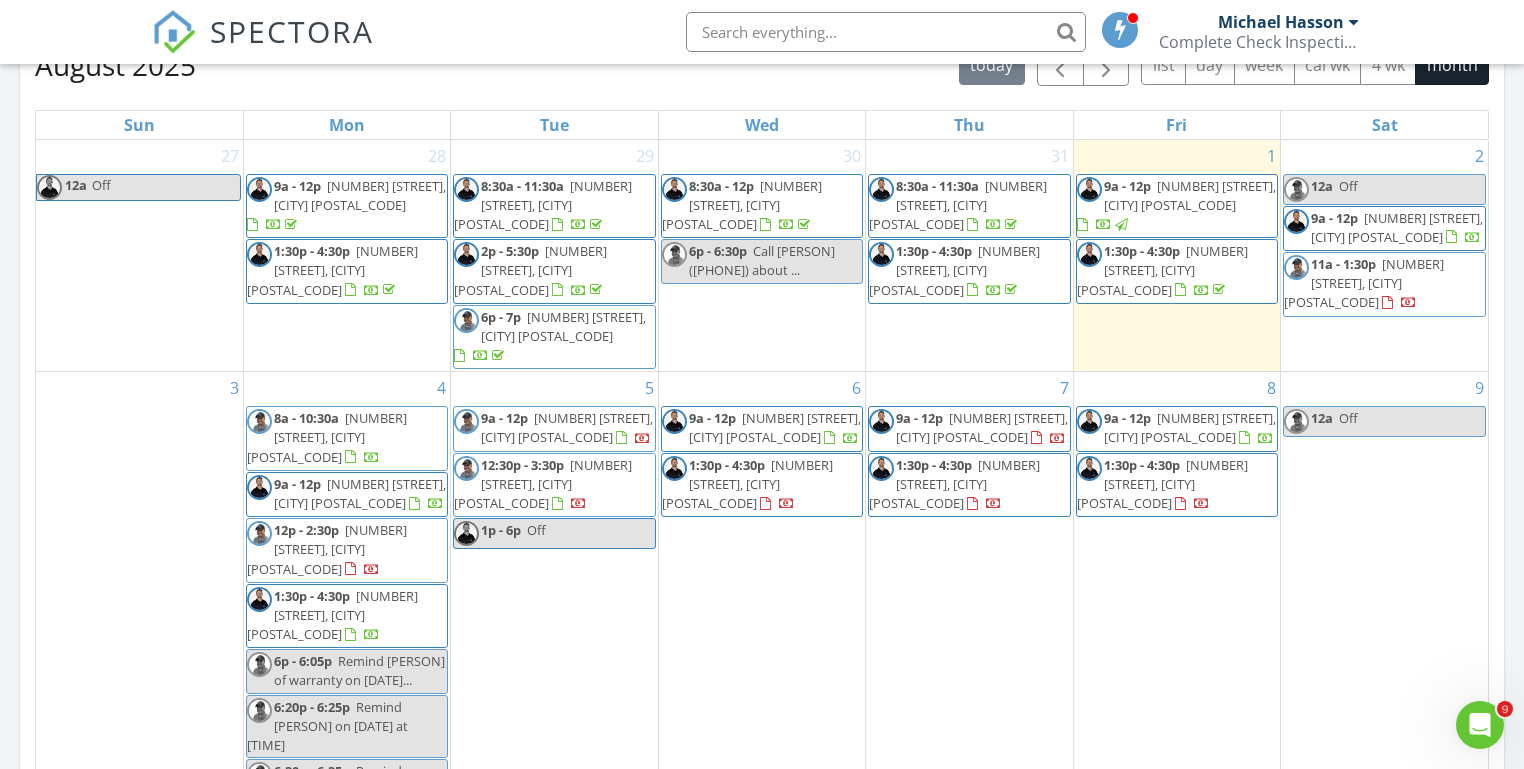 scroll, scrollTop: 911, scrollLeft: 0, axis: vertical 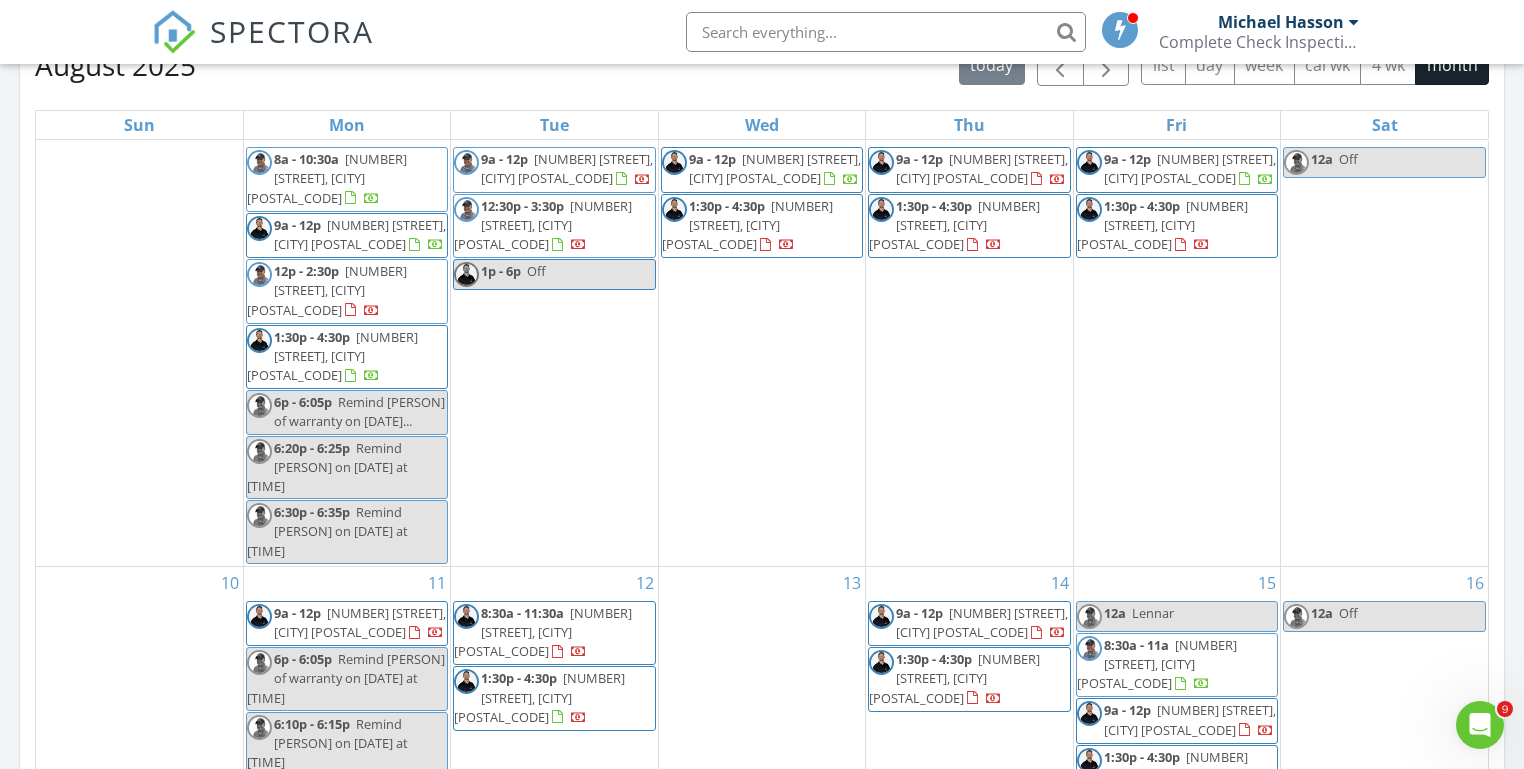 click on "Today
[FIRST] [LAST]
No results found       New Inspection     New Quote         Map               1 2 + − Middleton Road, North Middleton Road, Vietnam Veterans Memorial Highway, East Fairview Avenue 43.1 km, 47 min Head southwest on Windmill Springs Court 55 m Turn right onto Stallion Springs Way 55 m Turn right onto West Highlands Parkway 15 m Turn left to stay on West Highlands Parkway 25 m Turn left onto West Highlands Parkway 550 m Turn left onto Hartley Lane 1 km Turn left onto West Main Street 2 km Continue onto Star Boulevard (ID 55) 250 m Turn right onto South Middleton Road 15 km Turn right onto Orchard Avenue 300 m You have arrived at your 1st destination, on the left 0 m Head west on Orchard Avenue 25 m Turn right onto North Barn Owl Avenue 60 m Turn right onto West Kite Street 300 m Turn right 300 m Turn left 70 m Turn left onto North Middleton Road 1.5 km Turn right onto West Karcher Road (ID 55) 800 m Continue onto State Highway 55 (ID 55) 450 m 600 m 15 km 550 m" at bounding box center [762, 259] 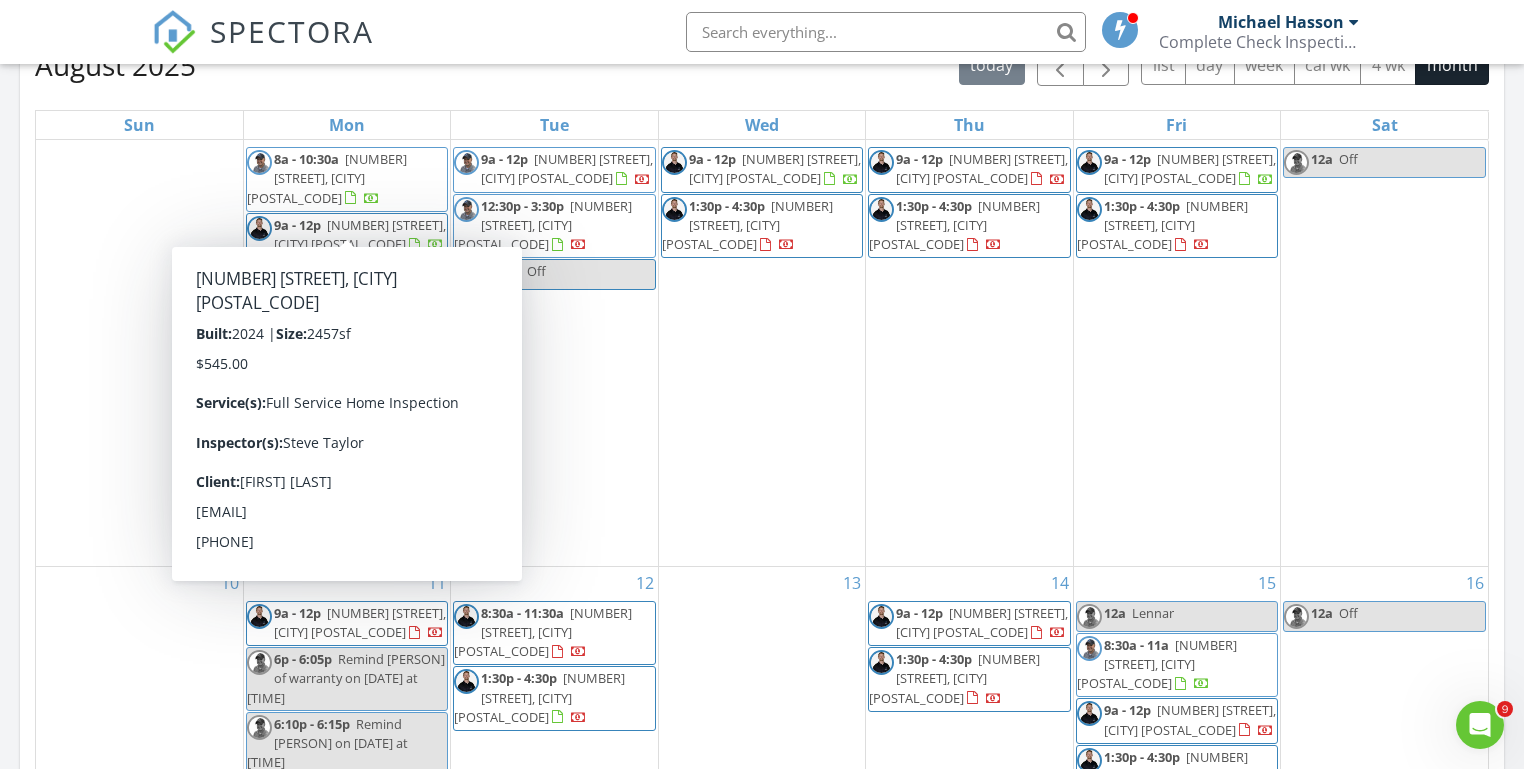 click on "Today
[FIRST] [LAST]
No results found       New Inspection     New Quote         Map               1 2 + − Middleton Road, North Middleton Road, Vietnam Veterans Memorial Highway, East Fairview Avenue 43.1 km, 47 min Head southwest on Windmill Springs Court 55 m Turn right onto Stallion Springs Way 55 m Turn right onto West Highlands Parkway 15 m Turn left to stay on West Highlands Parkway 25 m Turn left onto West Highlands Parkway 550 m Turn left onto Hartley Lane 1 km Turn left onto West Main Street 2 km Continue onto Star Boulevard (ID 55) 250 m Turn right onto South Middleton Road 15 km Turn right onto Orchard Avenue 300 m You have arrived at your 1st destination, on the left 0 m Head west on Orchard Avenue 25 m Turn right onto North Barn Owl Avenue 60 m Turn right onto West Kite Street 300 m Turn right 300 m Turn left 70 m Turn left onto North Middleton Road 1.5 km Turn right onto West Karcher Road (ID 55) 800 m Continue onto State Highway 55 (ID 55) 450 m 600 m 15 km 550 m" at bounding box center (762, 259) 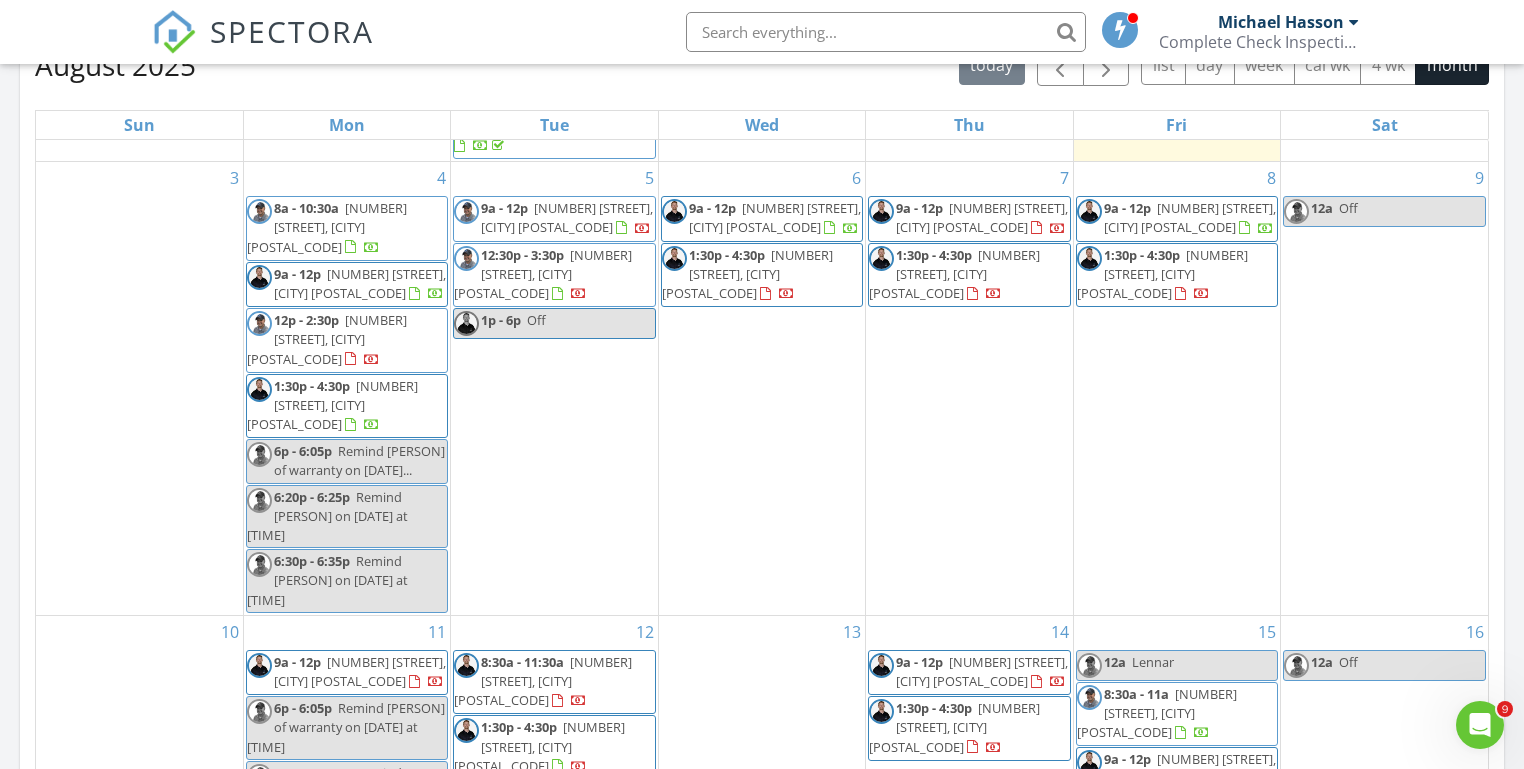 scroll, scrollTop: 292, scrollLeft: 0, axis: vertical 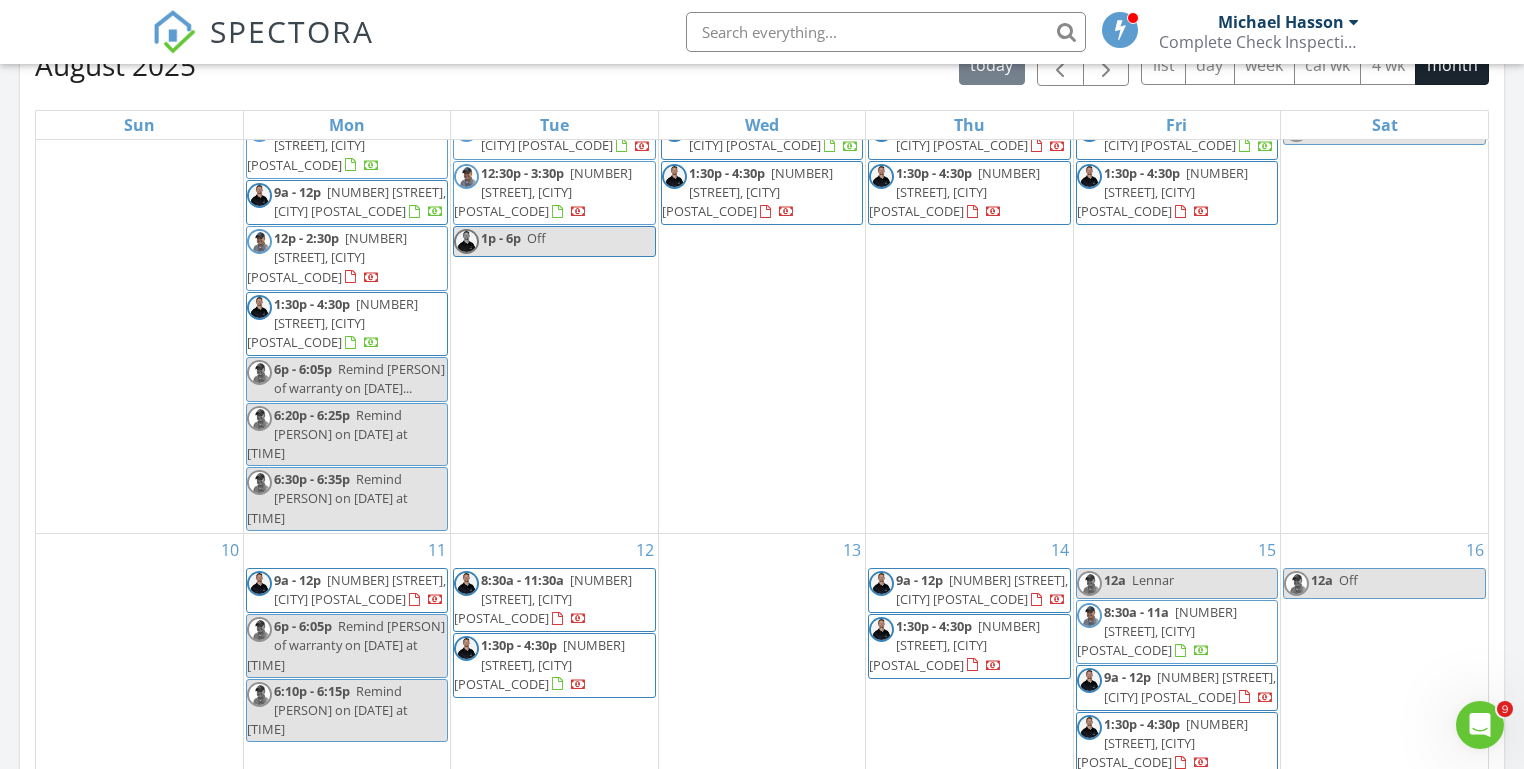 click on "Today
[FIRST] [LAST]
No results found       New Inspection     New Quote         Map               1 2 + − [STREET] [STREET], [STREET] [STREET], [STREET] [STREET] [STREET] 43.1 km, 47 min Head southwest on [STREET] [STREET] 55 m Turn right onto [STREET] [STREET] 55 m Turn right onto [STREET] [STREET] 15 m Turn left to stay on [STREET] [STREET] 25 m Turn left onto [STREET] [STREET] 550 m Turn left onto [STREET] [STREET] 1 km Turn left onto [STREET] [STREET] 2 km Continue onto [STREET] [STREET] (ID 44) 250 m Turn right onto [STREET] [STREET] 15 km Turn right onto [STREET] [STREET] 300 m You have arrived at your 1st destination, on the left 0 m Head west on [STREET] [STREET] 25 m Turn right onto [STREET] [STREET] 60 m Turn right onto [STREET] [STREET] 300 m Turn right 300 m Turn left 70 m Turn left onto [STREET] [STREET] 1.5 km Turn right onto [STREET] [STREET] (ID 55) 800 m Continue onto [STREET] [STREET] (ID 55) 450 m 600 m 15 km 550 m" at bounding box center [762, 259] 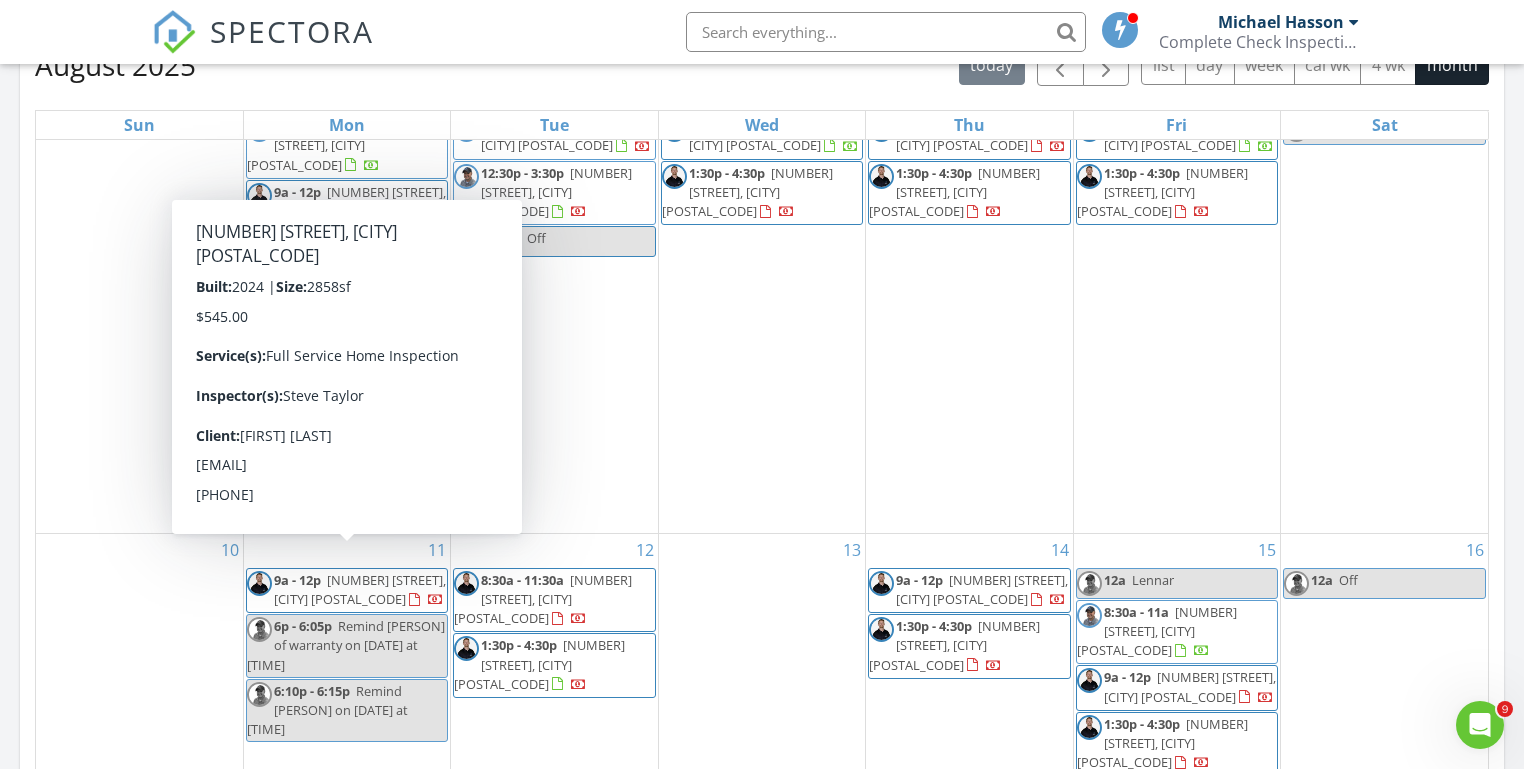click on "6160 W Micah St, Eagle 83616" at bounding box center (360, 589) 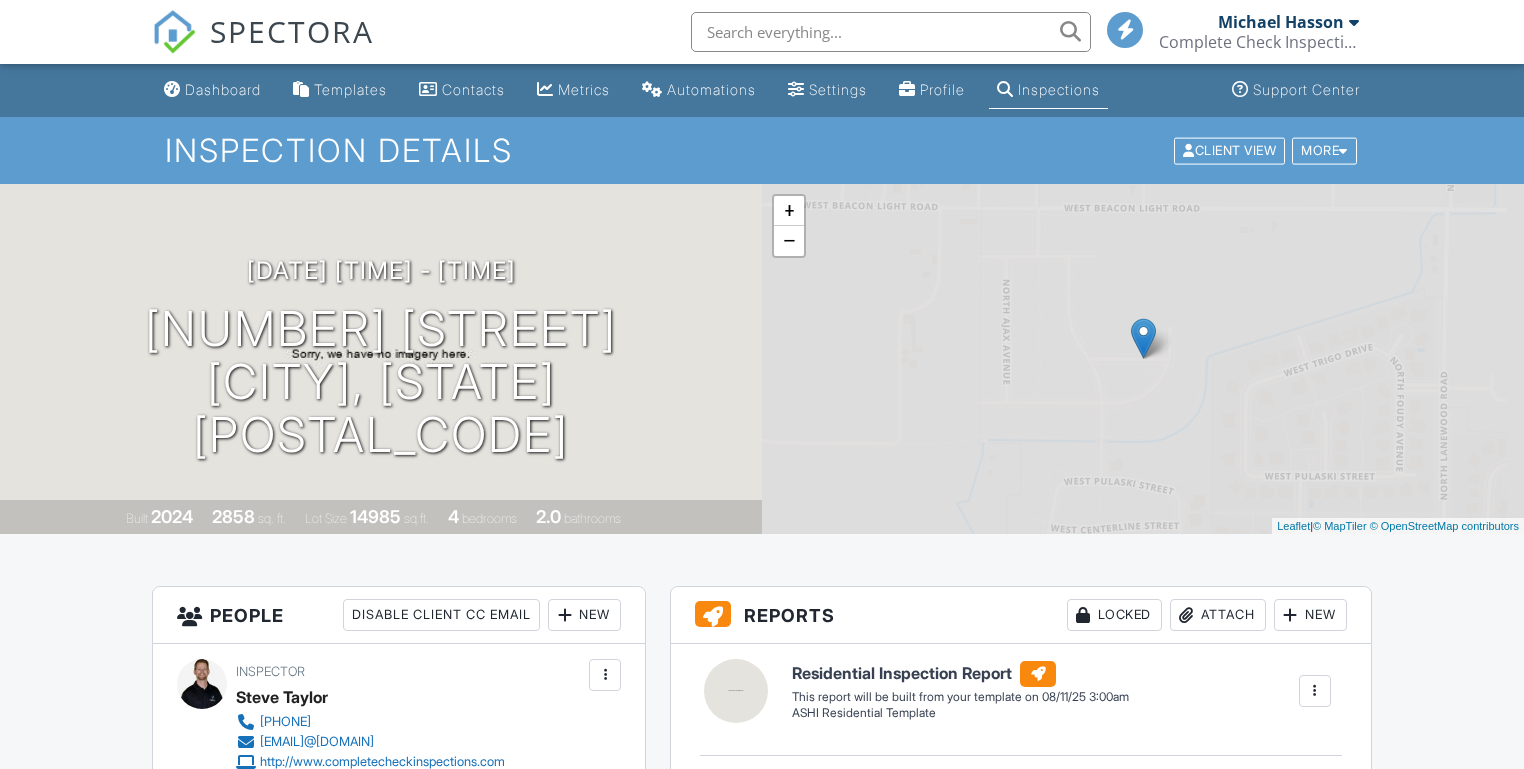 scroll, scrollTop: 0, scrollLeft: 0, axis: both 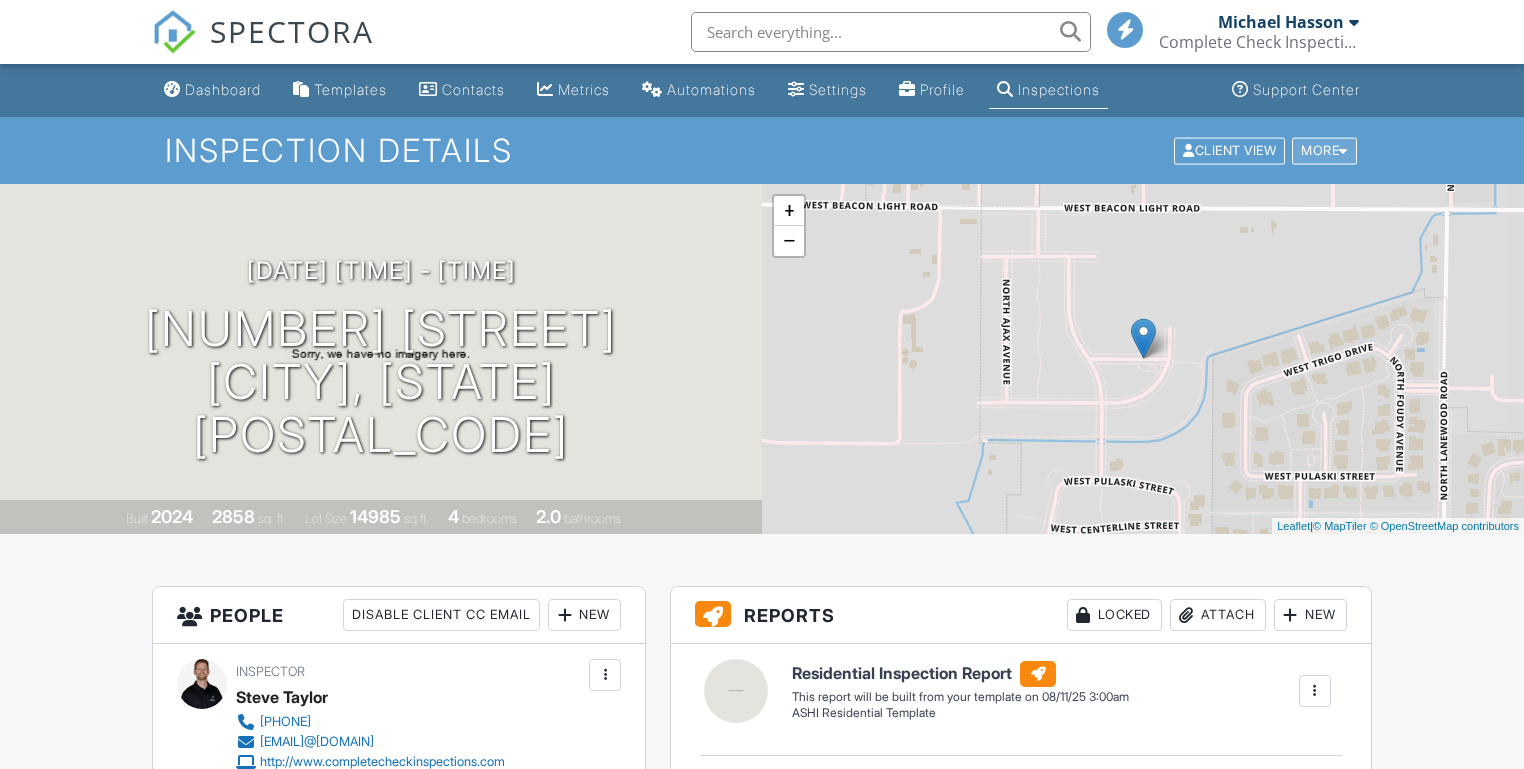 click on "More" at bounding box center [1324, 150] 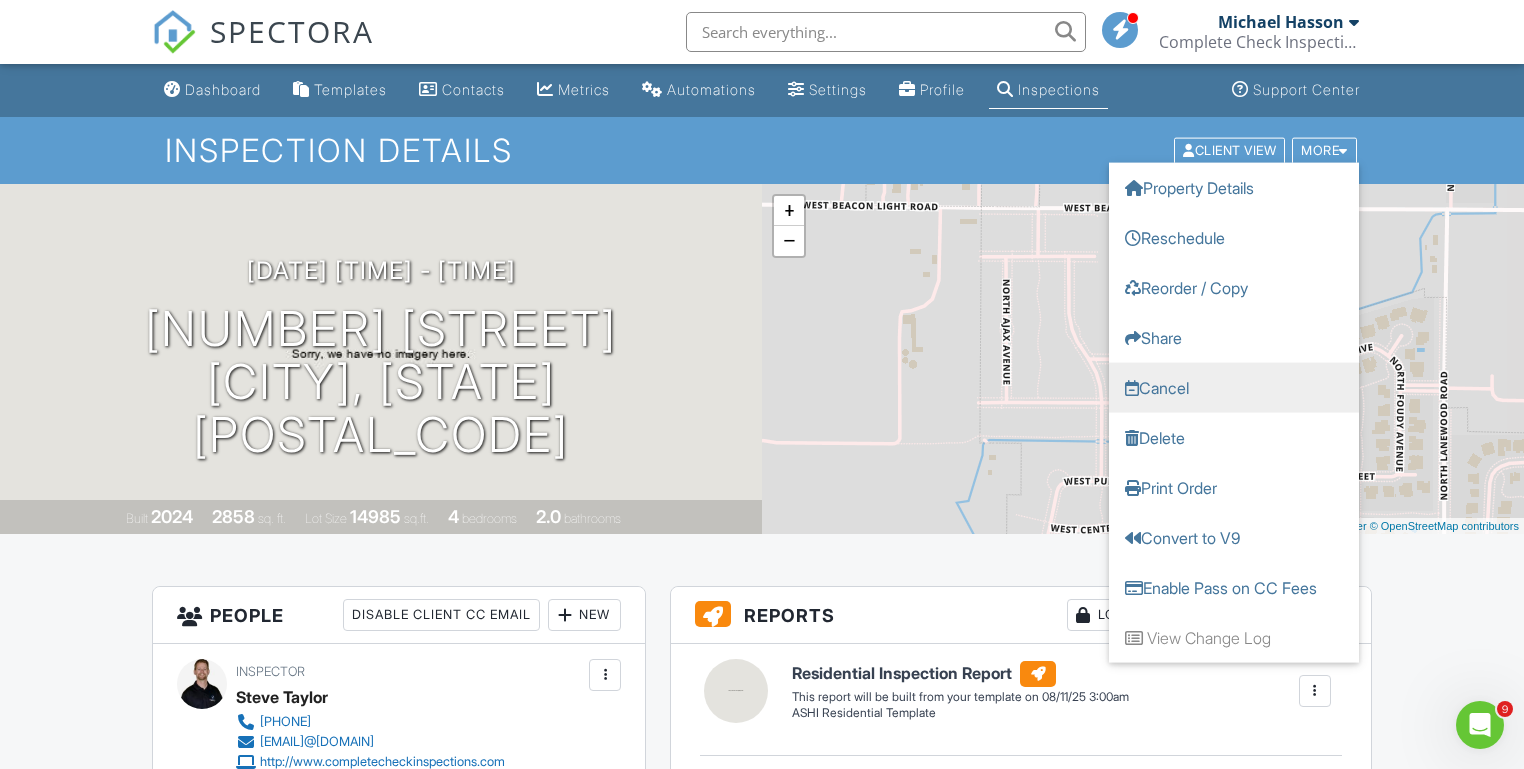 scroll, scrollTop: 0, scrollLeft: 0, axis: both 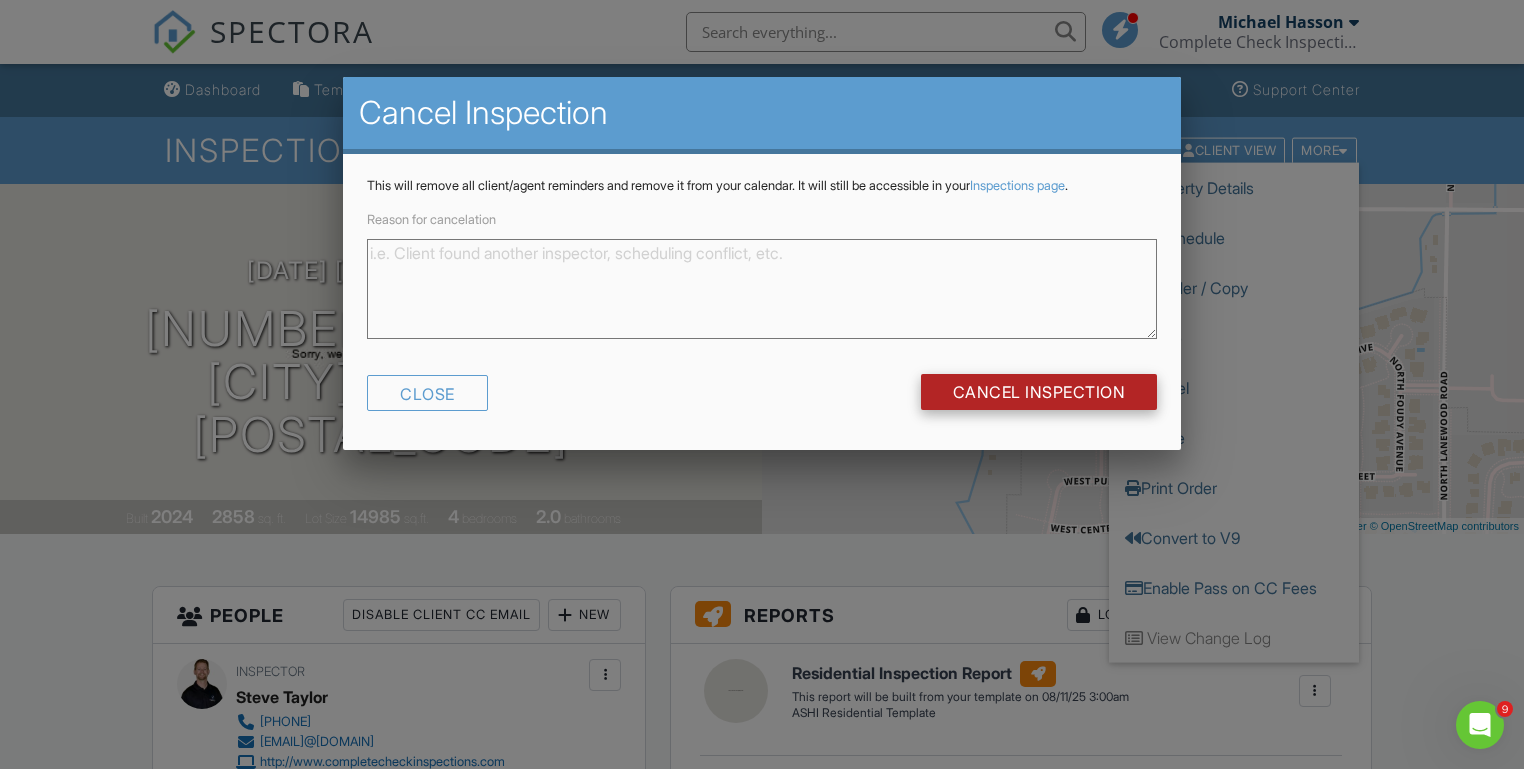 click on "Cancel Inspection" at bounding box center (1039, 392) 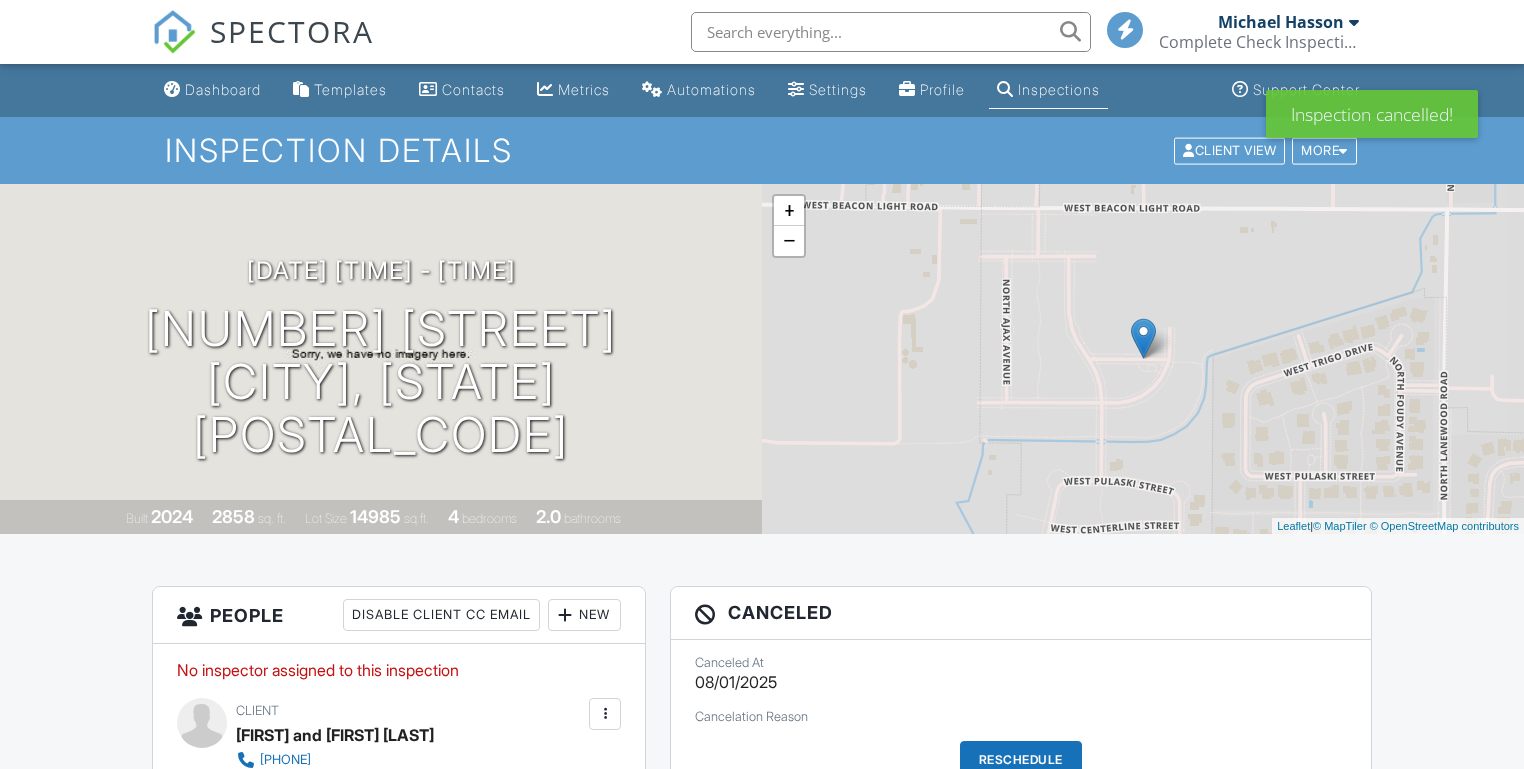 scroll, scrollTop: 0, scrollLeft: 0, axis: both 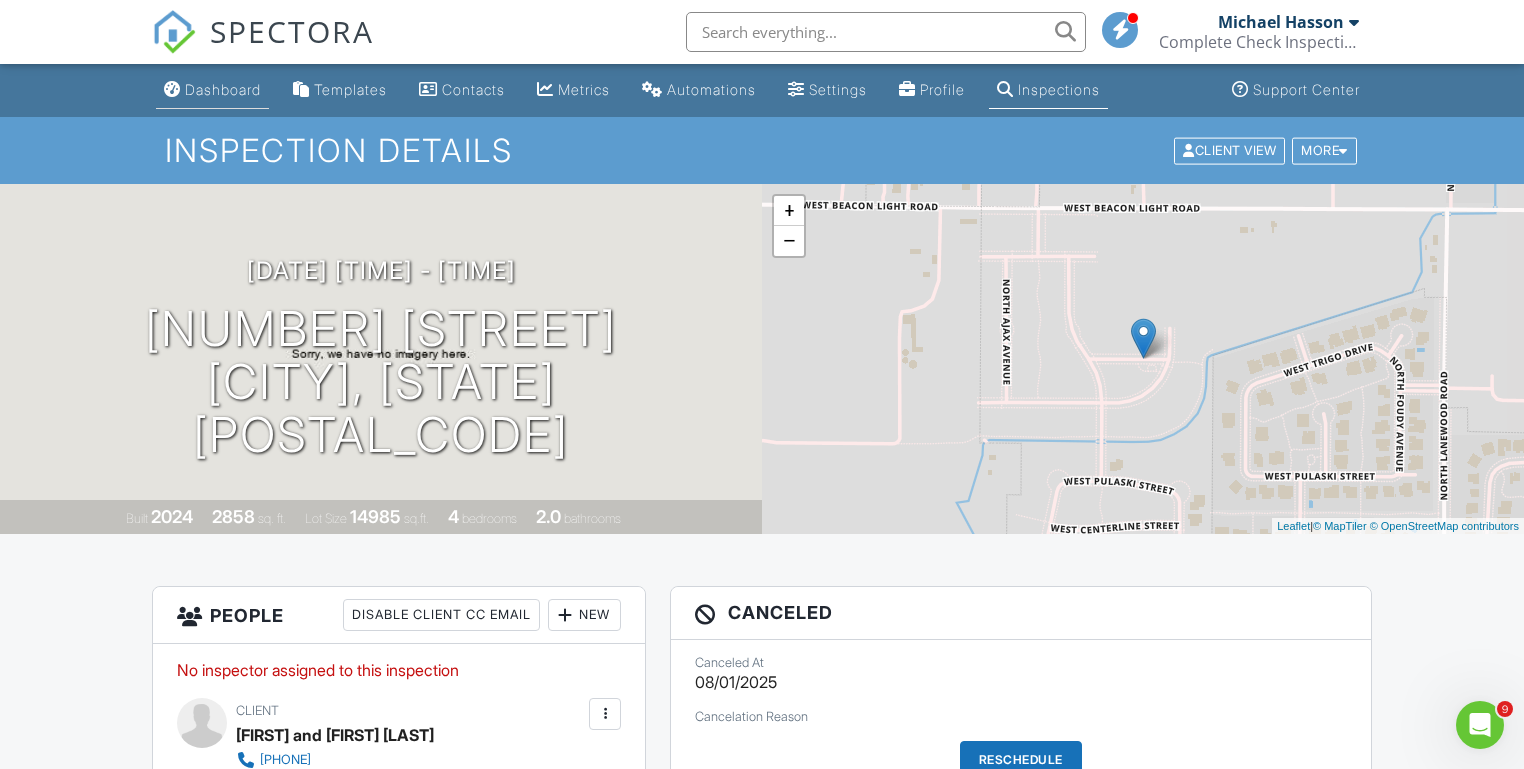 click on "Dashboard" at bounding box center (223, 89) 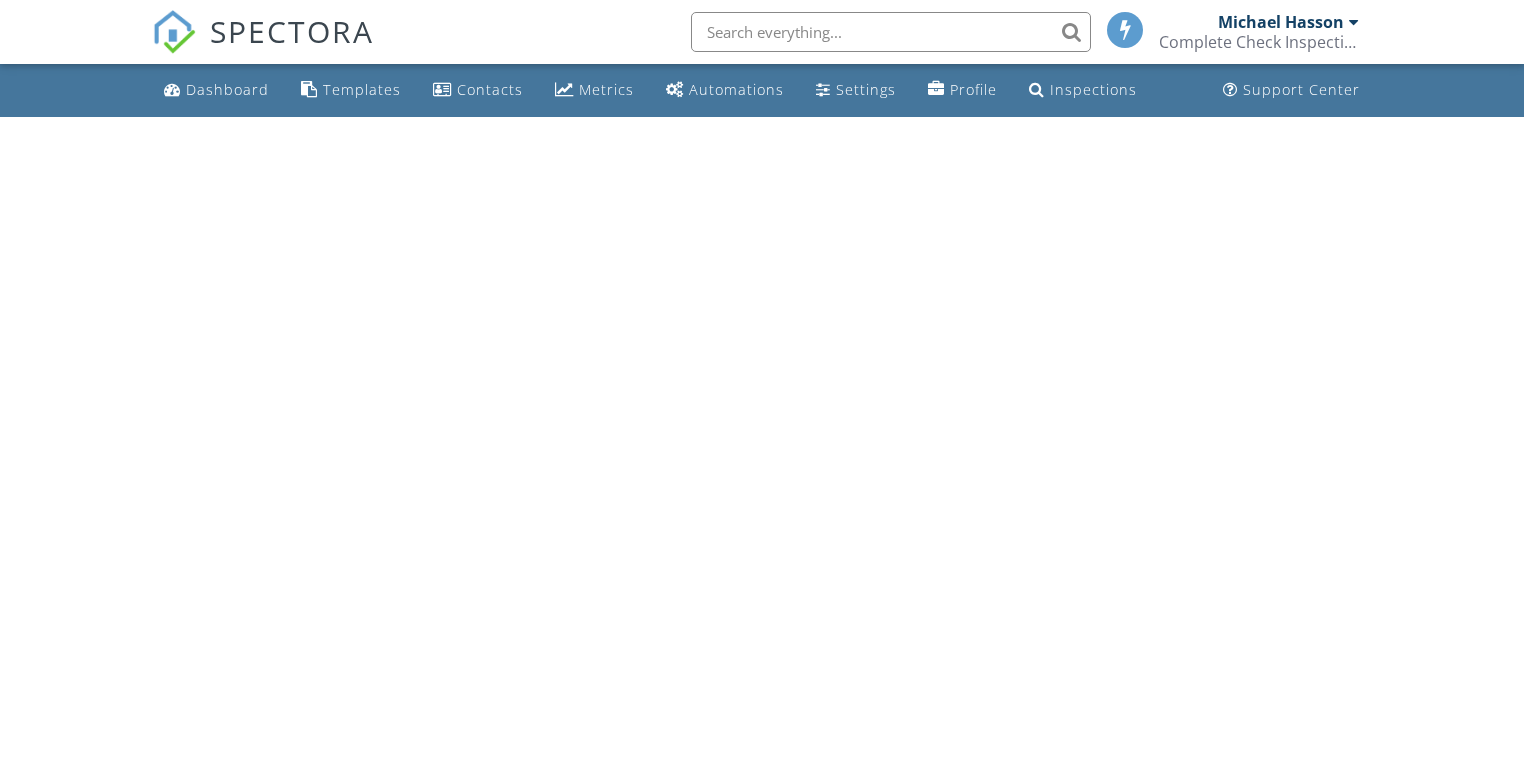 scroll, scrollTop: 0, scrollLeft: 0, axis: both 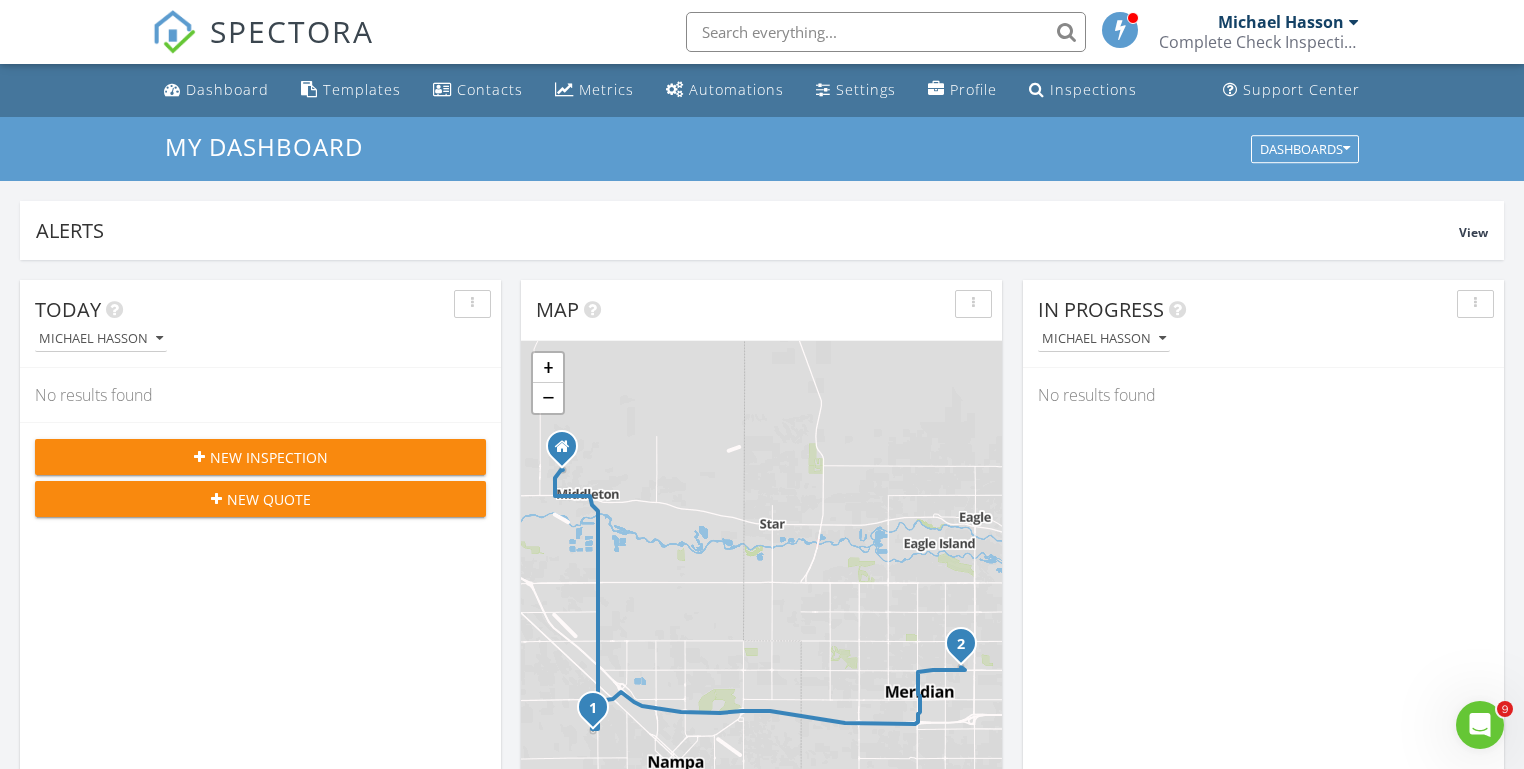 click on "Today
[FIRST] [LAST]
No results found       New Inspection     New Quote         Map               1 2 + − Middleton Road, North Middleton Road, Vietnam Veterans Memorial Highway, East Fairview Avenue 43.1 km, 47 min Head southwest on Windmill Springs Court 55 m Turn right onto Stallion Springs Way 55 m Turn right onto West Highlands Parkway 15 m Turn left to stay on West Highlands Parkway 25 m Turn left onto West Highlands Parkway 550 m Turn left onto Hartley Lane 1 km Turn left onto West Main Street 2 km Continue onto Star Boulevard (ID 55) 250 m Turn right onto South Middleton Road 15 km Turn right onto Orchard Avenue 300 m You have arrived at your 1st destination, on the left 0 m Head west on Orchard Avenue 25 m Turn right onto North Barn Owl Avenue 60 m Turn right onto West Kite Street 300 m Turn right 300 m Turn left 70 m Turn left onto North Middleton Road 1.5 km Turn right onto West Karcher Road (ID 55) 800 m Continue onto State Highway 55 (ID 55) 450 m 600 m 15 km 550 m" at bounding box center (762, 1170) 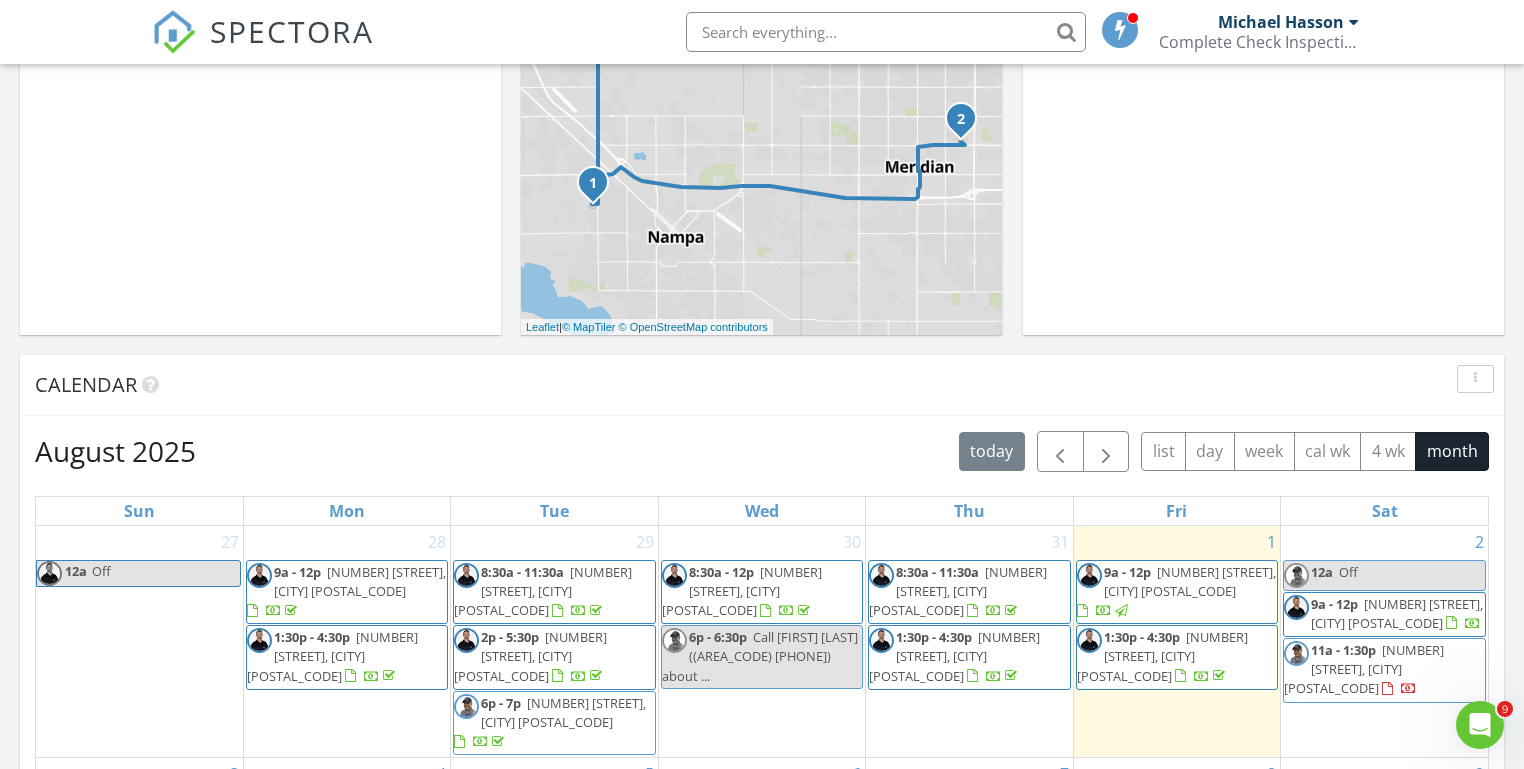 scroll, scrollTop: 628, scrollLeft: 0, axis: vertical 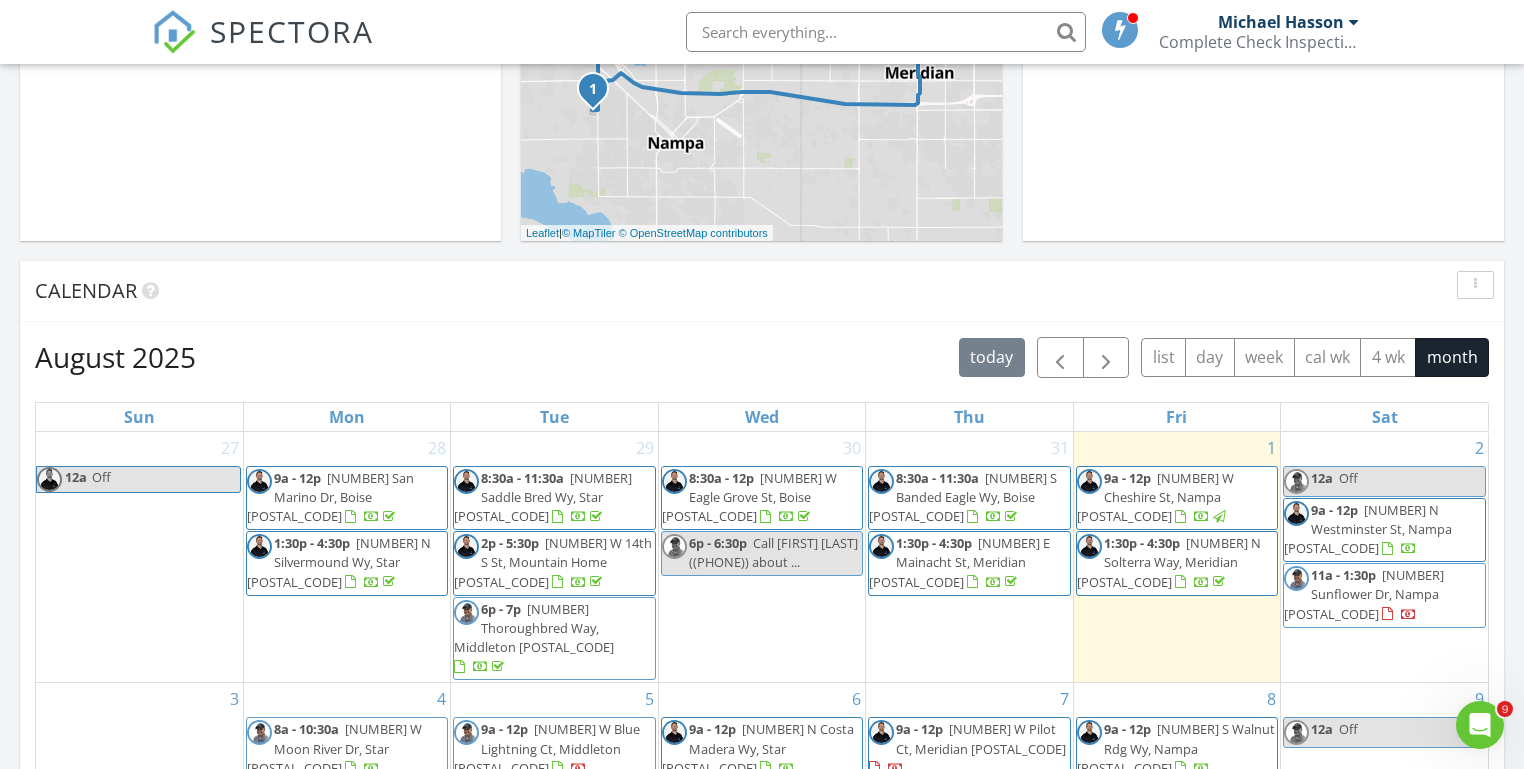 click on "Today
[FIRST] [LAST]
No results found       New Inspection     New Quote         Map               1 2 + − Middleton Road, North Middleton Road, Vietnam Veterans Memorial Highway, East Fairview Avenue 43.1 km, 47 min Head southwest on Windmill Springs Court 55 m Turn right onto Stallion Springs Way 55 m Turn right onto West Highlands Parkway 15 m Turn left to stay on West Highlands Parkway 25 m Turn left onto West Highlands Parkway 550 m Turn left onto Hartley Lane 1 km Turn left onto West Main Street 2 km Continue onto Star Boulevard (ID 55) 250 m Turn right onto South Middleton Road 15 km Turn right onto Orchard Avenue 300 m You have arrived at your 1st destination, on the left 0 m Head west on Orchard Avenue 25 m Turn right onto North Barn Owl Avenue 60 m Turn right onto West Kite Street 300 m Turn right 300 m Turn left 70 m Turn left onto North Middleton Road 1.5 km Turn right onto West Karcher Road (ID 55) 800 m Continue onto State Highway 55 (ID 55) 450 m 600 m 15 km 550 m" at bounding box center (762, 551) 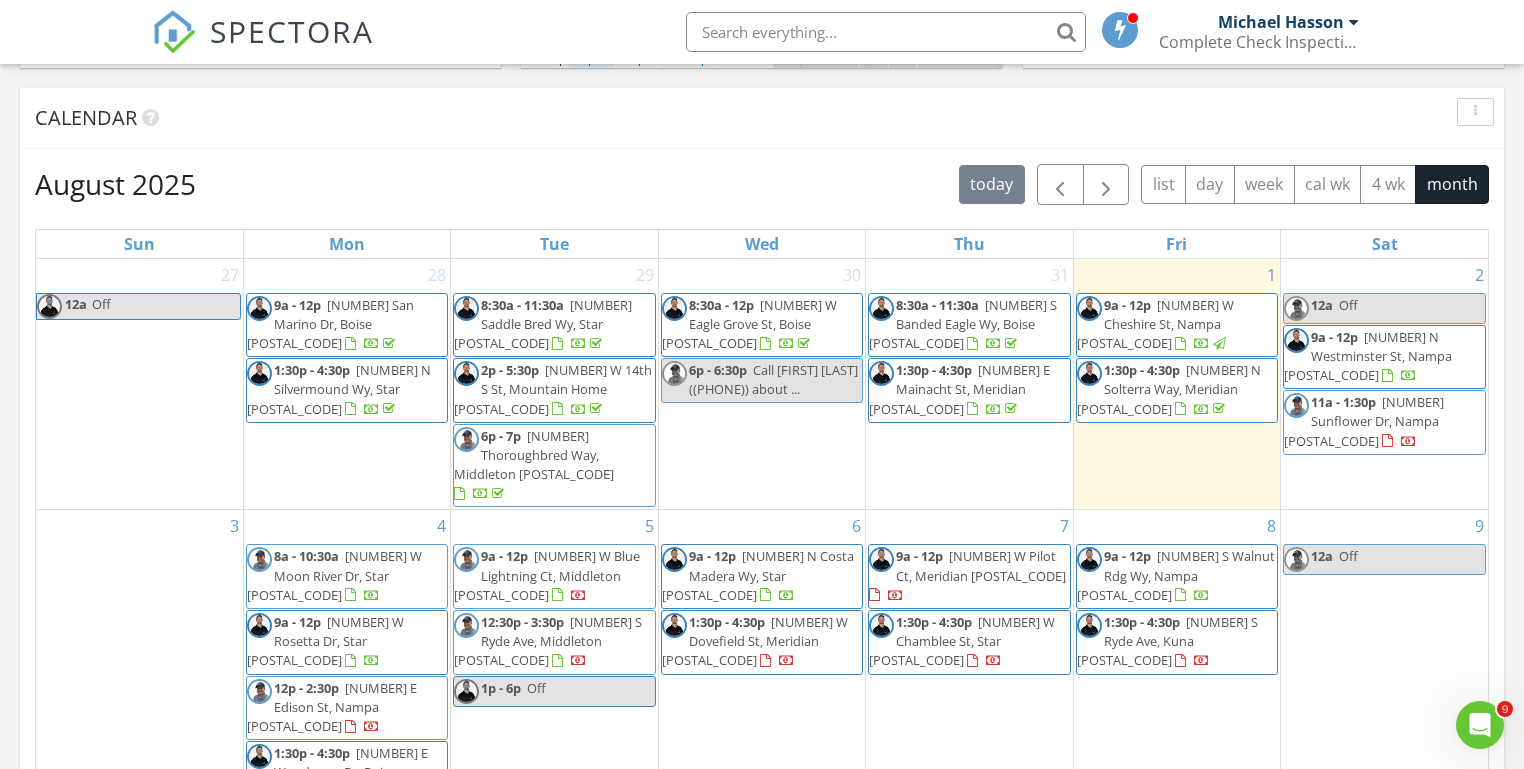 scroll, scrollTop: 800, scrollLeft: 0, axis: vertical 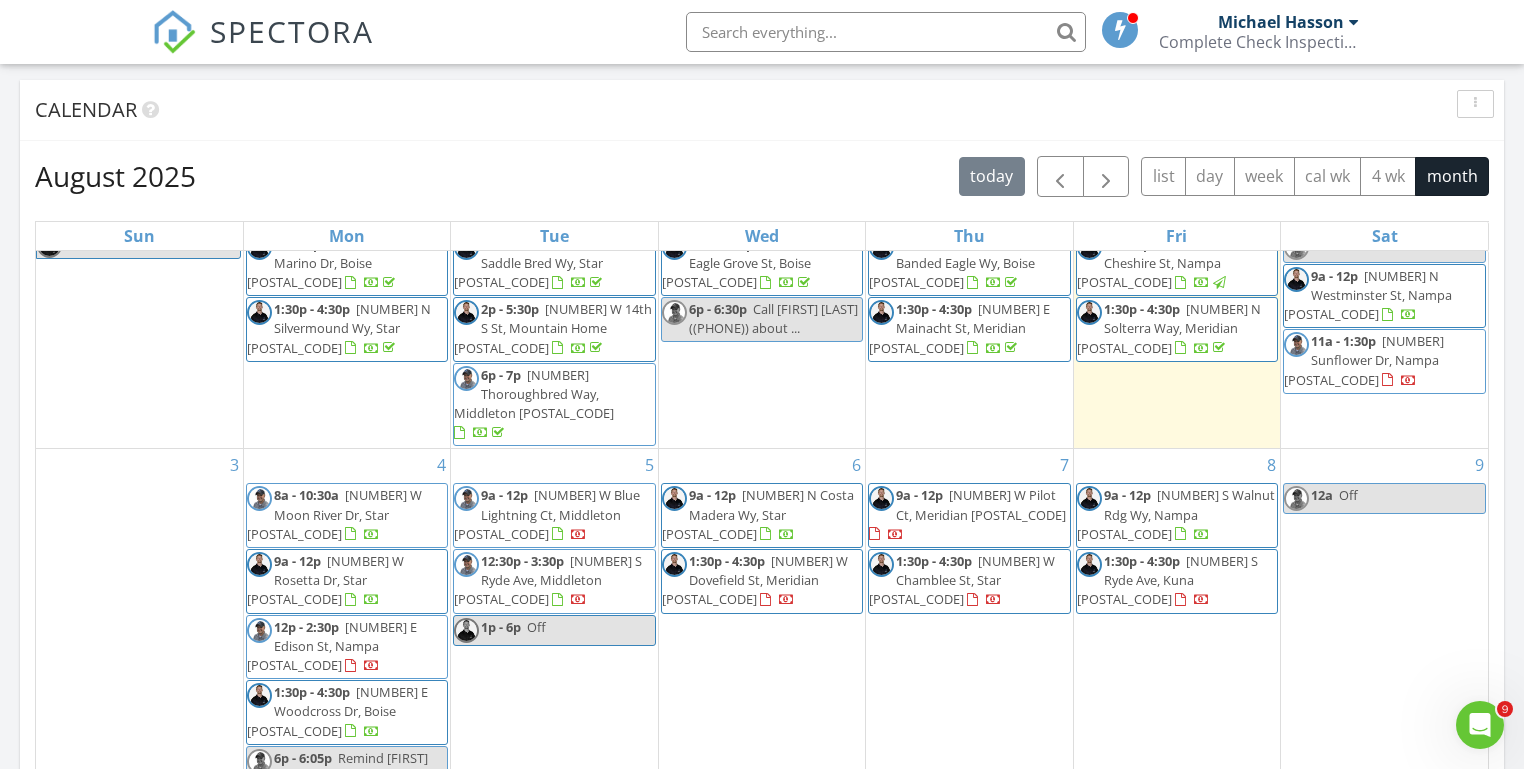 click on "Today
[FIRST] [LAST]
No results found       New Inspection     New Quote         Map               1 2 + − Middleton Road, North Middleton Road, Vietnam Veterans Memorial Highway, East Fairview Avenue 43.1 km, 47 min Head southwest on Windmill Springs Court 55 m Turn right onto Stallion Springs Way 55 m Turn right onto West Highlands Parkway 15 m Turn left to stay on West Highlands Parkway 25 m Turn left onto West Highlands Parkway 550 m Turn left onto Hartley Lane 1 km Turn left onto West Main Street 2 km Continue onto Star Boulevard (ID 55) 250 m Turn right onto South Middleton Road 15 km Turn right onto Orchard Avenue 300 m You have arrived at your 1st destination, on the left 0 m Head west on Orchard Avenue 25 m Turn right onto North Barn Owl Avenue 60 m Turn right onto West Kite Street 300 m Turn right 300 m Turn left 70 m Turn left onto North Middleton Road 1.5 km Turn right onto West Karcher Road (ID 55) 800 m Continue onto State Highway 55 (ID 55) 450 m 600 m 15 km 550 m" at bounding box center [762, 370] 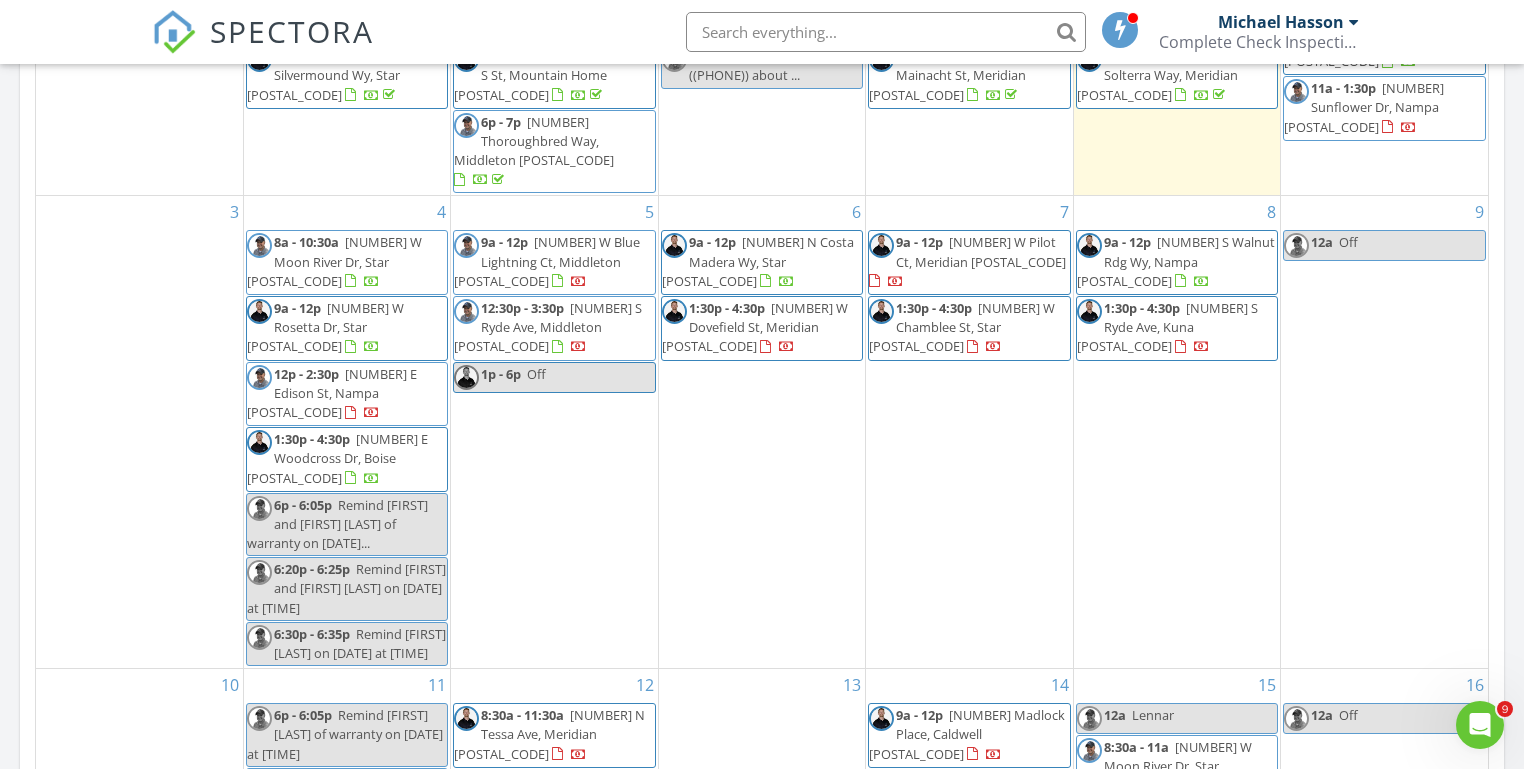 scroll, scrollTop: 1098, scrollLeft: 0, axis: vertical 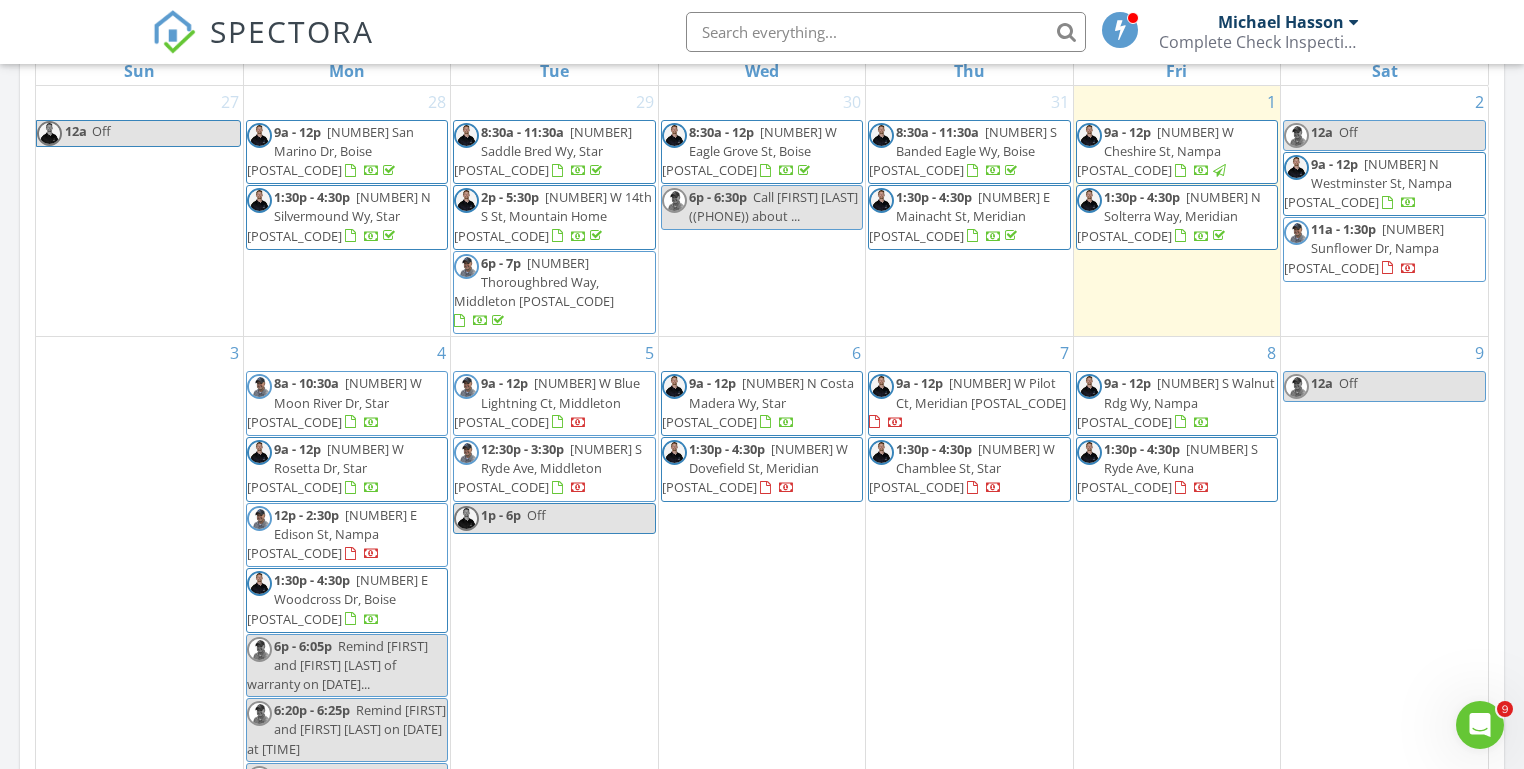 click on "Today
[FIRST] [LAST]
No results found       New Inspection     New Quote         Map               1 2 + − [STREET] [STREET], [STREET] [STREET], [STREET] [STREET] [STREET] 43.1 km, 47 min Head southwest on [STREET] [STREET] 55 m Turn right onto [STREET] [STREET] 55 m Turn right onto [STREET] [STREET] 15 m Turn left to stay on [STREET] [STREET] 25 m Turn left onto [STREET] [STREET] 550 m Turn left onto [STREET] [STREET] 1 km Turn left onto [STREET] [STREET] 2 km Continue onto [STREET] [STREET] (ID 44) 250 m Turn right onto [STREET] [STREET] 15 km Turn right onto [STREET] [STREET] 300 m You have arrived at your 1st destination, on the left 0 m Head west on [STREET] [STREET] 25 m Turn right onto [STREET] [STREET] 60 m Turn right onto [STREET] [STREET] 300 m Turn right 300 m Turn left 70 m Turn left onto [STREET] [STREET] 1.5 km Turn right onto [STREET] [STREET] (ID 55) 800 m Continue onto [STREET] [STREET] (ID 55) 450 m 600 m 15 km 550 m" at bounding box center [762, 205] 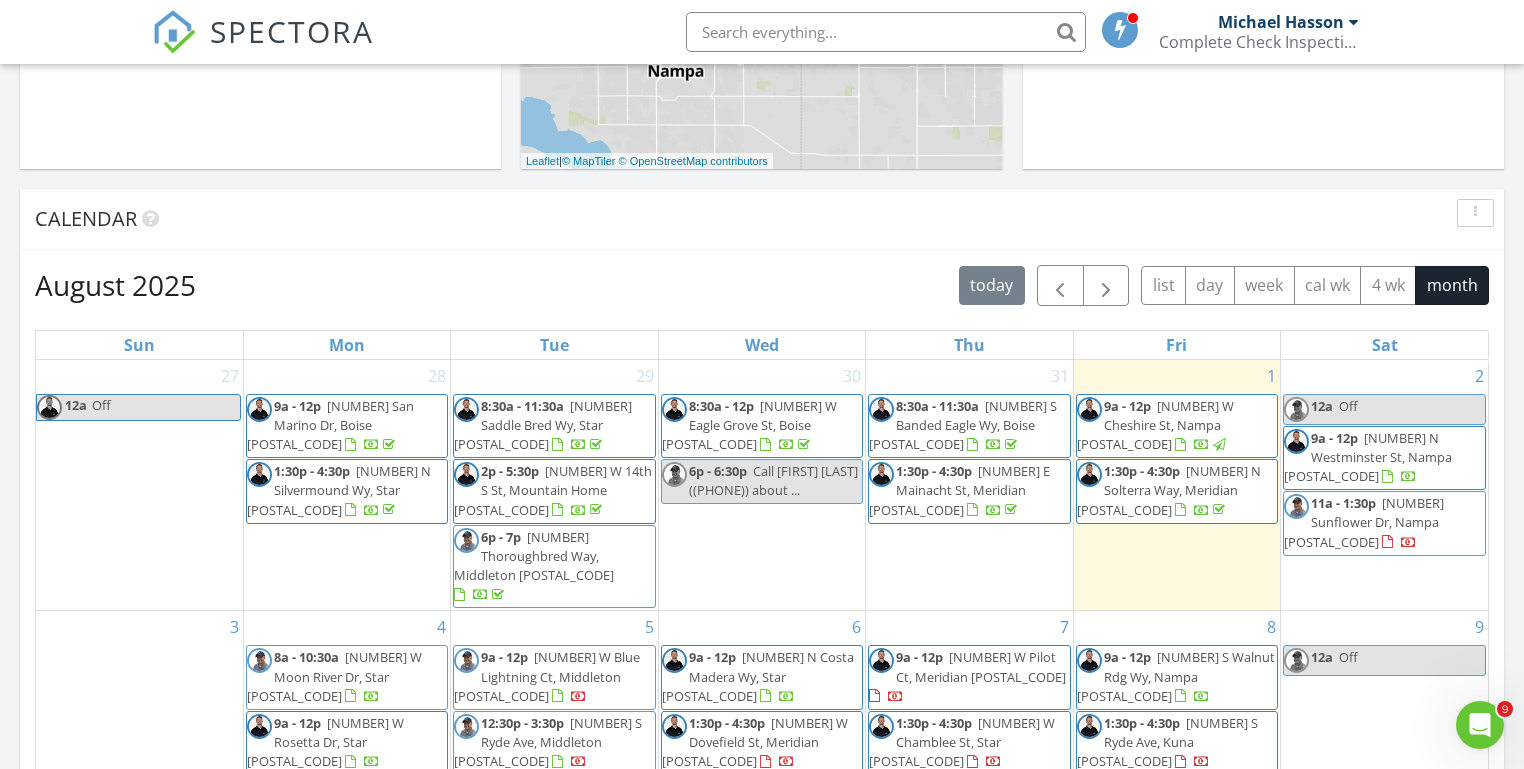 scroll, scrollTop: 613, scrollLeft: 0, axis: vertical 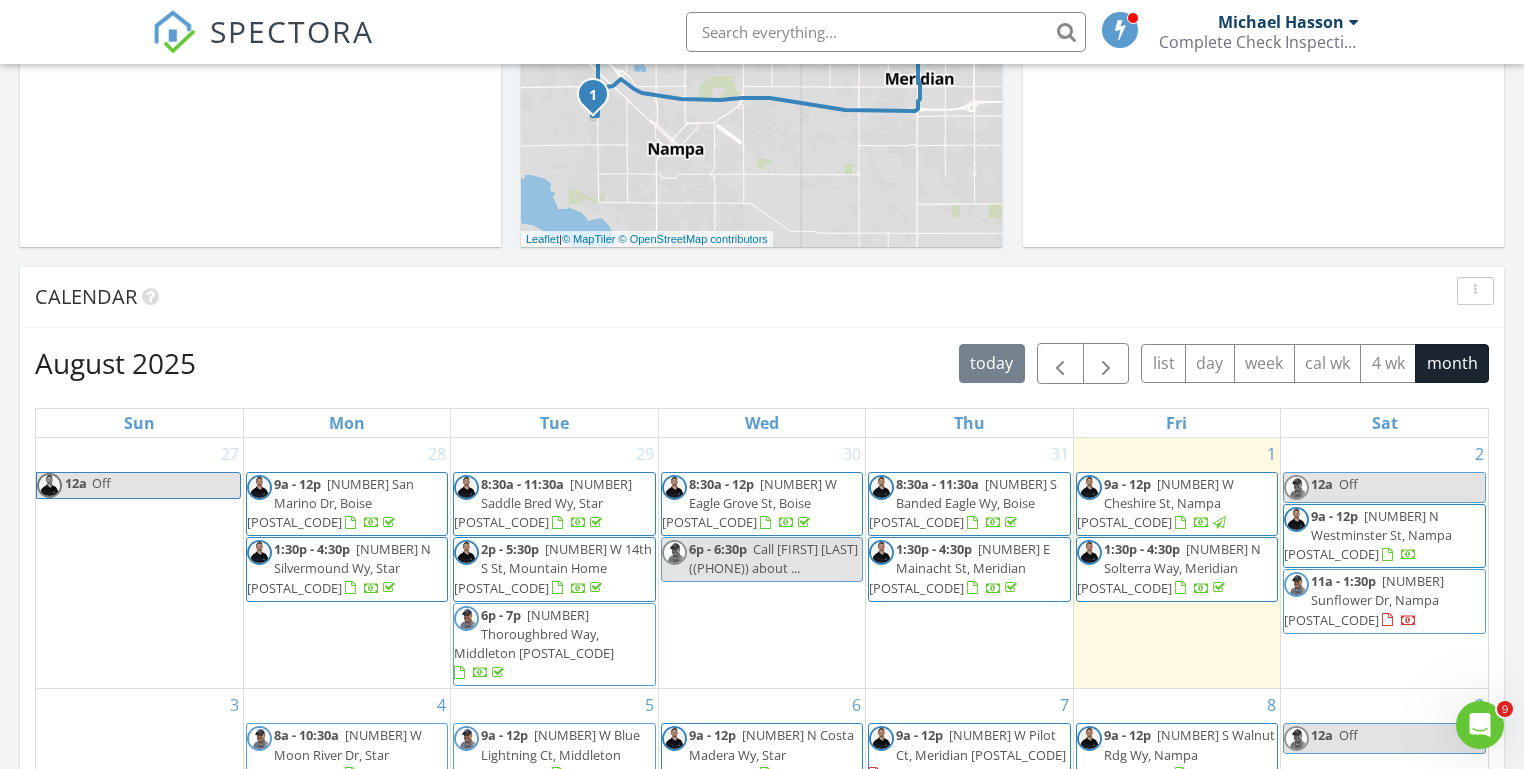 click on "Today
[FIRST] [LAST]
No results found       New Inspection     New Quote         Map               1 2 + − [STREET] [STREET], [STREET] [STREET], [STREET] [STREET] [STREET] 43.1 km, 47 min Head southwest on [STREET] [STREET] 55 m Turn right onto [STREET] [STREET] 55 m Turn right onto [STREET] [STREET] 15 m Turn left to stay on [STREET] [STREET] 25 m Turn left onto [STREET] [STREET] 550 m Turn left onto [STREET] [STREET] 1 km Turn left onto [STREET] [STREET] 2 km Continue onto [STREET] [STREET] (ID 44) 250 m Turn right onto [STREET] [STREET] 15 km Turn right onto [STREET] [STREET] 300 m You have arrived at your 1st destination, on the left 0 m Head west on [STREET] [STREET] 25 m Turn right onto [STREET] [STREET] 60 m Turn right onto [STREET] [STREET] 300 m Turn right 300 m Turn left 70 m Turn left onto [STREET] [STREET] 1.5 km Turn right onto [STREET] [STREET] (ID 55) 800 m Continue onto [STREET] [STREET] (ID 55) 450 m 600 m 15 km 550 m" at bounding box center (762, 557) 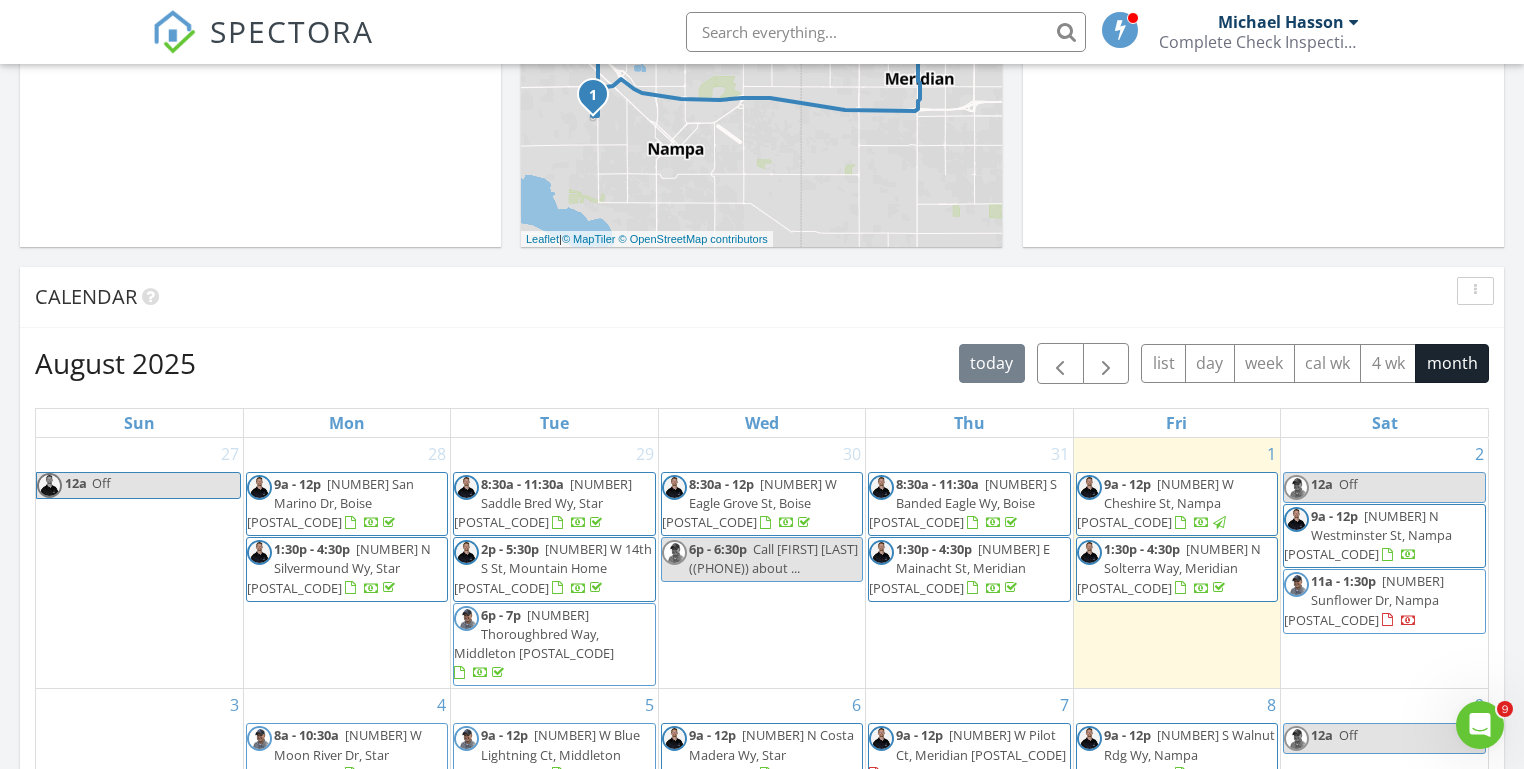 click on "Today
[FIRST] [LAST]
No results found       New Inspection     New Quote         Map               1 2 + − [STREET] [STREET], [STREET] [STREET], [STREET] [STREET] [STREET] 43.1 km, 47 min Head southwest on [STREET] [STREET] 55 m Turn right onto [STREET] [STREET] 55 m Turn right onto [STREET] [STREET] 15 m Turn left to stay on [STREET] [STREET] 25 m Turn left onto [STREET] [STREET] 550 m Turn left onto [STREET] [STREET] 1 km Turn left onto [STREET] [STREET] 2 km Continue onto [STREET] [STREET] (ID 44) 250 m Turn right onto [STREET] [STREET] 15 km Turn right onto [STREET] [STREET] 300 m You have arrived at your 1st destination, on the left 0 m Head west on [STREET] [STREET] 25 m Turn right onto [STREET] [STREET] 60 m Turn right onto [STREET] [STREET] 300 m Turn right 300 m Turn left 70 m Turn left onto [STREET] [STREET] 1.5 km Turn right onto [STREET] [STREET] (ID 55) 800 m Continue onto [STREET] [STREET] (ID 55) 450 m 600 m 15 km 550 m" at bounding box center [762, 557] 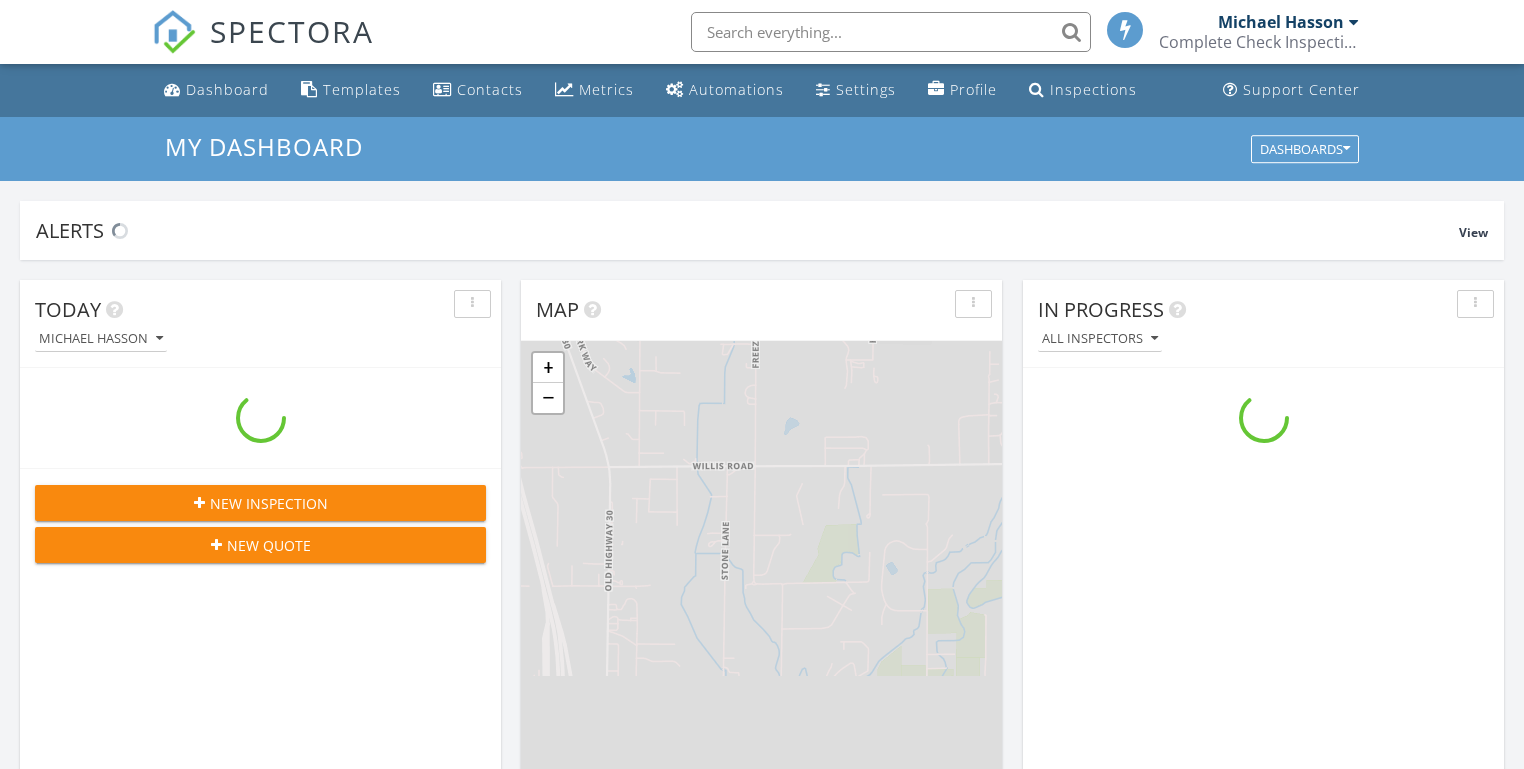scroll, scrollTop: 0, scrollLeft: 0, axis: both 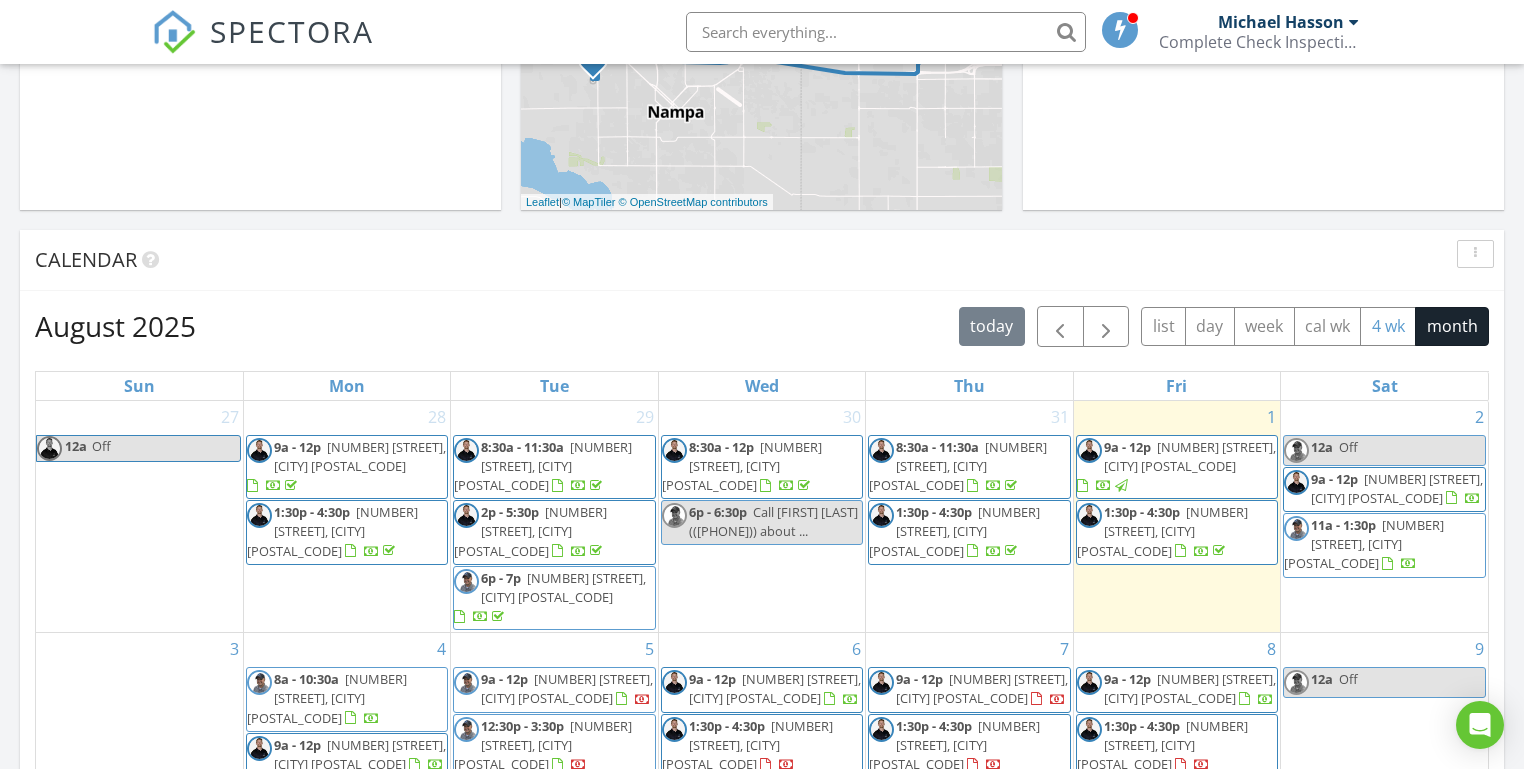 click on "4 wk" at bounding box center [1388, 326] 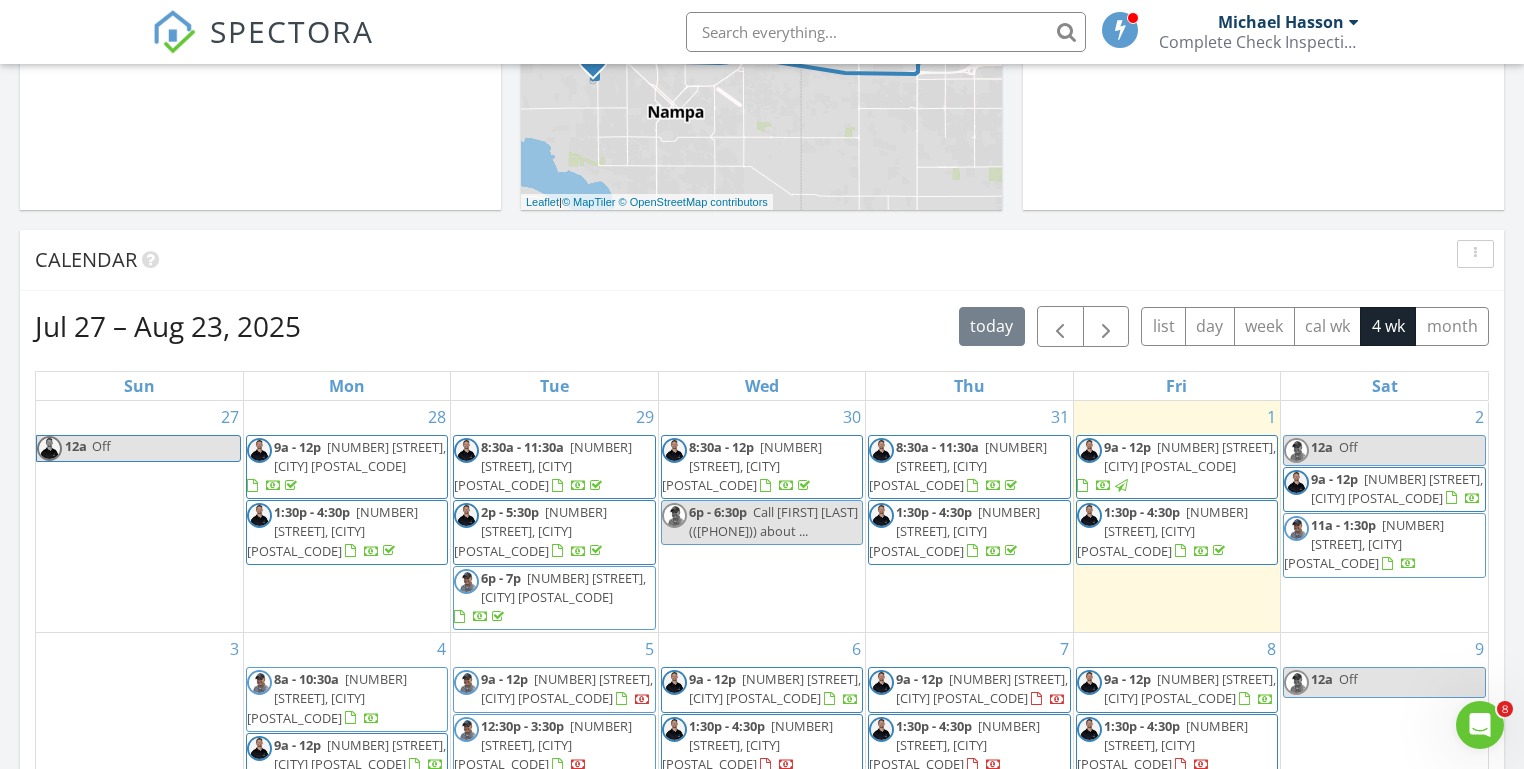 scroll, scrollTop: 0, scrollLeft: 0, axis: both 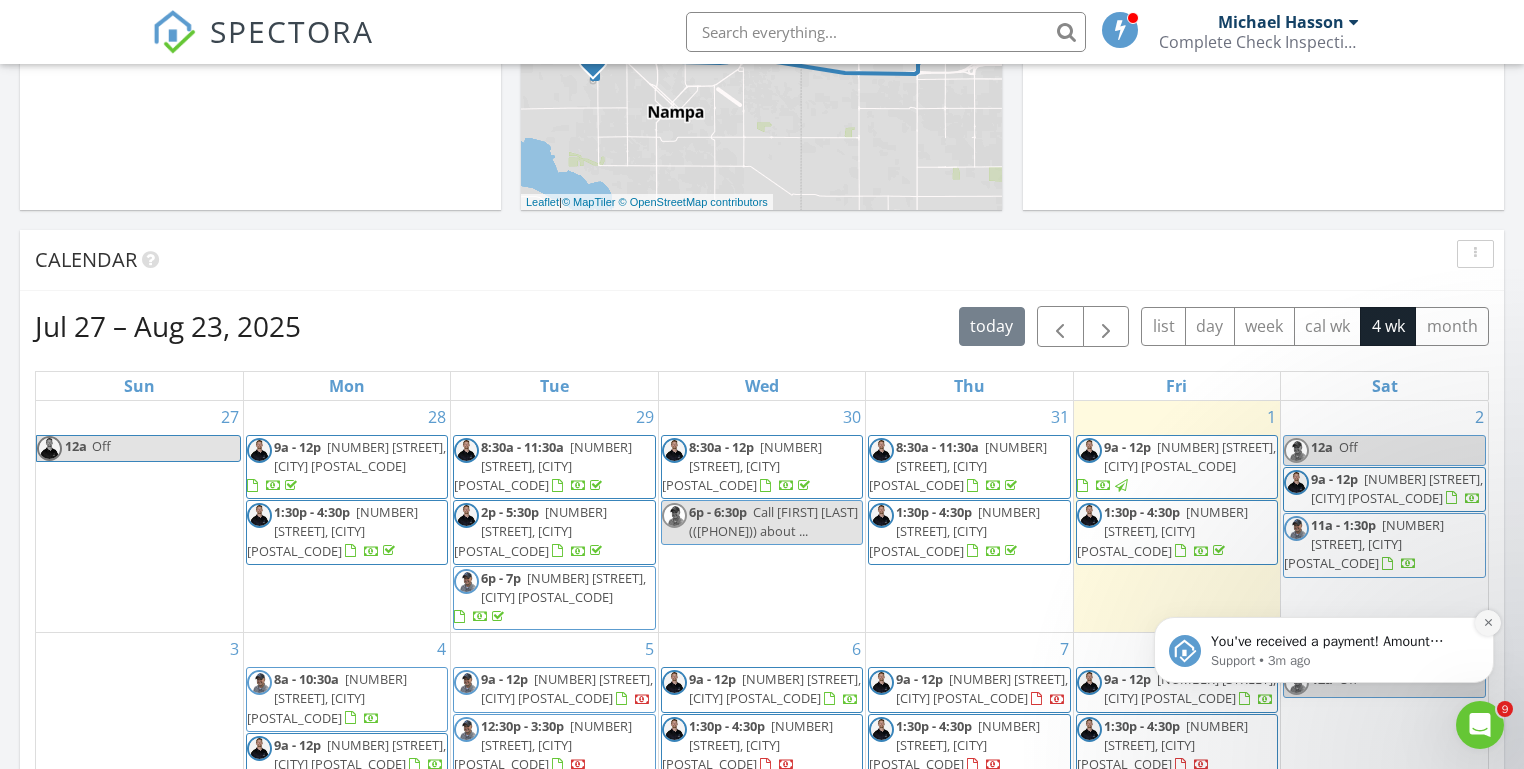 click 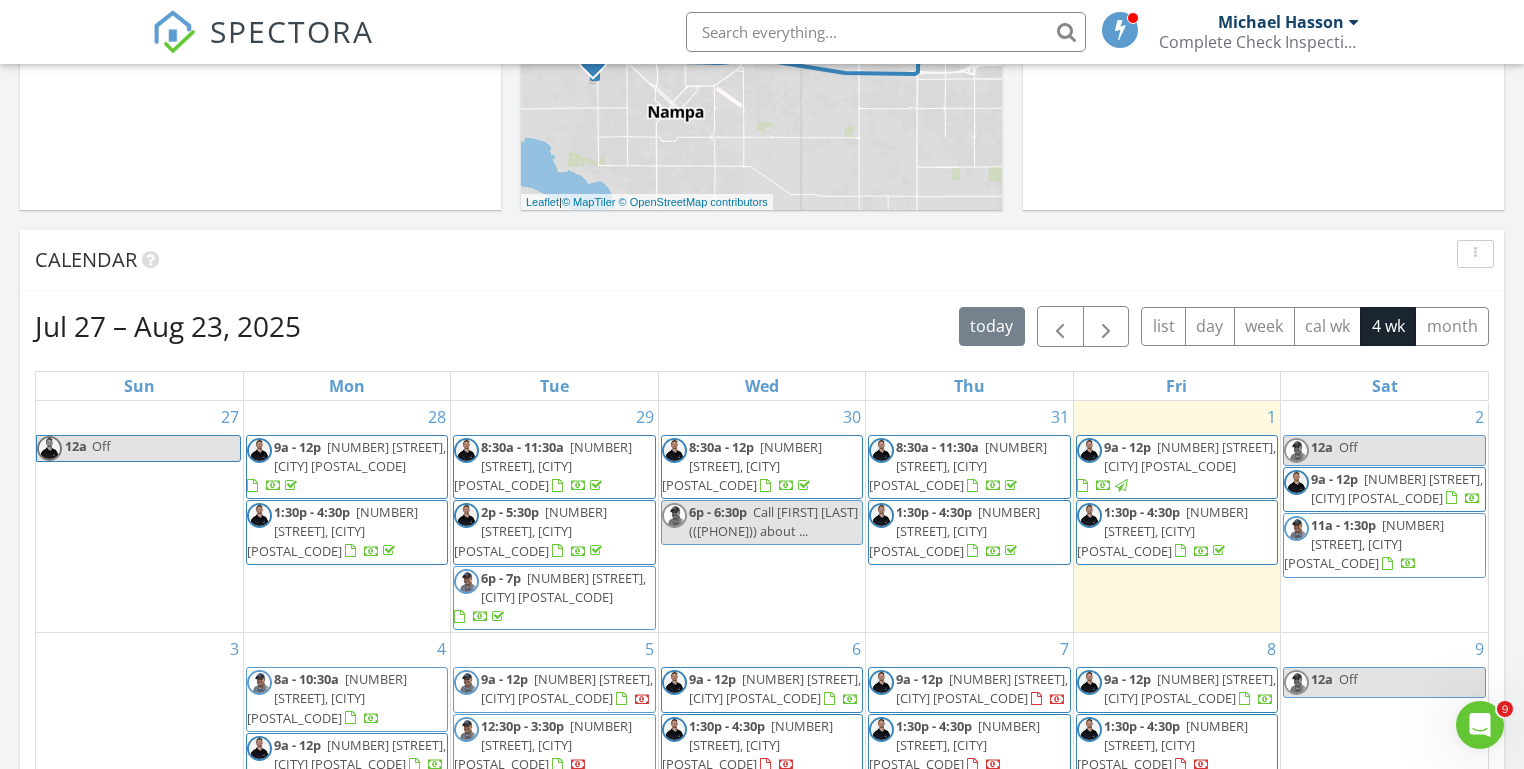 click on "Today
Michael Hasson
No results found       New Inspection     New Quote         Map               1 2 + − Middleton Road, North Middleton Road, Vietnam Veterans Memorial Highway, East Fairview Avenue 43.1 km, 47 min Head southwest on Windmill Springs Court 55 m Turn right onto Stallion Springs Way 55 m Turn right onto West Highlands Parkway 15 m Turn left to stay on West Highlands Parkway 25 m Turn left onto West Highlands Parkway 550 m Turn left onto Hartley Lane 1 km Turn left onto West Main Street 2 km Continue onto Star Boulevard (ID 44) 250 m Turn right onto South Middleton Road 15 km Turn right onto Orchard Avenue 300 m You have arrived at your 1st destination, on the left 0 m Head west on Orchard Avenue 25 m Turn right onto North Barn Owl Avenue 60 m Turn right onto West Kite Street 300 m Turn right 300 m Turn left 70 m Turn left onto North Middleton Road 1.5 km Turn right onto West Karcher Road (ID 55) 800 m Continue onto State Highway 55 (ID 55) 450 m 600 m 15 km 550 m" at bounding box center [762, 520] 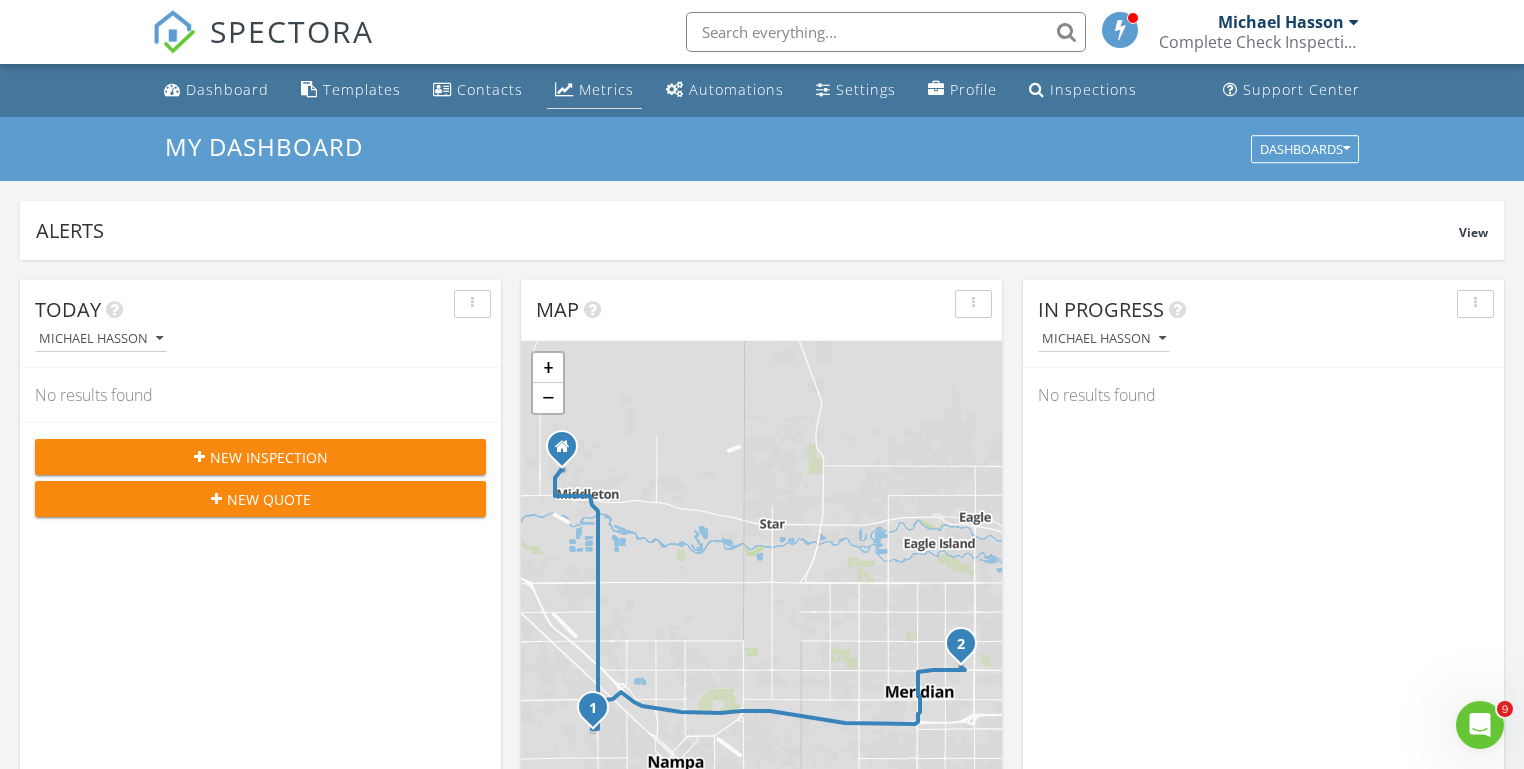 scroll, scrollTop: 0, scrollLeft: 0, axis: both 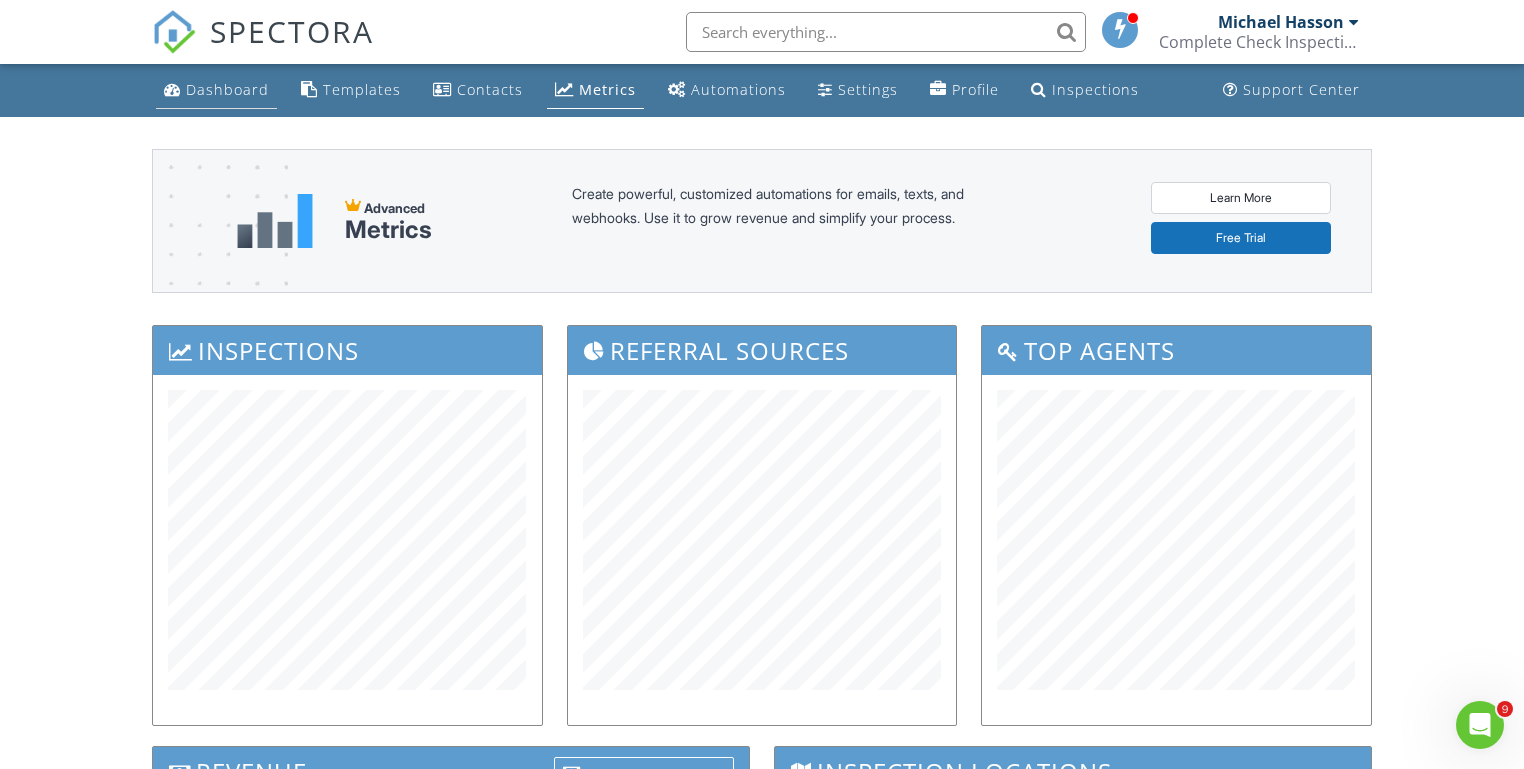 click on "Dashboard" at bounding box center (227, 89) 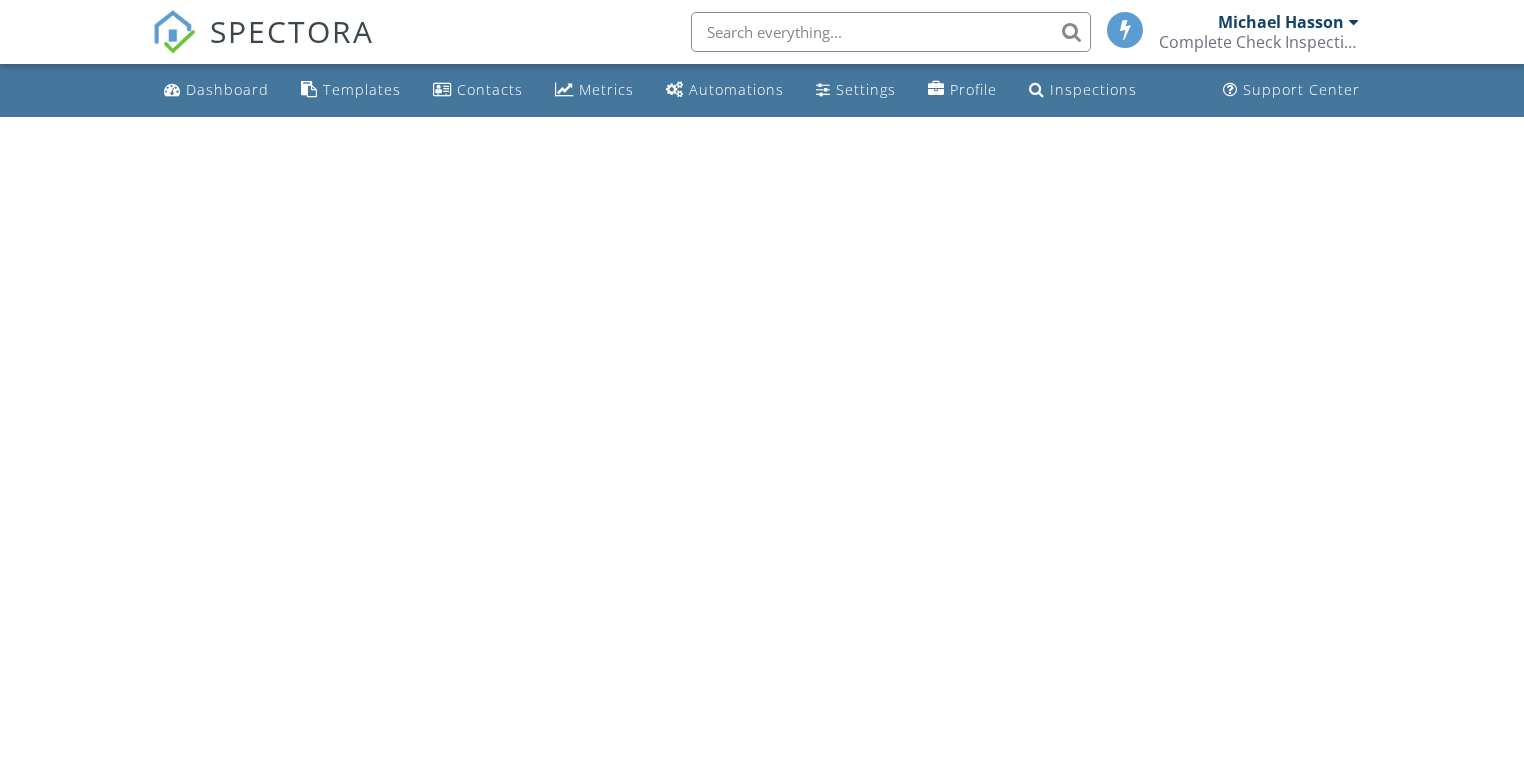 scroll, scrollTop: 0, scrollLeft: 0, axis: both 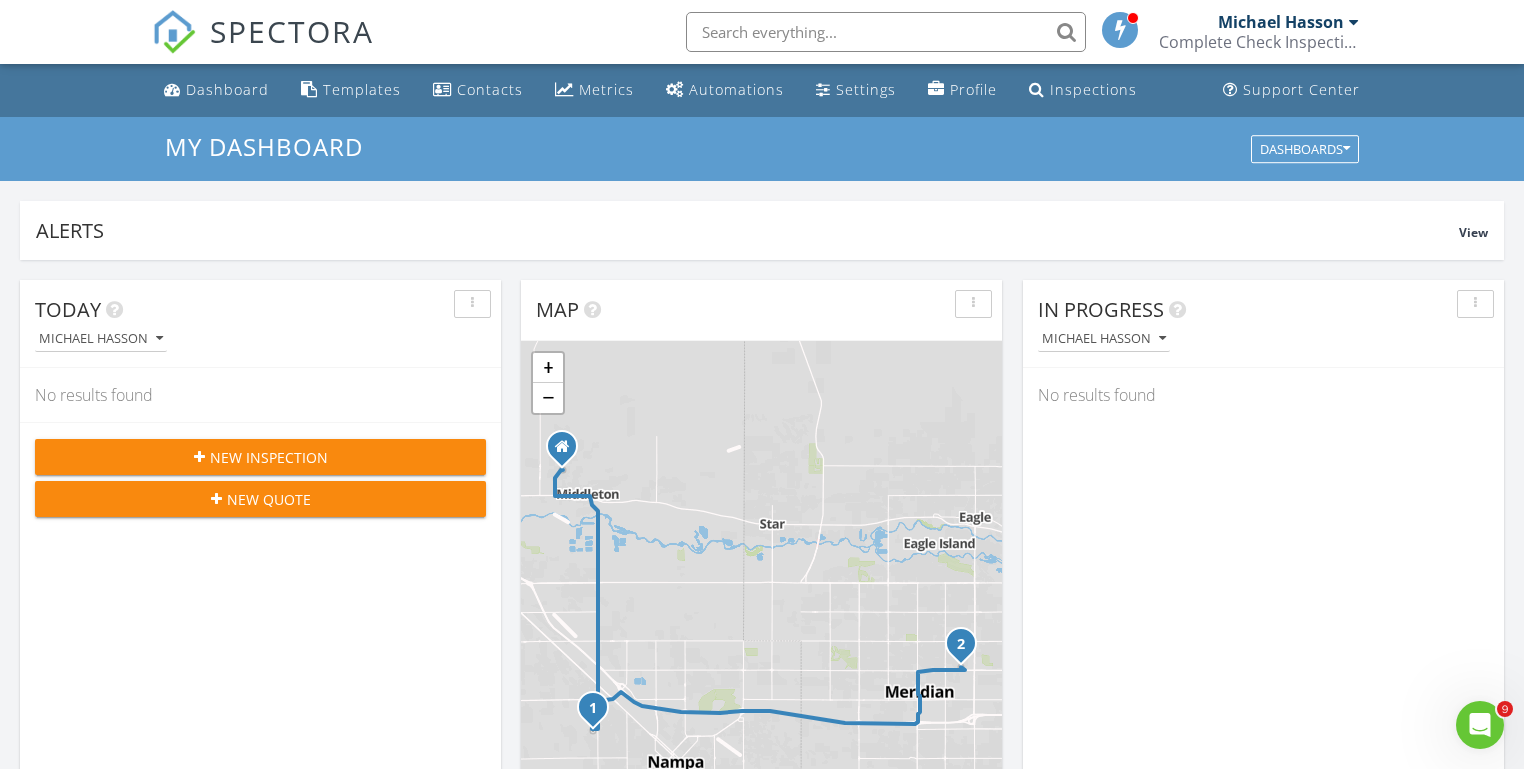 click on "Today
[FIRST] [LAST]
No results found       New Inspection     New Quote         Map               1 2 + − Middleton Road, North Middleton Road, Vietnam Veterans Memorial Highway, East Fairview Avenue 43.1 km, 47 min Head southwest on Windmill Springs Court 55 m Turn right onto Stallion Springs Way 55 m Turn right onto West Highlands Parkway 15 m Turn left to stay on West Highlands Parkway 25 m Turn left onto West Highlands Parkway 550 m Turn left onto Hartley Lane 1 km Turn left onto West Main Street 2 km Continue onto Star Boulevard (ID 44) 250 m Turn right onto South Middleton Road 15 km Turn right onto Orchard Avenue 300 m You have arrived at your 1st destination, on the left 0 m Head west on Orchard Avenue 25 m Turn right onto North Barn Owl Avenue 60 m Turn right onto West Kite Street 300 m Turn right 300 m Turn left 70 m Turn left onto North Middleton Road 1.5 km Turn right onto West Karcher Road (ID 55) 800 m Continue onto State Highway 55 (ID 55) 450 m 600 m 15 km 550 m" at bounding box center [762, 1170] 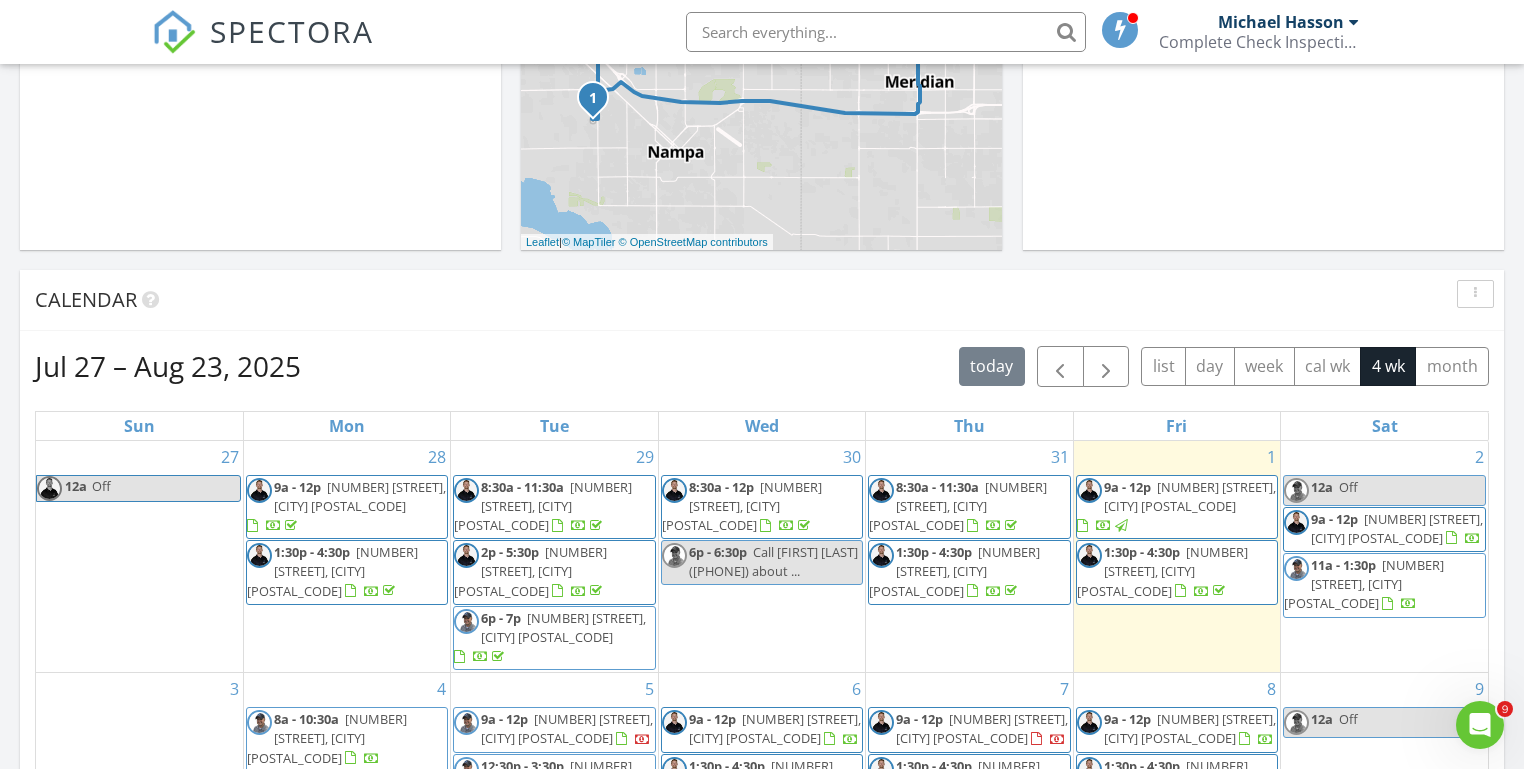 scroll, scrollTop: 615, scrollLeft: 0, axis: vertical 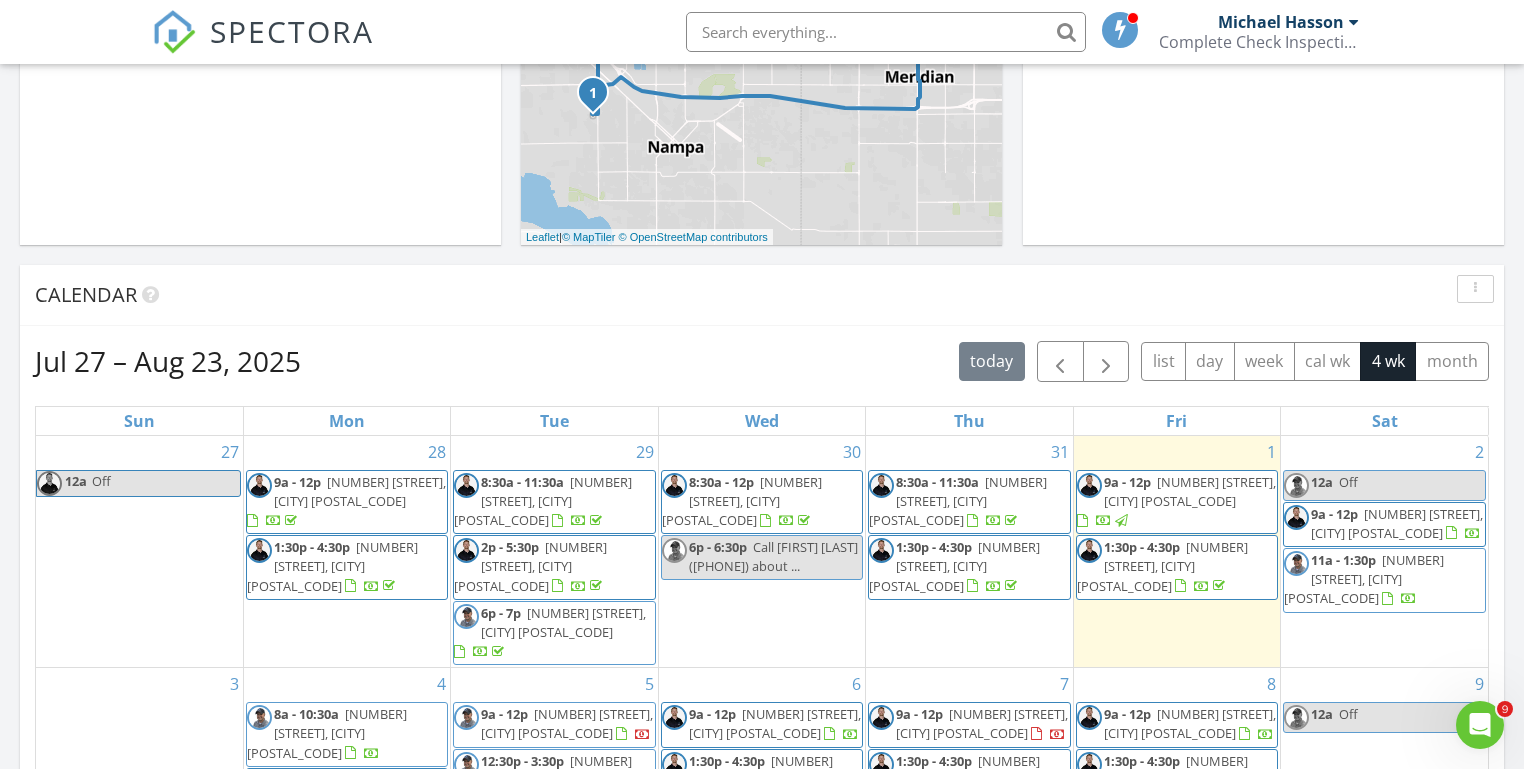 click on "Today
[FIRST] [LAST]
No results found       New Inspection     New Quote         Map               1 2 + − Middleton Road, North Middleton Road, Vietnam Veterans Memorial Highway, East Fairview Avenue 43.1 km, 47 min Head southwest on Windmill Springs Court 55 m Turn right onto Stallion Springs Way 55 m Turn right onto West Highlands Parkway 15 m Turn left to stay on West Highlands Parkway 25 m Turn left onto West Highlands Parkway 550 m Turn left onto Hartley Lane 1 km Turn left onto West Main Street 2 km Continue onto Star Boulevard (ID 44) 250 m Turn right onto South Middleton Road 15 km Turn right onto Orchard Avenue 300 m You have arrived at your 1st destination, on the left 0 m Head west on Orchard Avenue 25 m Turn right onto North Barn Owl Avenue 60 m Turn right onto West Kite Street 300 m Turn right 300 m Turn left 70 m Turn left onto North Middleton Road 1.5 km Turn right onto West Karcher Road (ID 55) 800 m Continue onto State Highway 55 (ID 55) 450 m 600 m 15 km 550 m" at bounding box center [762, 555] 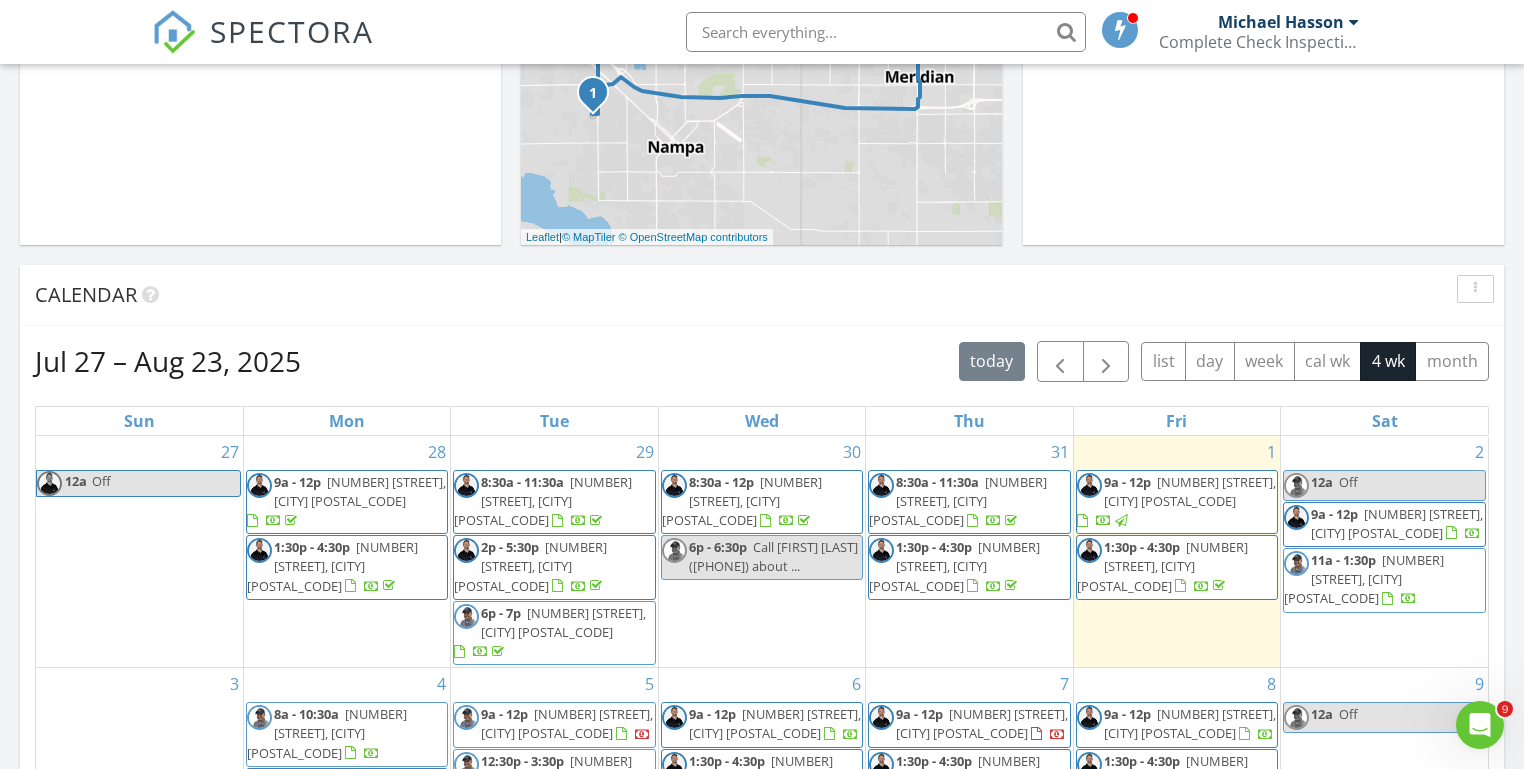 click on "Today
[FIRST] [LAST]
No results found       New Inspection     New Quote         Map               1 2 + − Middleton Road, North Middleton Road, Vietnam Veterans Memorial Highway, East Fairview Avenue 43.1 km, 47 min Head southwest on Windmill Springs Court 55 m Turn right onto Stallion Springs Way 55 m Turn right onto West Highlands Parkway 15 m Turn left to stay on West Highlands Parkway 25 m Turn left onto West Highlands Parkway 550 m Turn left onto Hartley Lane 1 km Turn left onto West Main Street 2 km Continue onto Star Boulevard (ID 44) 250 m Turn right onto South Middleton Road 15 km Turn right onto Orchard Avenue 300 m You have arrived at your 1st destination, on the left 0 m Head west on Orchard Avenue 25 m Turn right onto North Barn Owl Avenue 60 m Turn right onto West Kite Street 300 m Turn right 300 m Turn left 70 m Turn left onto North Middleton Road 1.5 km Turn right onto West Karcher Road (ID 55) 800 m Continue onto State Highway 55 (ID 55) 450 m 600 m 15 km 550 m" at bounding box center (762, 555) 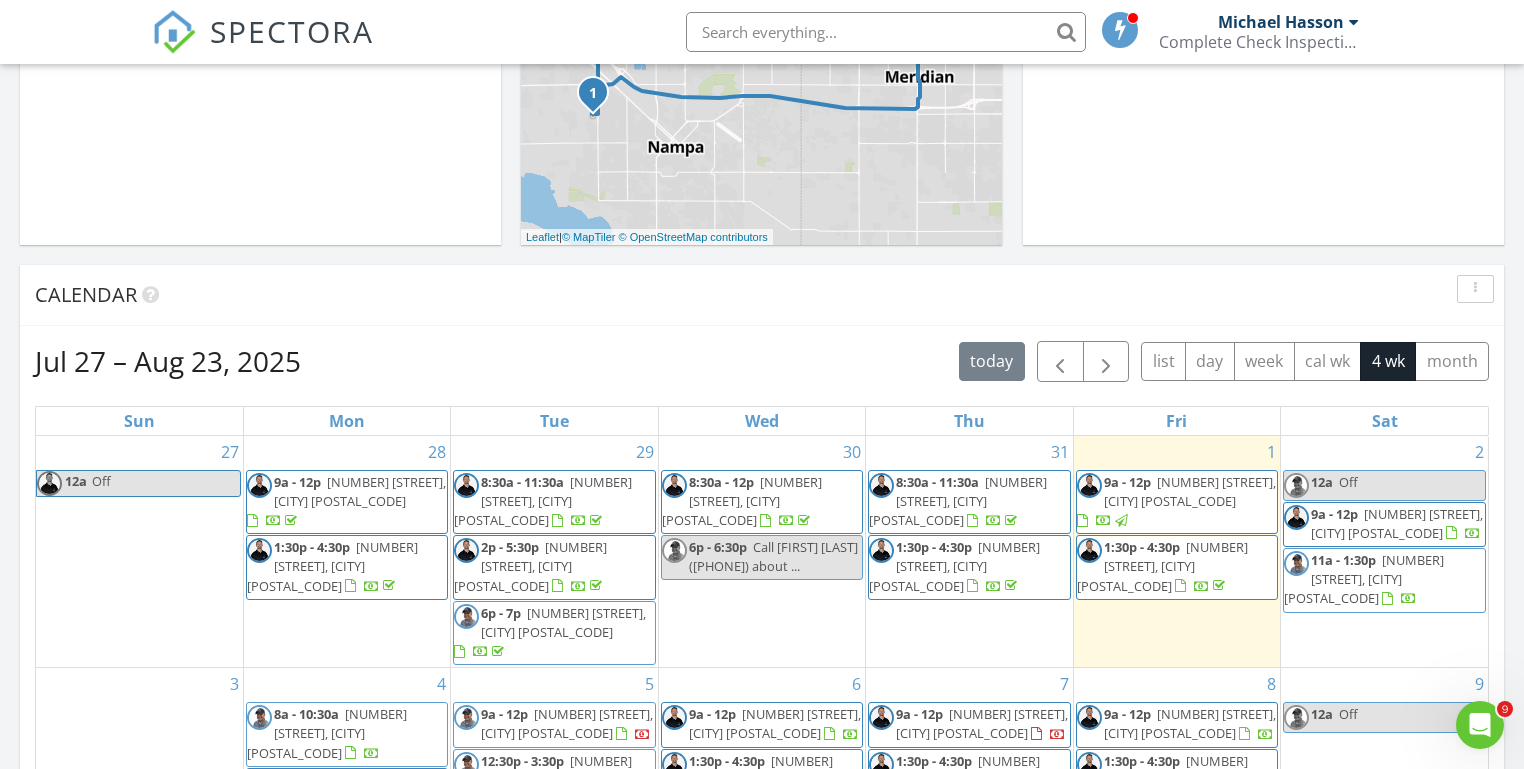 click on "[NUMBER] [STREET], [CITY] [POSTAL_CODE]" at bounding box center (1364, 579) 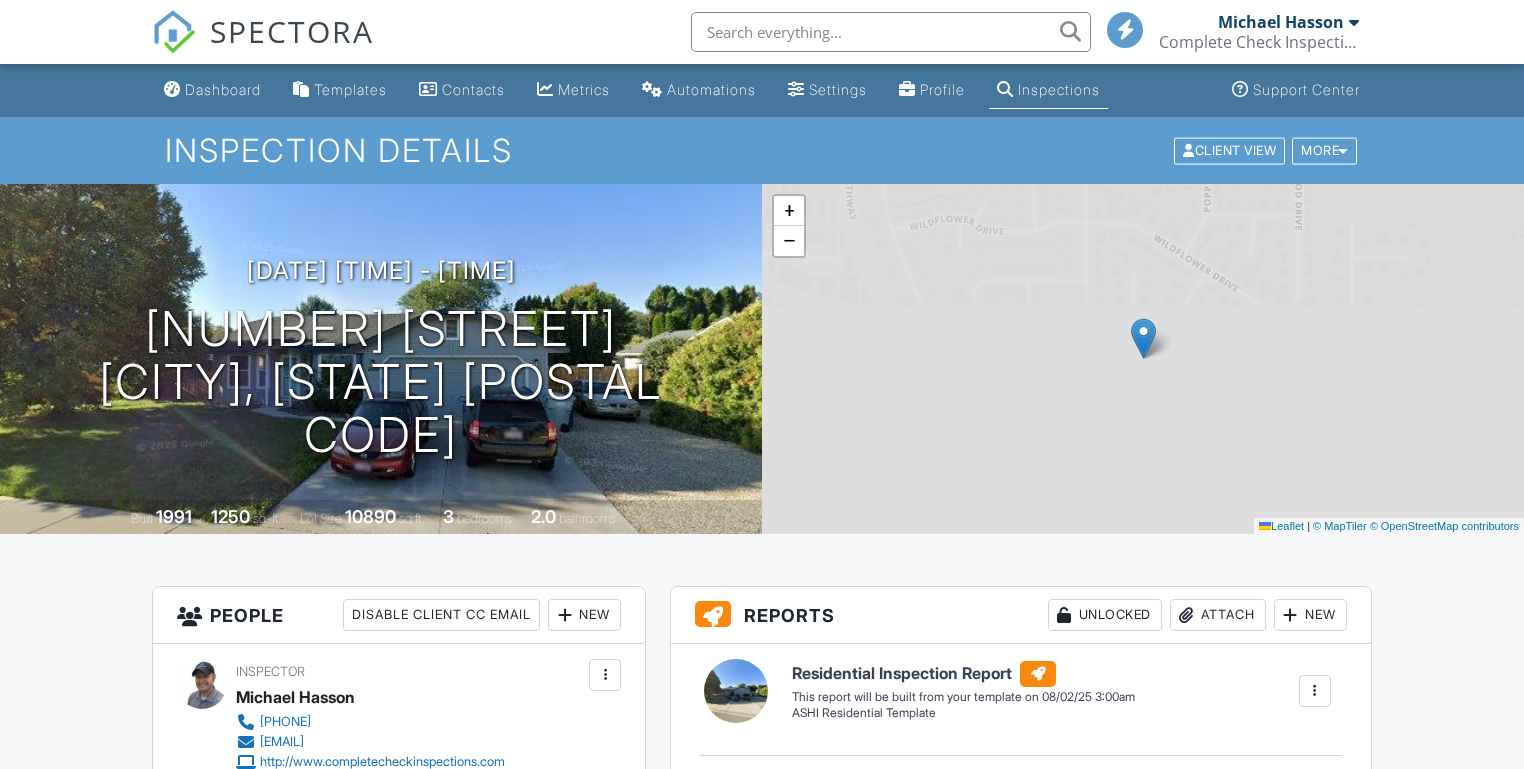 scroll, scrollTop: 356, scrollLeft: 0, axis: vertical 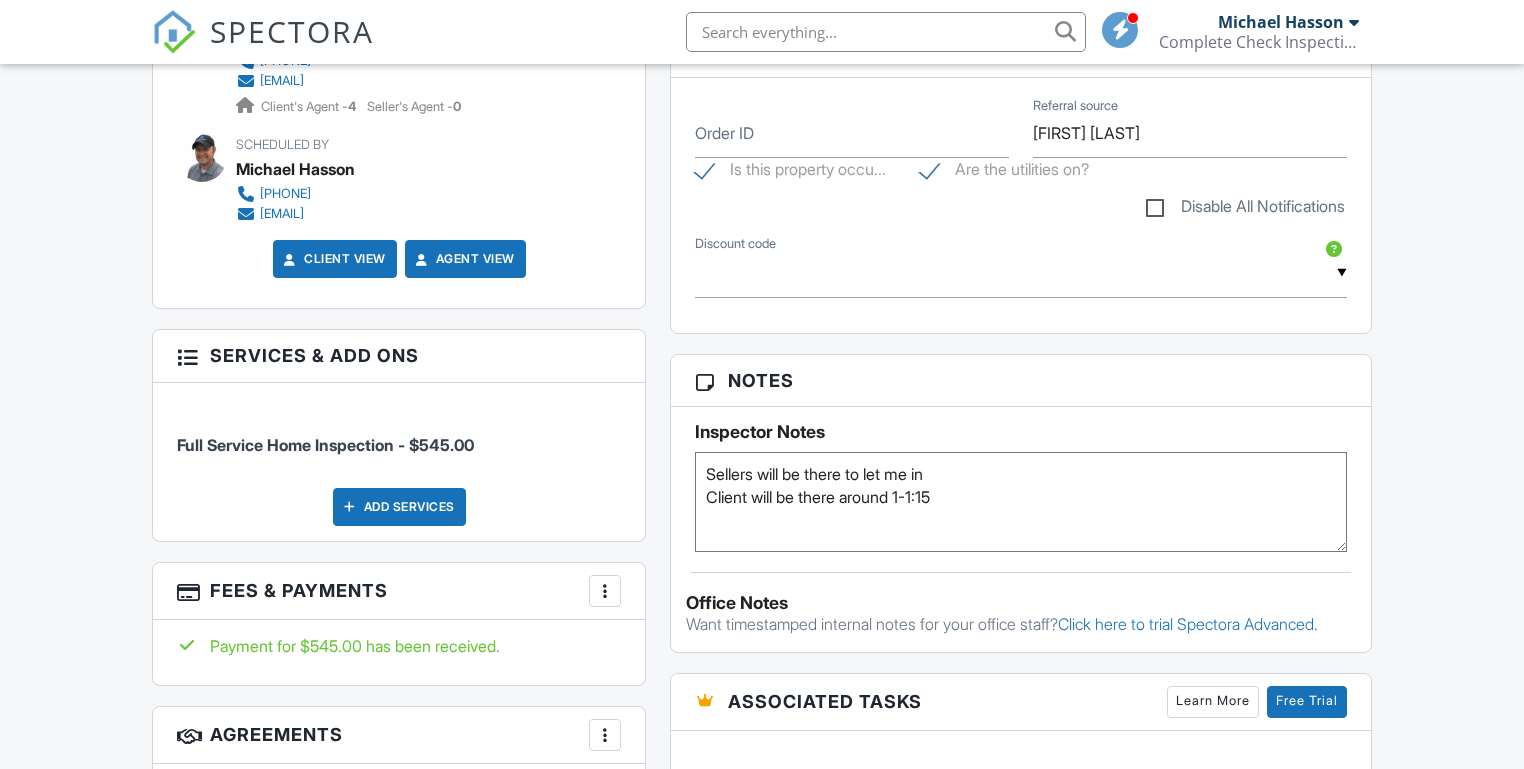 click on "Sellers will be there to let me in
Client will be there around 1-1:15" at bounding box center (1020, 502) 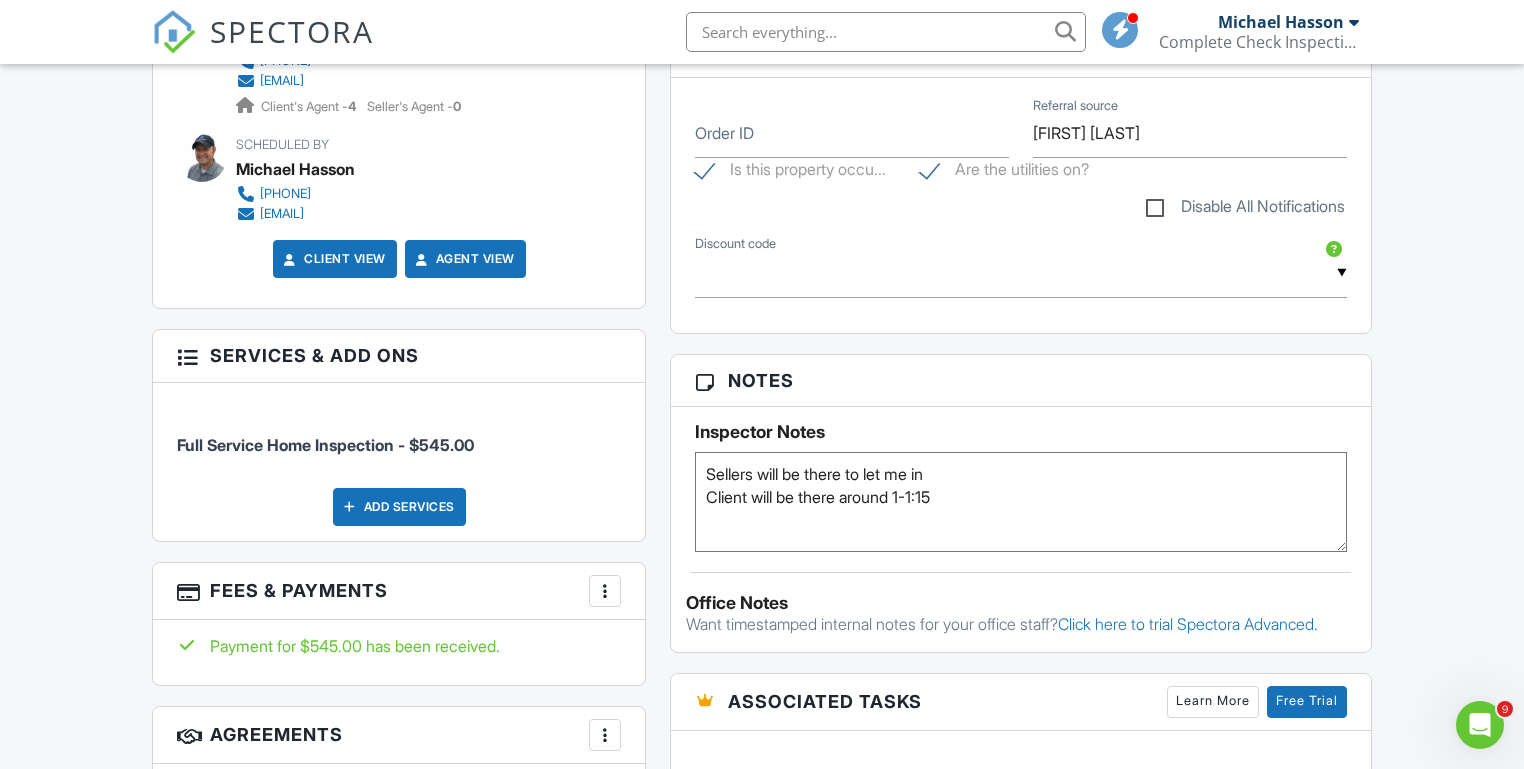 scroll, scrollTop: 0, scrollLeft: 0, axis: both 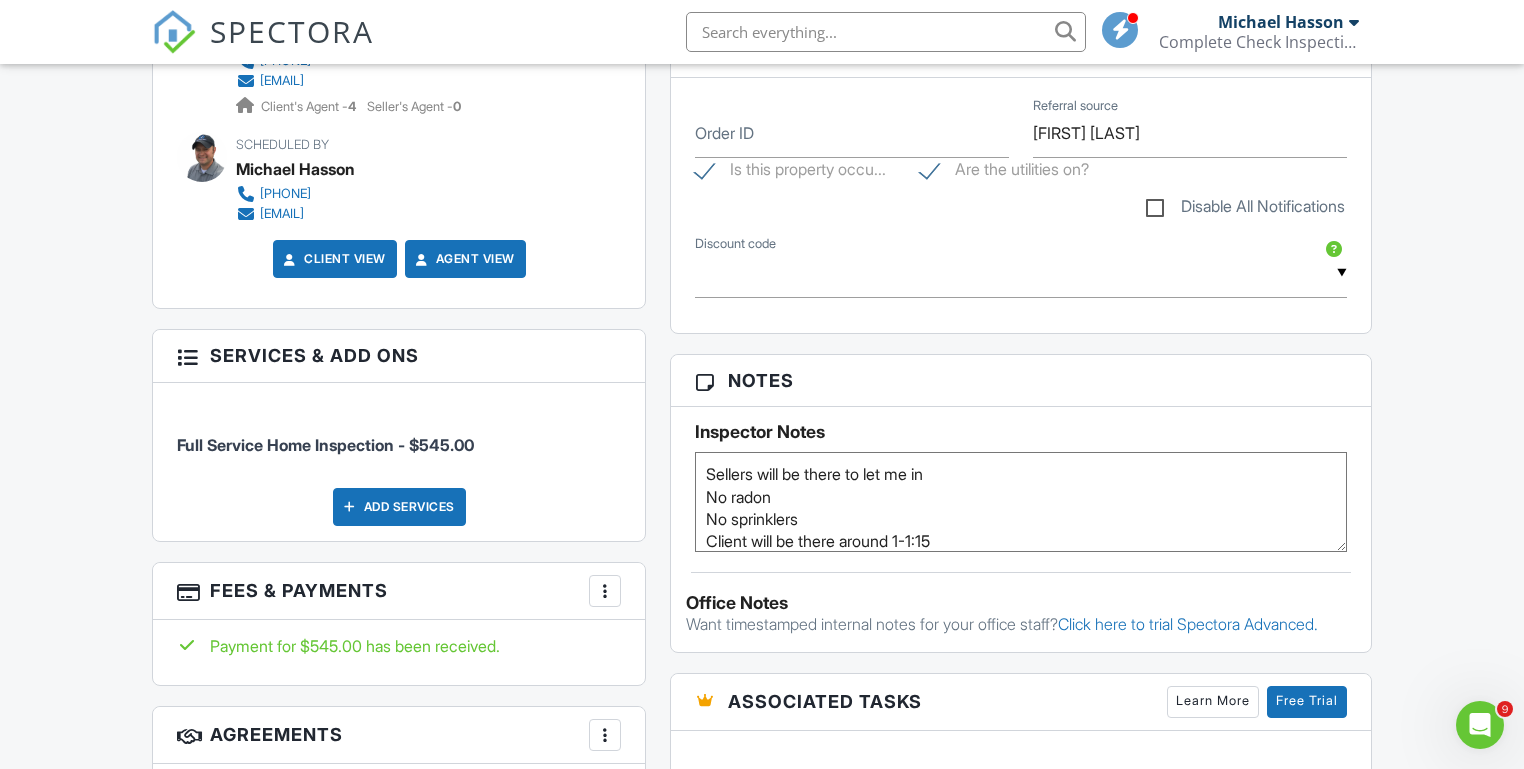 type on "Sellers will be there to let me in
No radon
No sprinklers
Client will be there around 1-1:15" 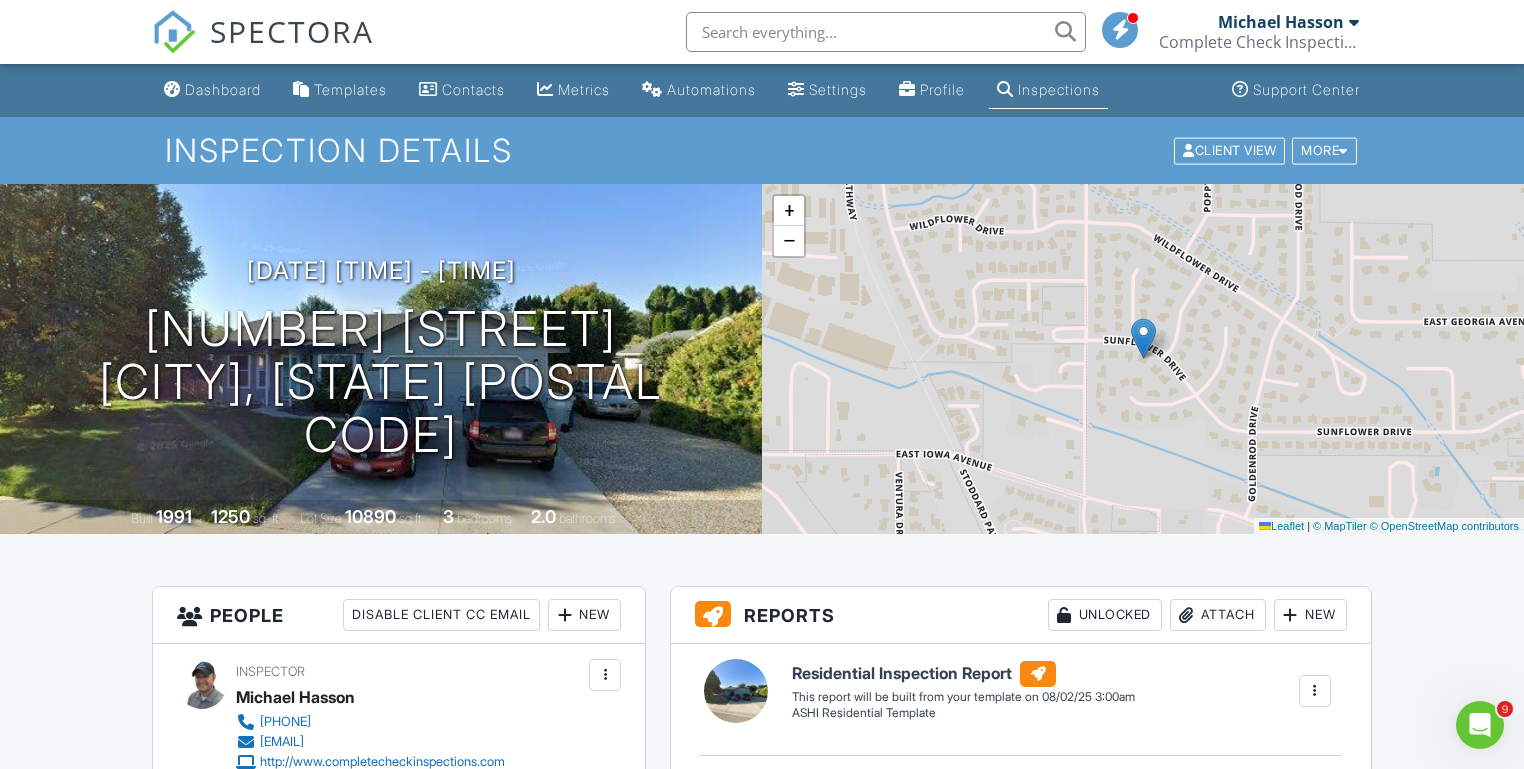 scroll, scrollTop: 0, scrollLeft: 0, axis: both 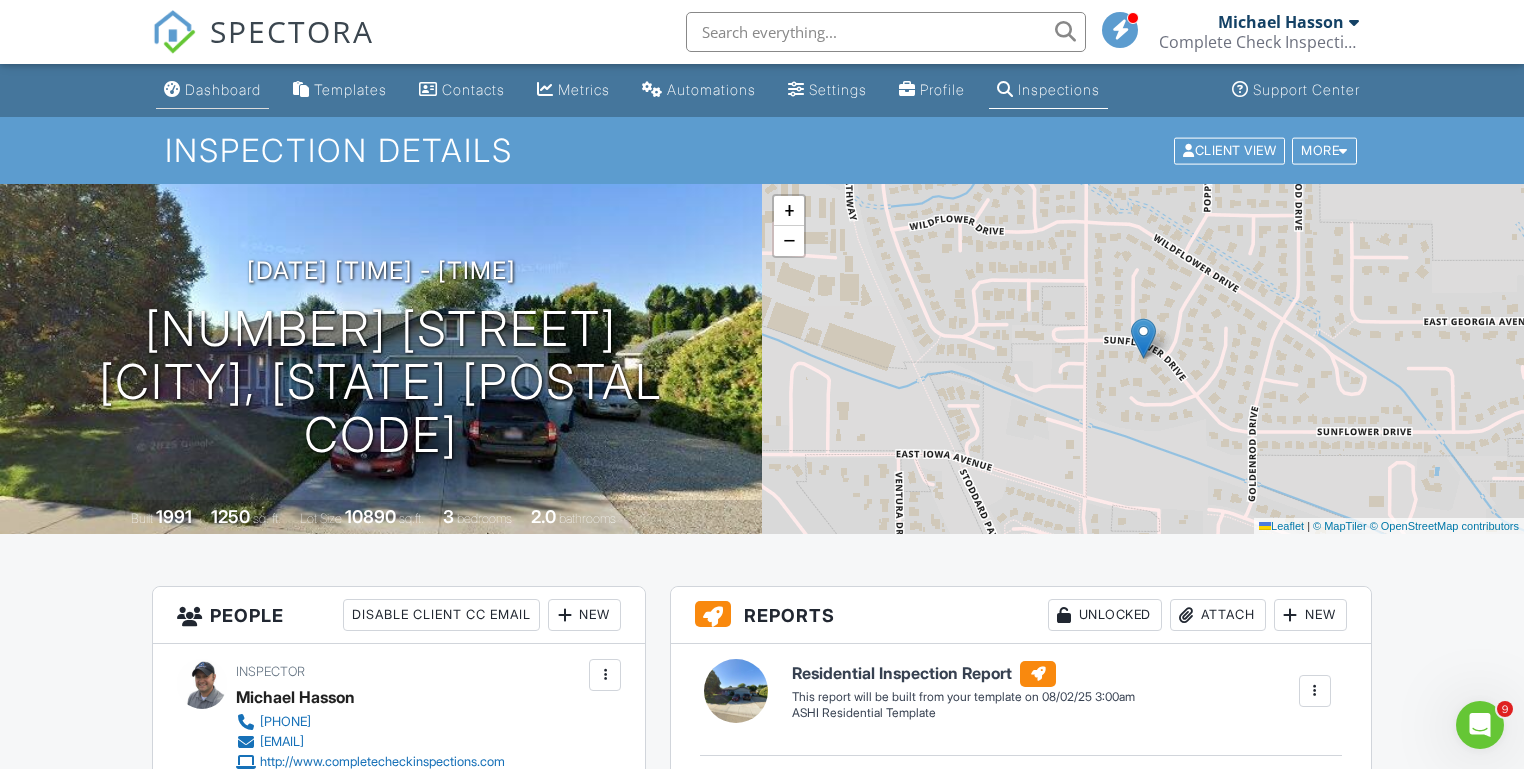 click on "Dashboard" at bounding box center [223, 89] 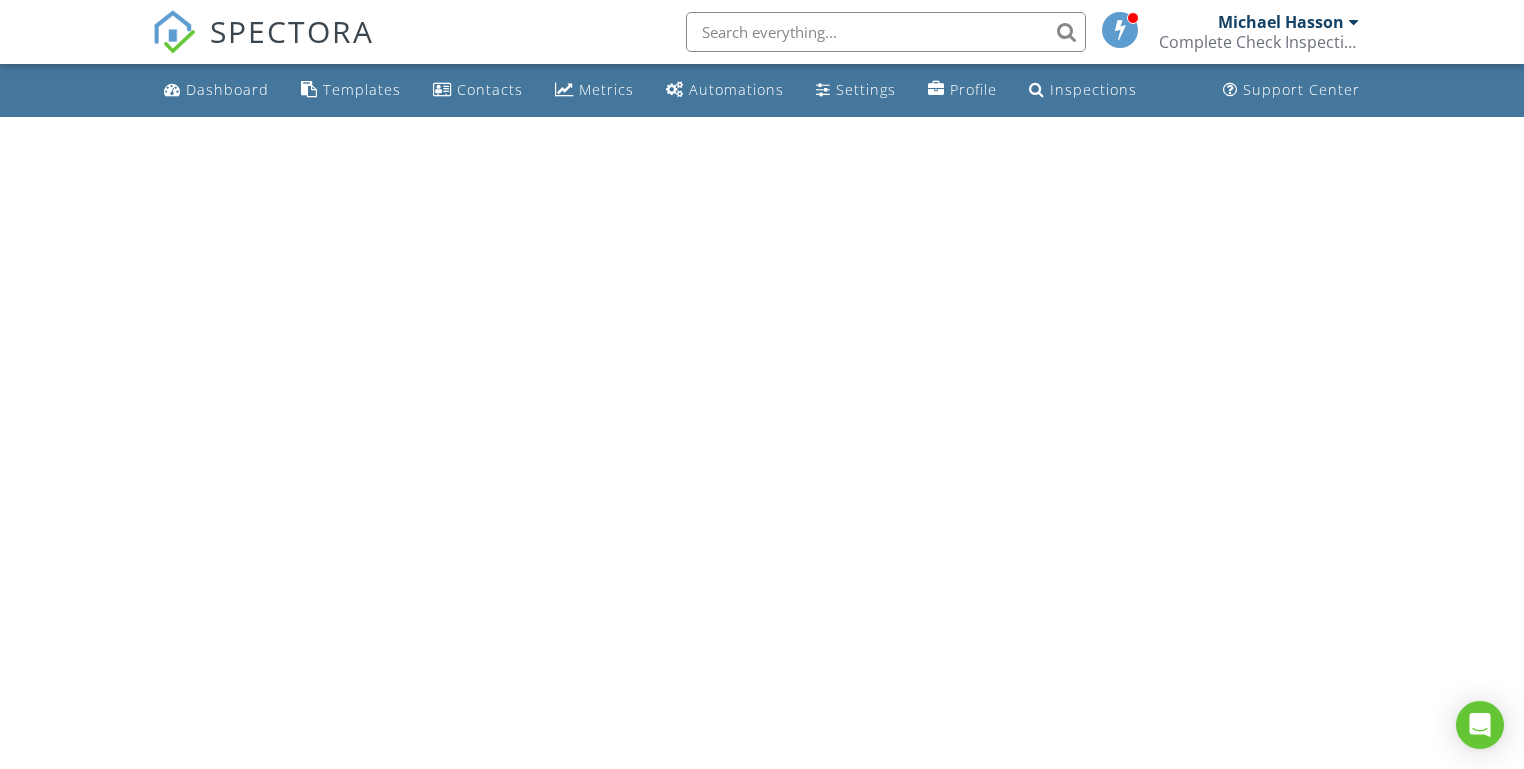 scroll, scrollTop: 0, scrollLeft: 0, axis: both 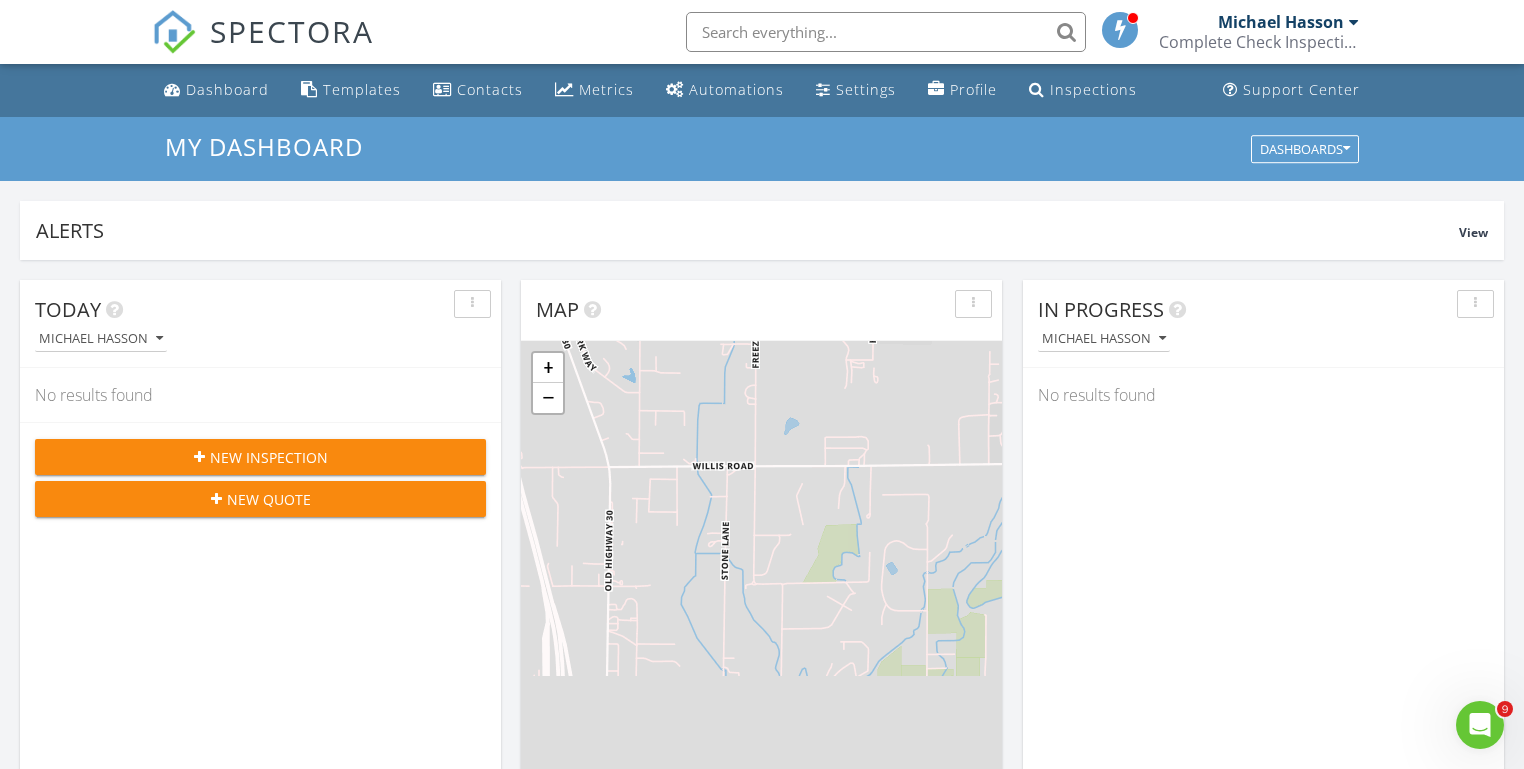 click on "Today
[FIRST] [LAST]
No results found       New Inspection     New Quote         Map               1 2 + − [STREET], [STREET], [STREET] [DISTANCE], [TIME] Head southwest on [STREET] [DISTANCE] Turn right onto [STREET] [DISTANCE] Turn right onto [STREET] [DISTANCE] Turn left to stay on [STREET] [DISTANCE] Turn left onto [STREET] [DISTANCE] Turn left onto [STREET] [DISTANCE] Turn left onto [STREET] [DISTANCE] Continue onto [STREET] ([STATE]) [DISTANCE] Turn right onto [STREET] [DISTANCE] Turn right onto [STREET] [DISTANCE] You have arrived at your 1st destination, on the left [DISTANCE] Head west on [STREET] [DISTANCE] Turn right onto [STREET] [DISTANCE] Turn right onto [STREET] [DISTANCE] Turn right [DISTANCE] Turn left [DISTANCE] Turn left onto [STREET] [DISTANCE] Turn right onto [STREET] ([STATE]) [DISTANCE] Continue onto [STREET] ([STATE]) [DISTANCE] [DISTANCE] [DISTANCE] [DISTANCE]" at bounding box center [762, 1170] 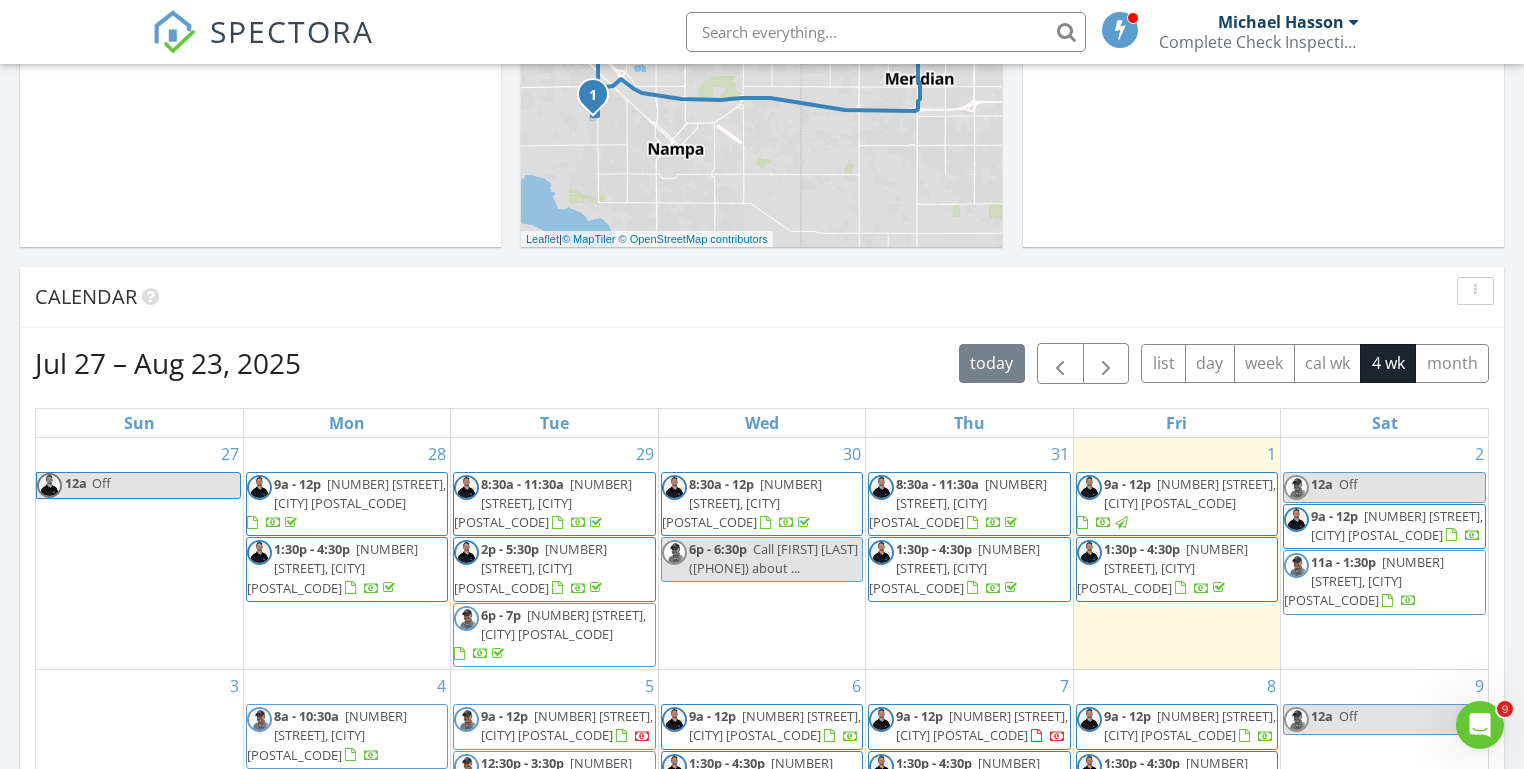 scroll, scrollTop: 632, scrollLeft: 0, axis: vertical 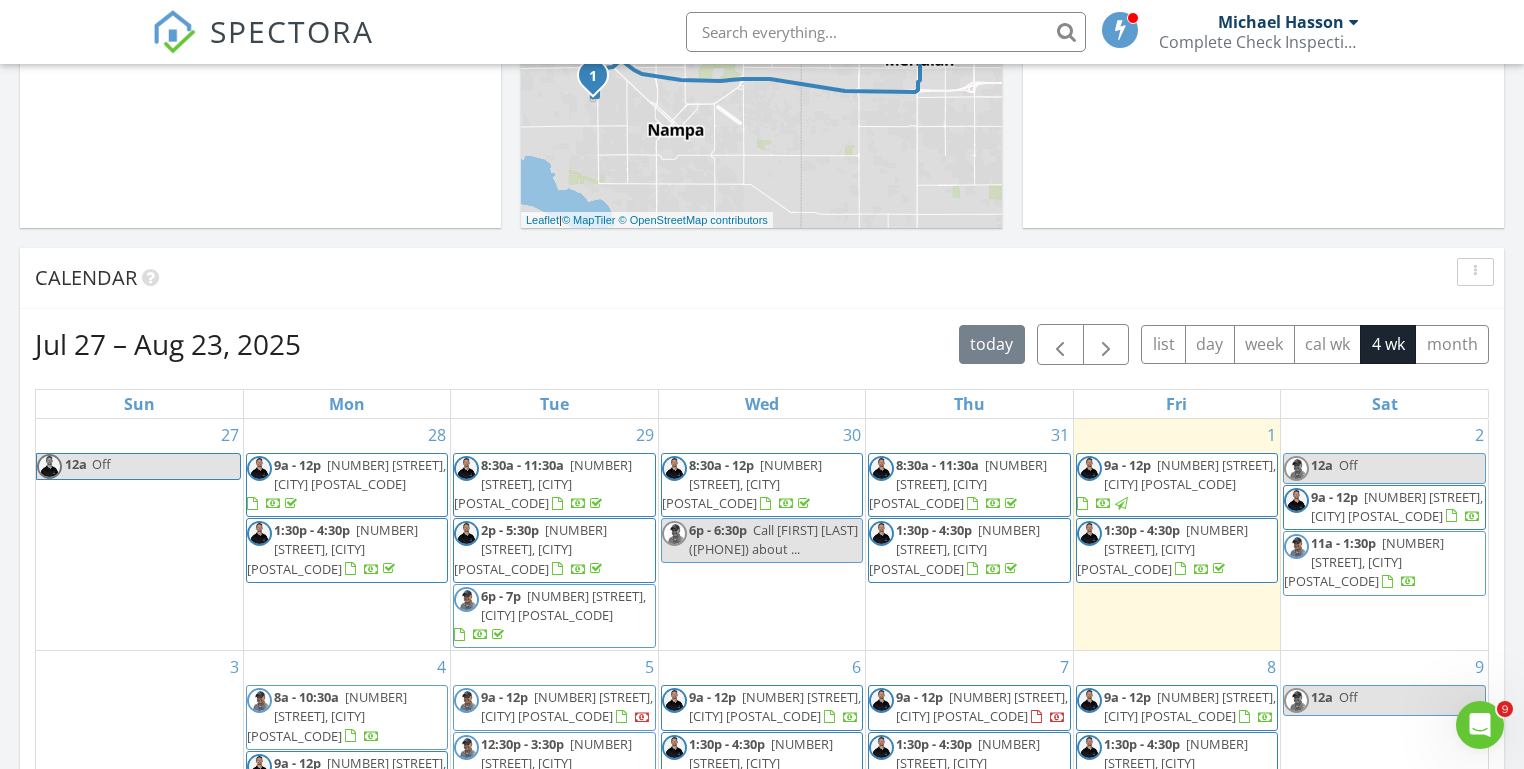 click on "Today
[FIRST] [LAST]
No results found       New Inspection     New Quote         Map               1 2 + − [STREET], [STREET], [STREET] [DISTANCE], [TIME] Head southwest on [STREET] [DISTANCE] Turn right onto [STREET] [DISTANCE] Turn right onto [STREET] [DISTANCE] Turn left to stay on [STREET] [DISTANCE] Turn left onto [STREET] [DISTANCE] Turn left onto [STREET] [DISTANCE] Turn left onto [STREET] [DISTANCE] Continue onto [STREET] ([STATE]) [DISTANCE] Turn right onto [STREET] [DISTANCE] Turn right onto [STREET] [DISTANCE] You have arrived at your 1st destination, on the left [DISTANCE] Head west on [STREET] [DISTANCE] Turn right onto [STREET] [DISTANCE] Turn right onto [STREET] [DISTANCE] Turn right [DISTANCE] Turn left [DISTANCE] Turn left onto [STREET] [DISTANCE] Turn right onto [STREET] ([STATE]) [DISTANCE] Continue onto [STREET] ([STATE]) [DISTANCE] [DISTANCE] [DISTANCE] [DISTANCE]" at bounding box center (762, 538) 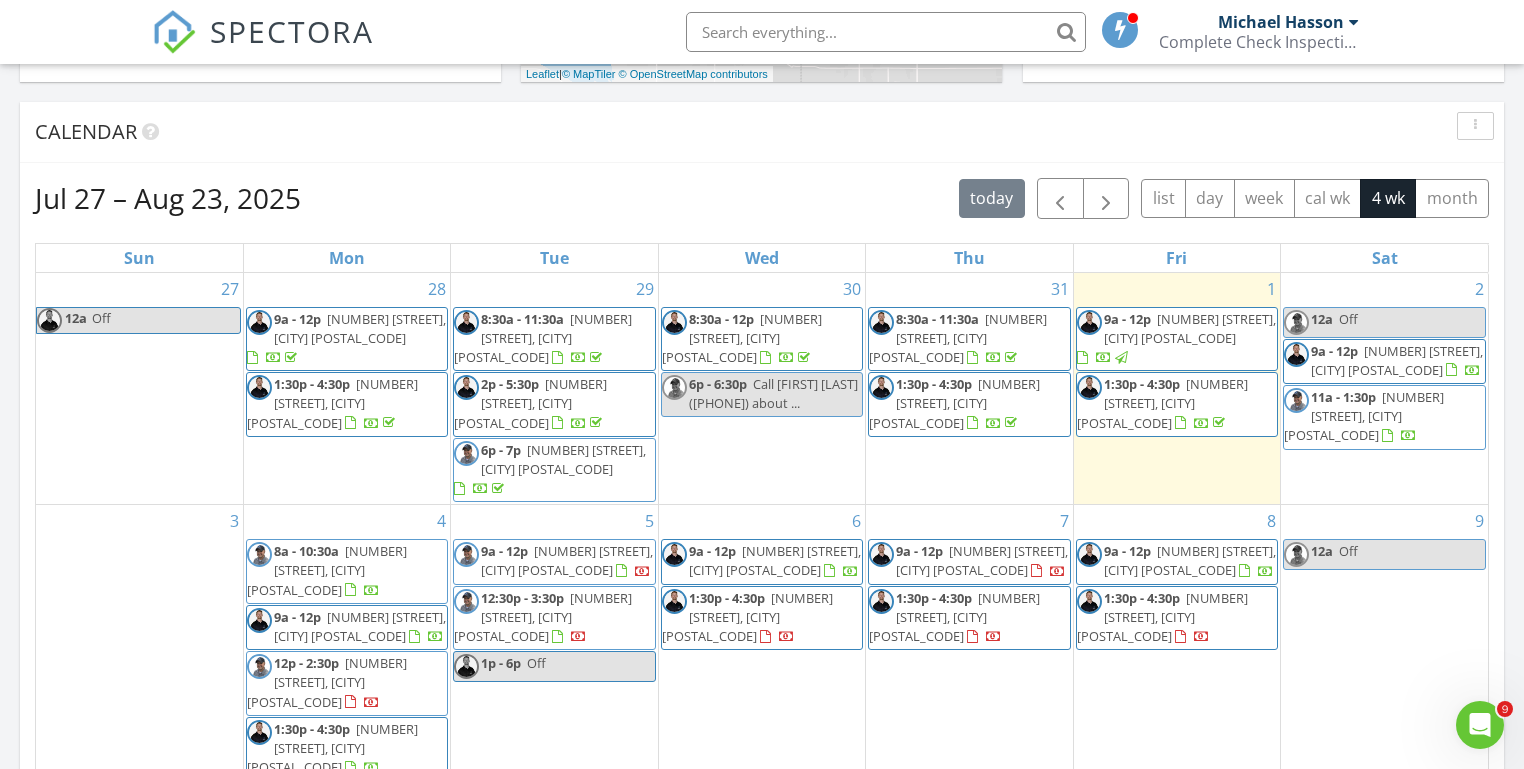 scroll, scrollTop: 782, scrollLeft: 0, axis: vertical 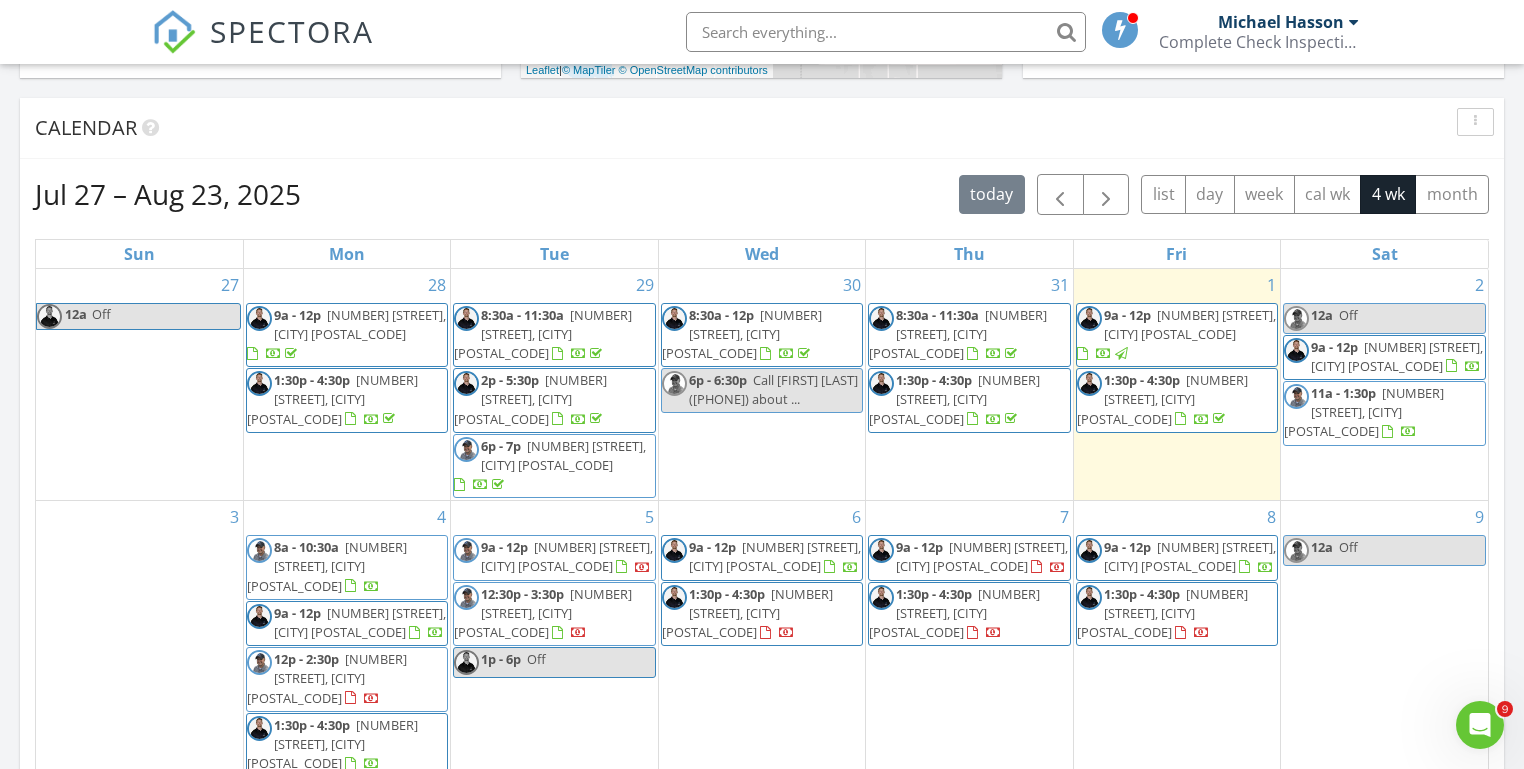 click on "Today
Michael Hasson
No results found       New Inspection     New Quote         Map               1 2 + − Middleton Road, North Middleton Road, Vietnam Veterans Memorial Highway, East Fairview Avenue 43.1 km, 47 min Head southwest on Windmill Springs Court 55 m Turn right onto Stallion Springs Way 55 m Turn right onto West Highlands Parkway 15 m Turn left to stay on West Highlands Parkway 25 m Turn left onto West Highlands Parkway 550 m Turn left onto Hartley Lane 1 km Turn left onto West Main Street 2 km Continue onto Star Boulevard (ID 44) 250 m Turn right onto South Middleton Road 15 km Turn right onto Orchard Avenue 300 m You have arrived at your 1st destination, on the left 0 m Head west on Orchard Avenue 25 m Turn right onto North Barn Owl Avenue 60 m Turn right onto West Kite Street 300 m Turn right 300 m Turn left 70 m Turn left onto North Middleton Road 1.5 km Turn right onto West Karcher Road (ID 55) 800 m Continue onto State Highway 55 (ID 55) 450 m 600 m 15 km 550 m" at bounding box center (762, 388) 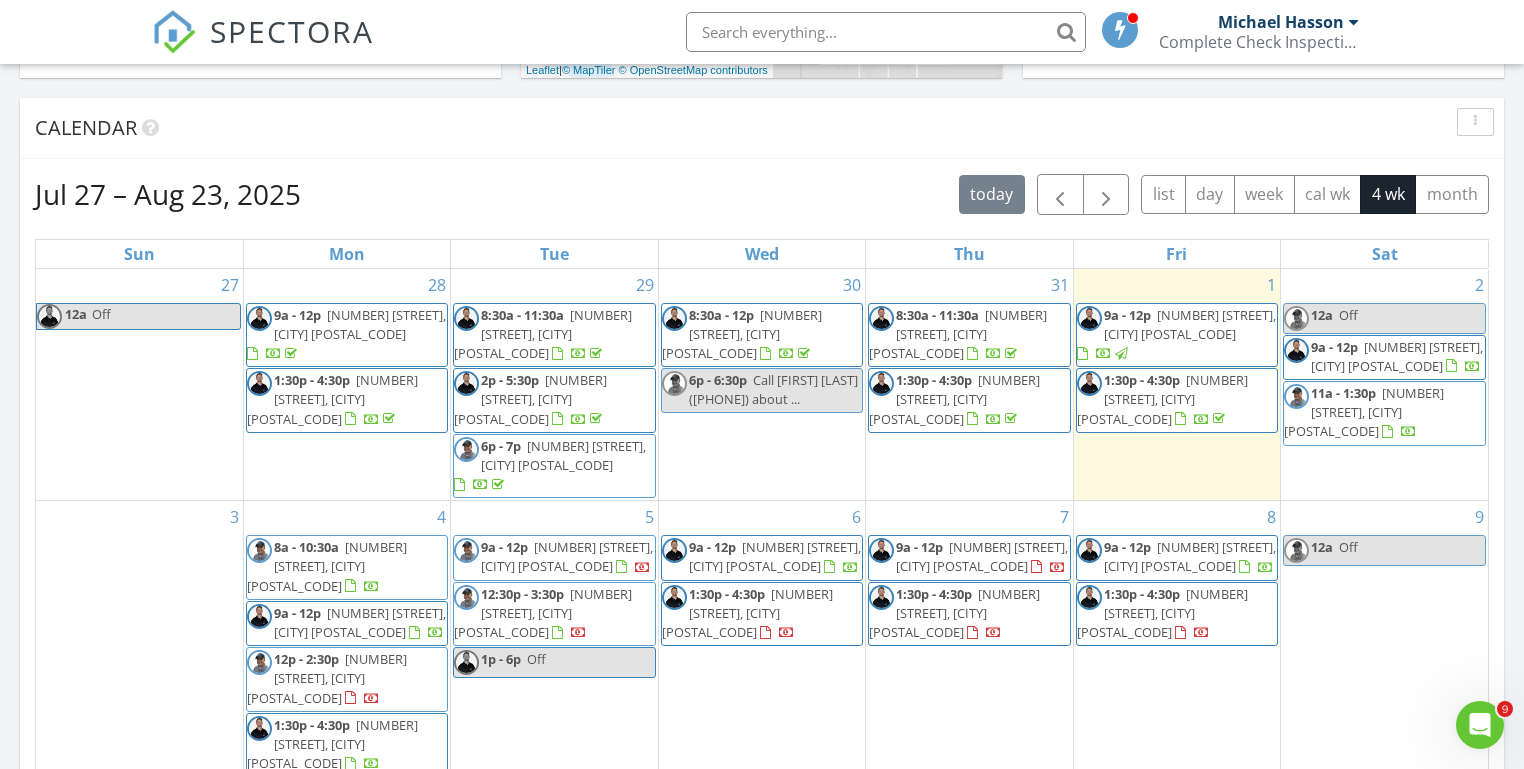 click on "Today
Michael Hasson
No results found       New Inspection     New Quote         Map               1 2 + − Middleton Road, North Middleton Road, Vietnam Veterans Memorial Highway, East Fairview Avenue 43.1 km, 47 min Head southwest on Windmill Springs Court 55 m Turn right onto Stallion Springs Way 55 m Turn right onto West Highlands Parkway 15 m Turn left to stay on West Highlands Parkway 25 m Turn left onto West Highlands Parkway 550 m Turn left onto Hartley Lane 1 km Turn left onto West Main Street 2 km Continue onto Star Boulevard (ID 44) 250 m Turn right onto South Middleton Road 15 km Turn right onto Orchard Avenue 300 m You have arrived at your 1st destination, on the left 0 m Head west on Orchard Avenue 25 m Turn right onto North Barn Owl Avenue 60 m Turn right onto West Kite Street 300 m Turn right 300 m Turn left 70 m Turn left onto North Middleton Road 1.5 km Turn right onto West Karcher Road (ID 55) 800 m Continue onto State Highway 55 (ID 55) 450 m 600 m 15 km 550 m" at bounding box center (762, 388) 